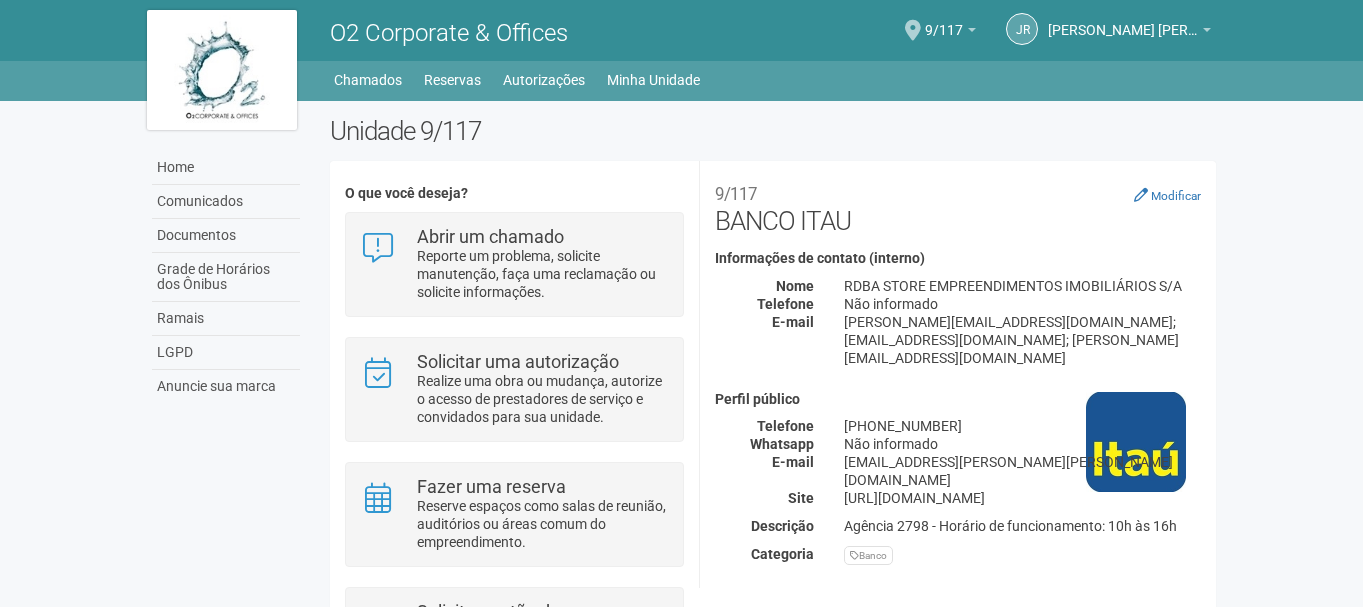 scroll, scrollTop: 0, scrollLeft: 0, axis: both 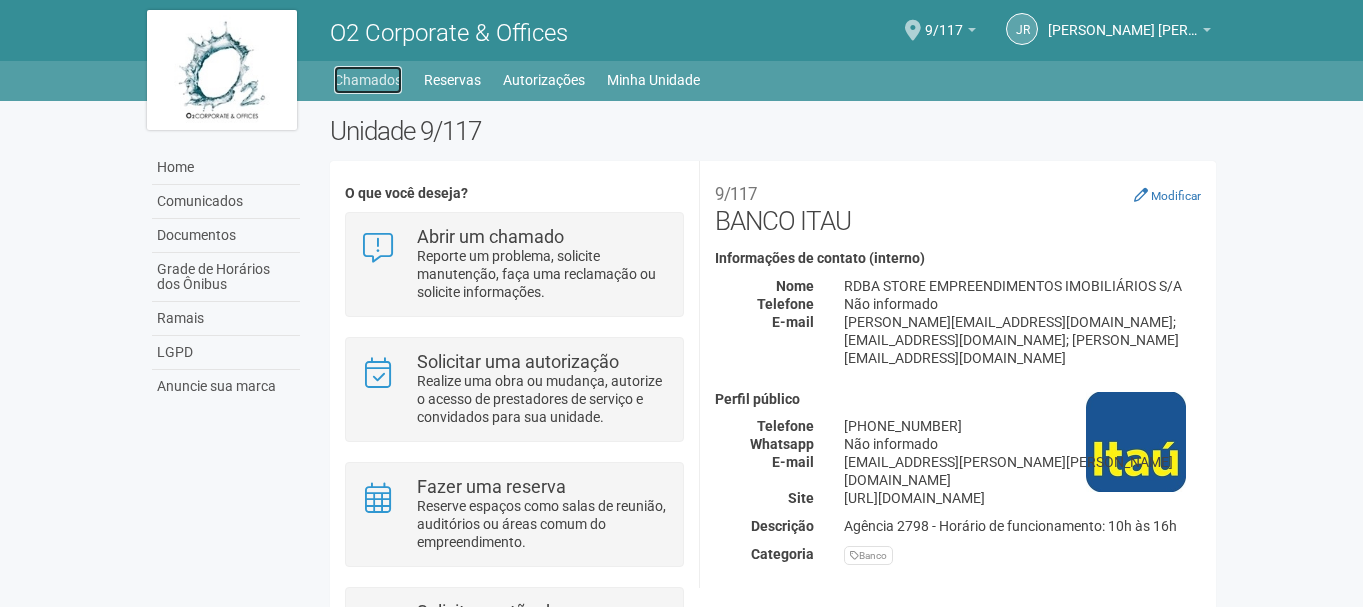click on "Chamados" at bounding box center [368, 80] 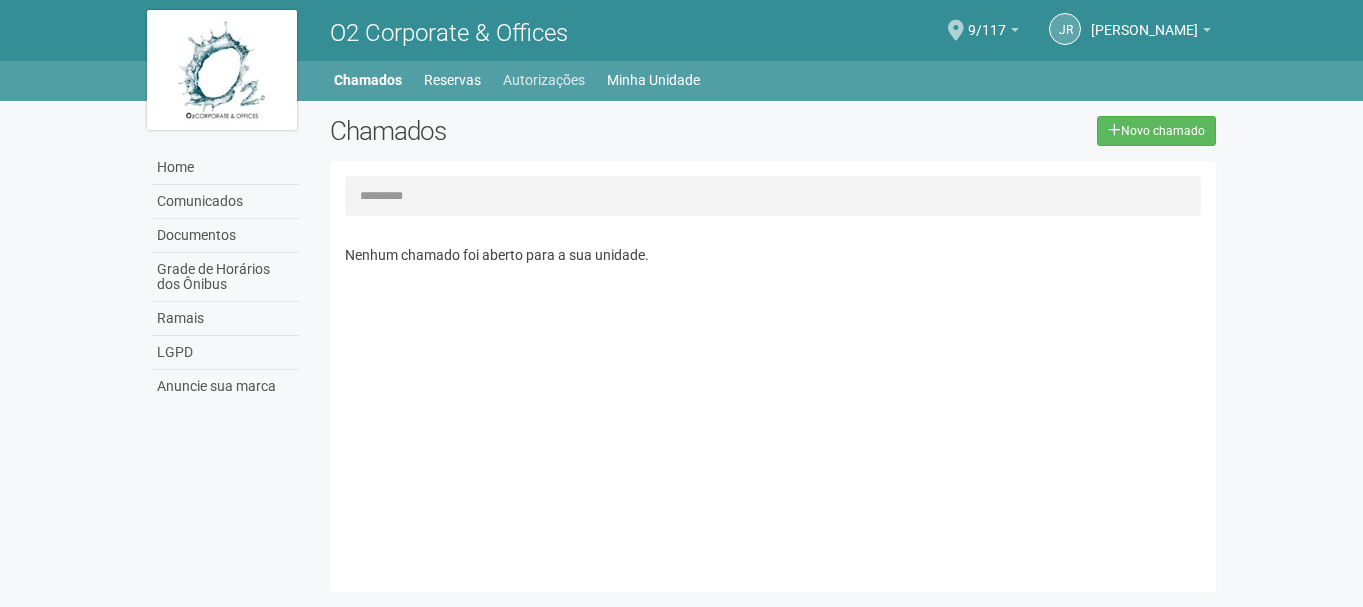 scroll, scrollTop: 0, scrollLeft: 0, axis: both 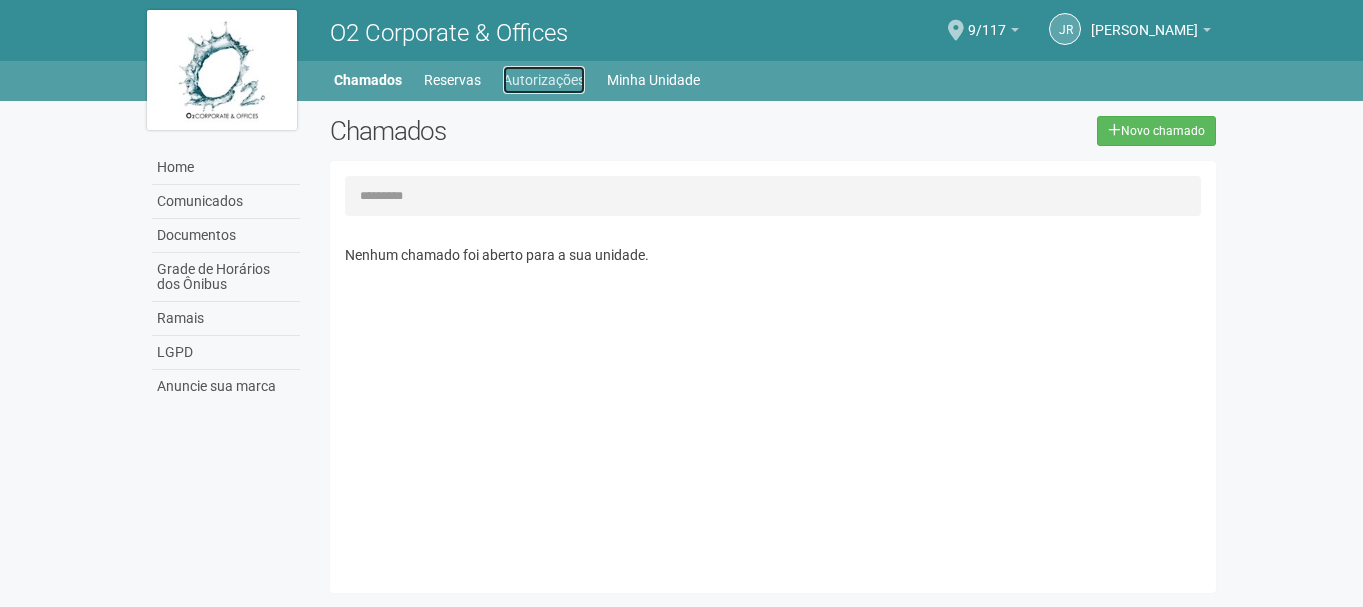 click on "Autorizações" at bounding box center (544, 80) 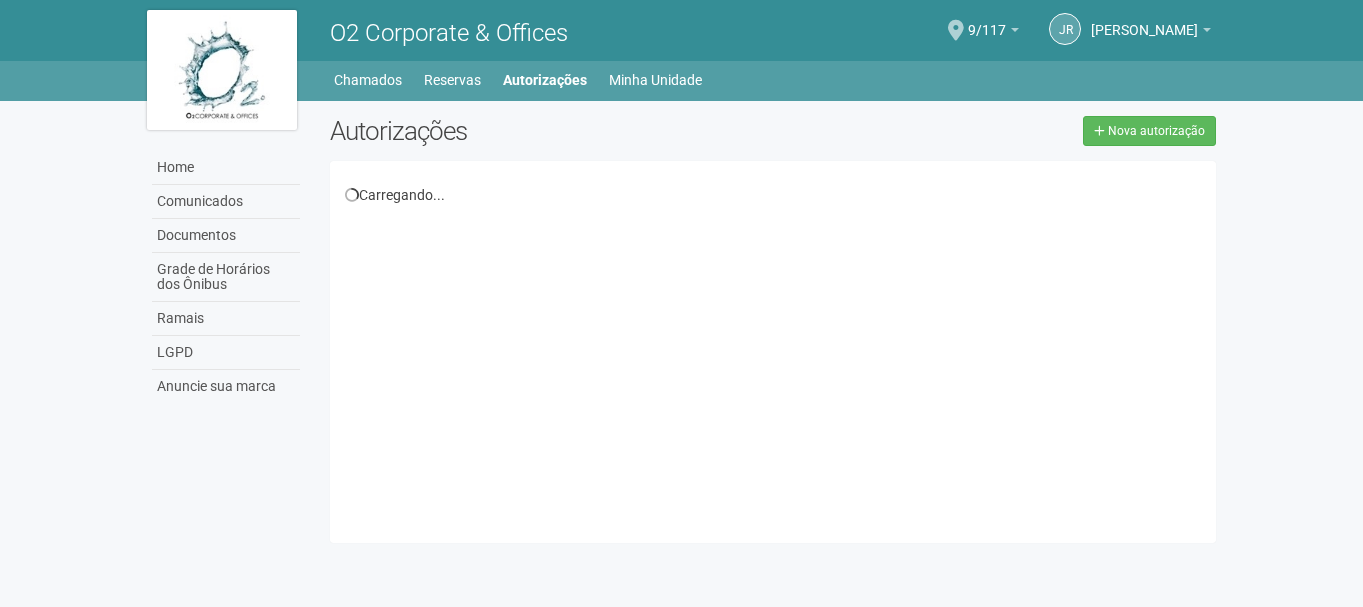scroll, scrollTop: 0, scrollLeft: 0, axis: both 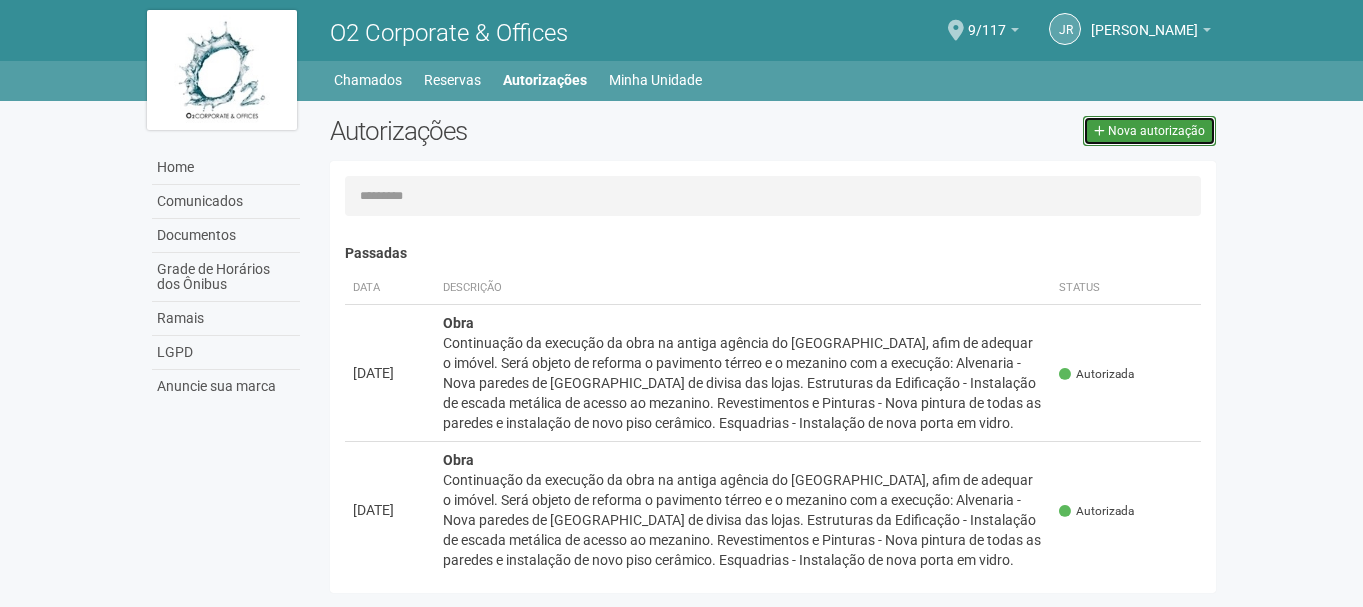 click on "Nova autorização" at bounding box center (1149, 131) 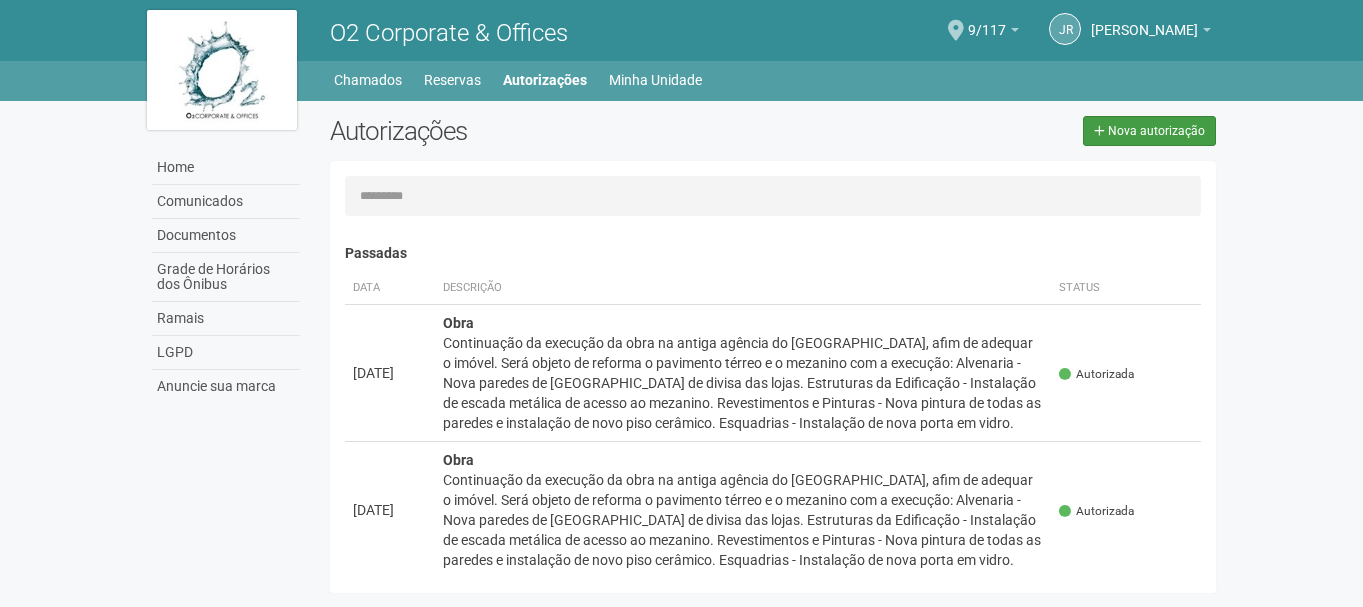 select on "**" 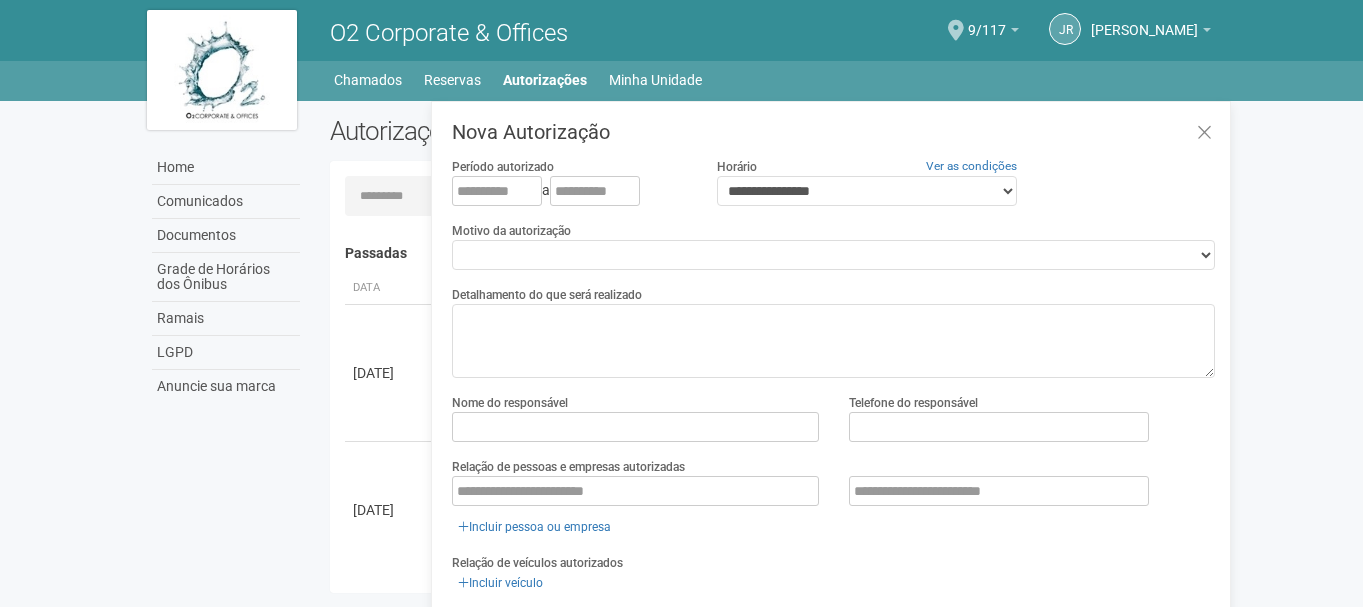 scroll, scrollTop: 31, scrollLeft: 0, axis: vertical 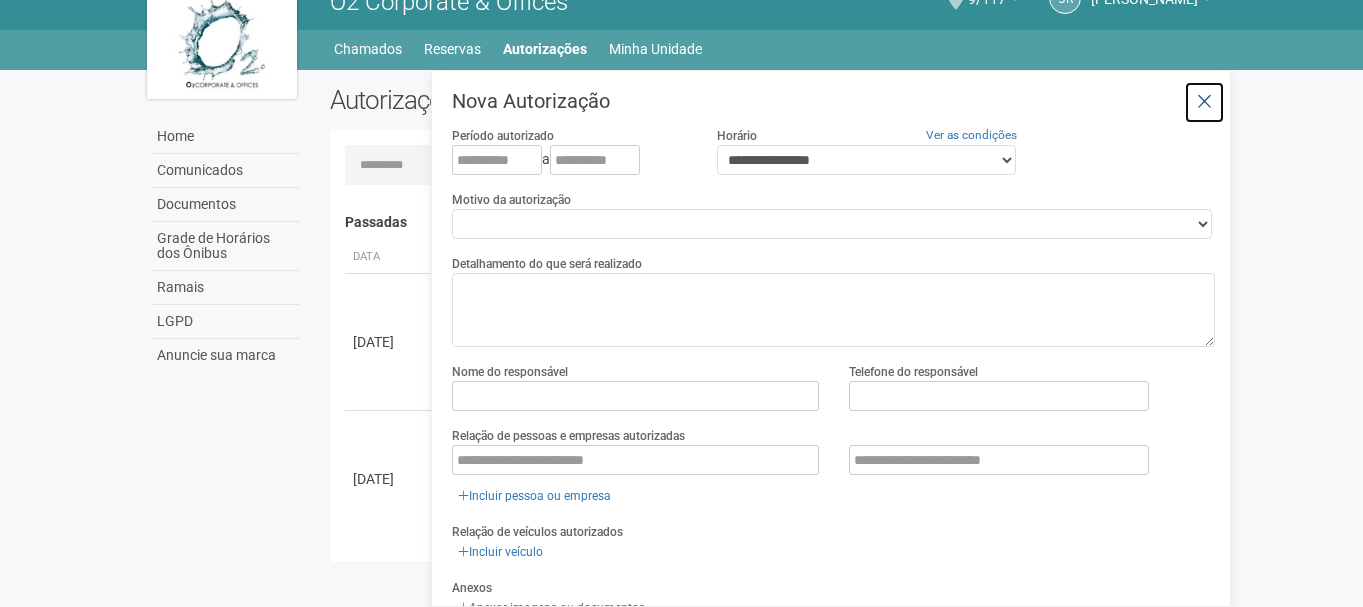 click at bounding box center [1204, 102] 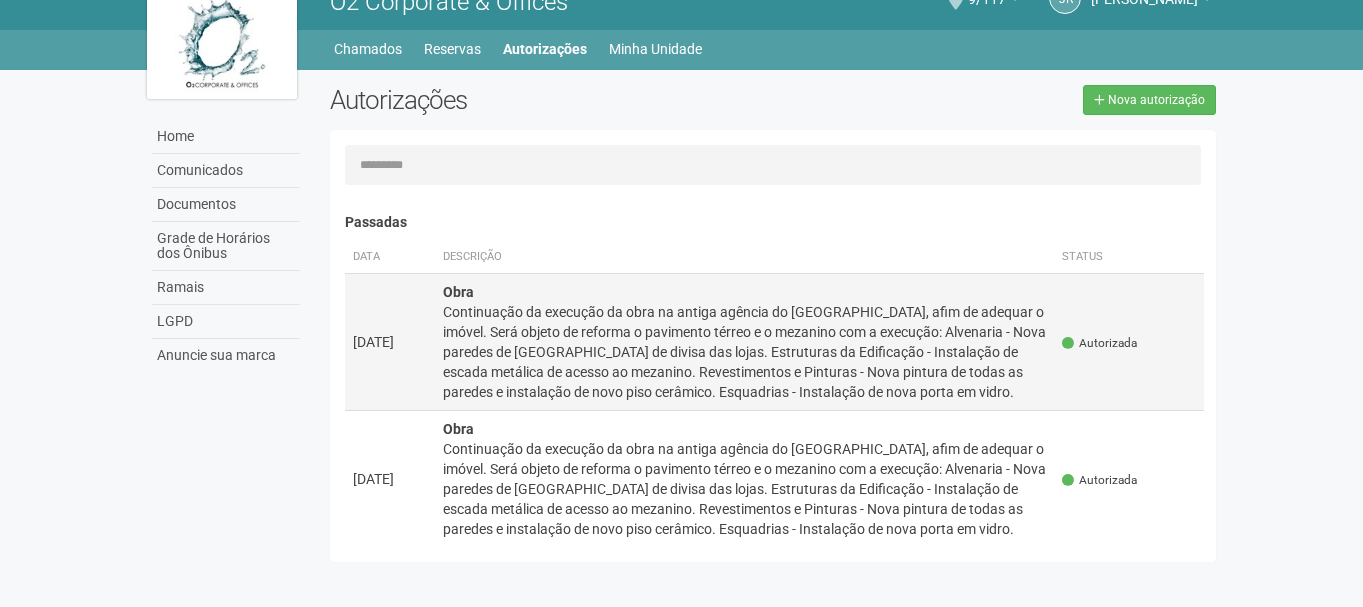 click on "Continuação da execução da obra na antiga agência do [GEOGRAPHIC_DATA], afim de adequar o imóvel. Será objeto de reforma o pavimento térreo e o mezanino com a execução: Alvenaria - Nova [PERSON_NAME] de [GEOGRAPHIC_DATA] de divisa das lojas. Estruturas da Edificação - Instalação de escada metálica de acesso ao mezanino. Revestimentos e Pinturas - Nova pintura de todas as [PERSON_NAME] e instalação de novo piso cerâmico. Esquadrias - Instalação de nova porta [PERSON_NAME]." at bounding box center [745, 352] 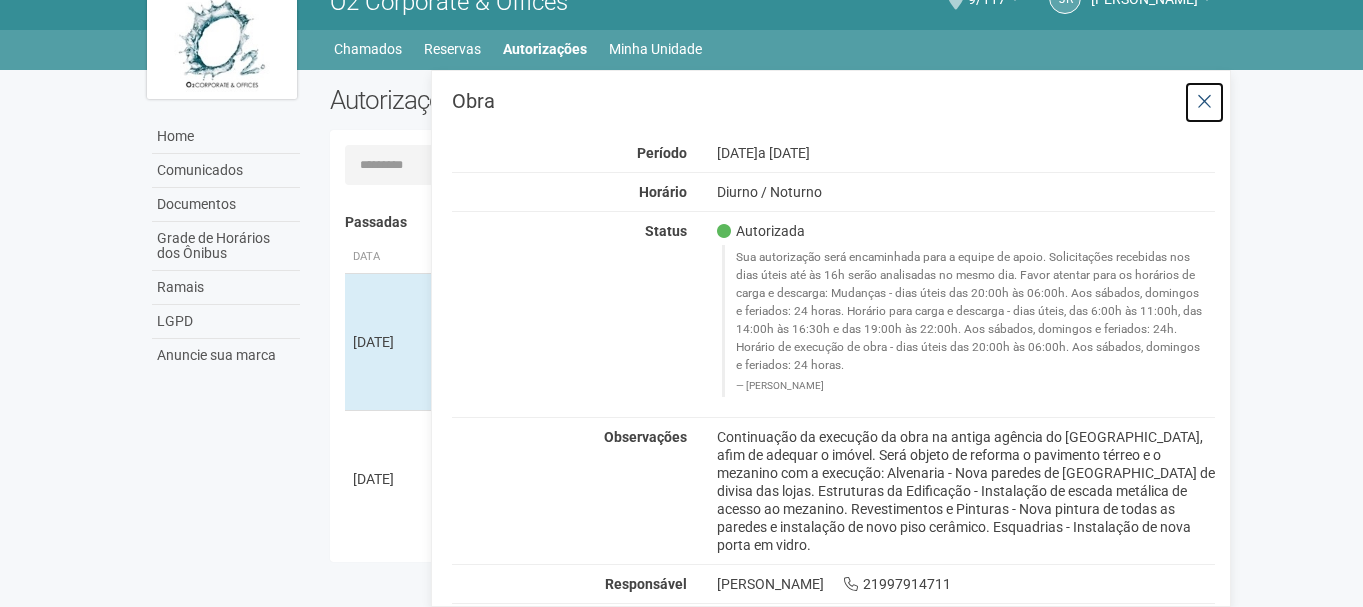 click at bounding box center [1204, 102] 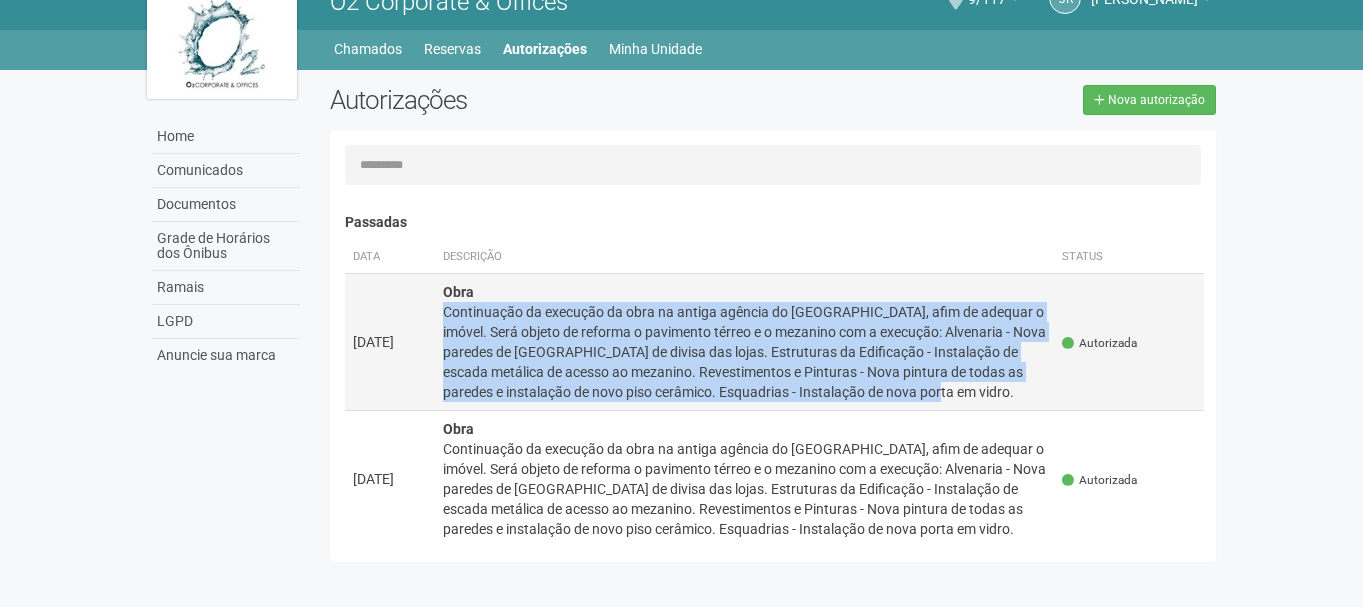 drag, startPoint x: 441, startPoint y: 307, endPoint x: 997, endPoint y: 399, distance: 563.5601 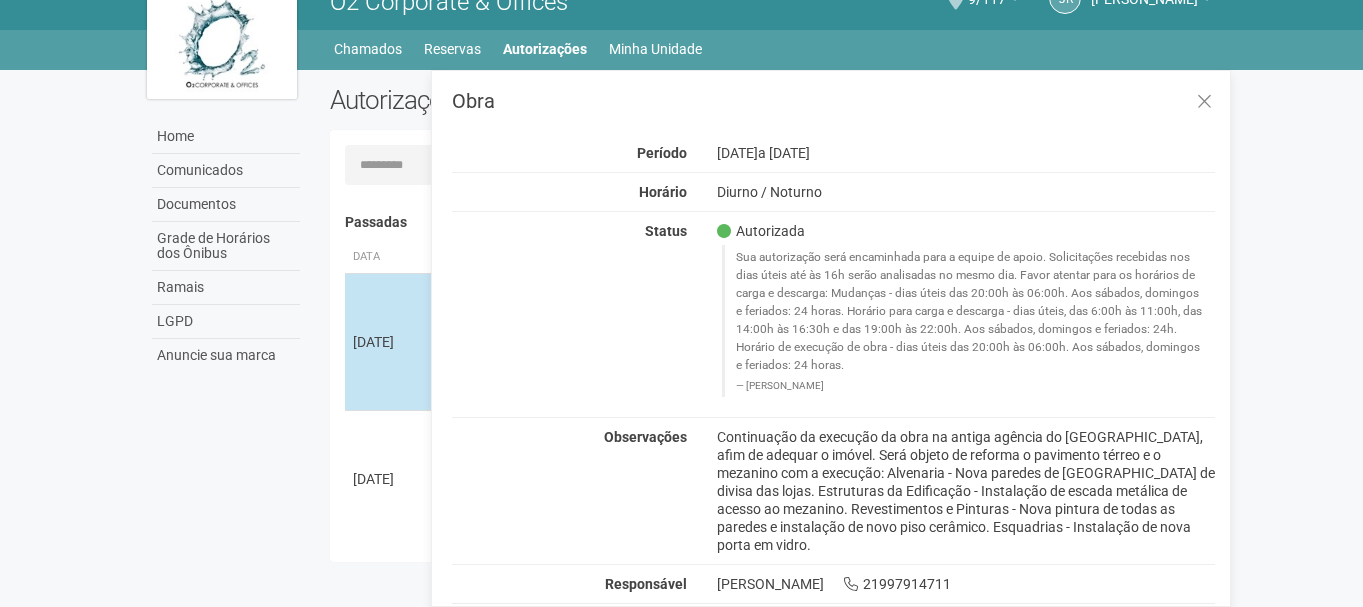 copy on "Continuação da execução da obra na antiga agência do [GEOGRAPHIC_DATA], afim de adequar o imóvel. Será objeto de reforma o pavimento térreo e o mezanino com a execução: Alvenaria - Nova paredes de [GEOGRAPHIC_DATA] de divisa das lojas. Estruturas da Edificação - Instalação de escada metálica de acesso ao mezanino. Revestimentos e Pinturas - Nova pintura de todas as paredes e instalação de novo piso cerâmico. Esquadrias - Instalação de nova porta em vidro." 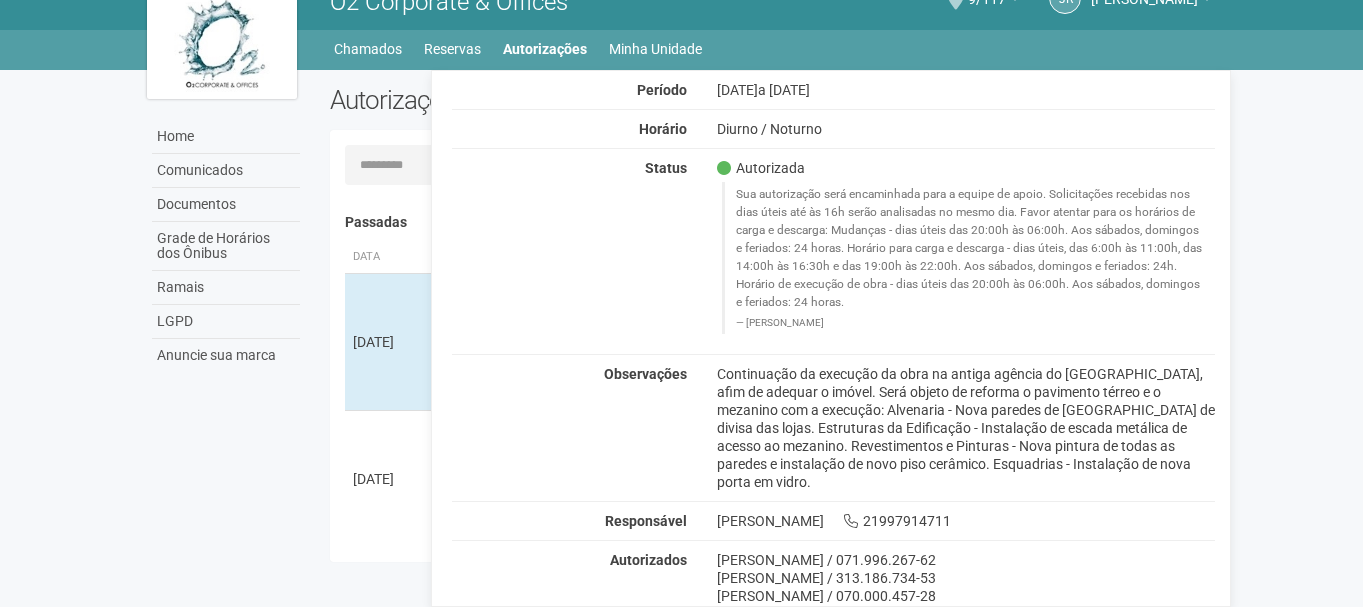 scroll, scrollTop: 97, scrollLeft: 0, axis: vertical 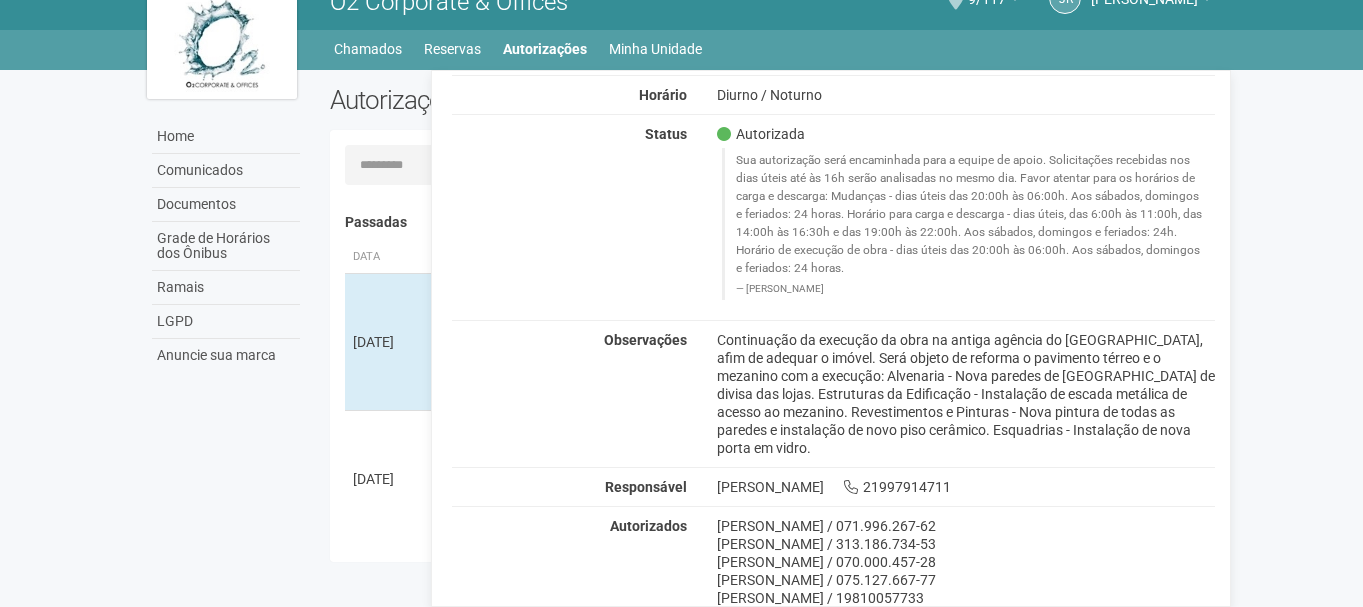 drag, startPoint x: 716, startPoint y: 521, endPoint x: 867, endPoint y: 520, distance: 151.00331 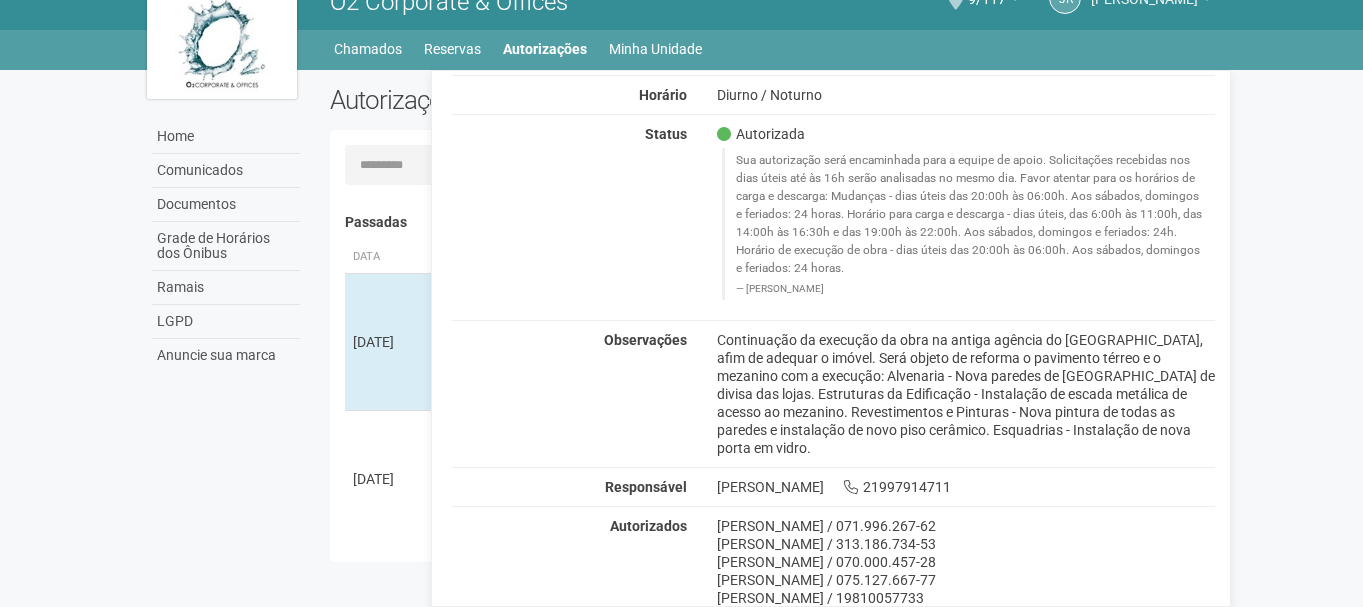 copy on "[PERSON_NAME]" 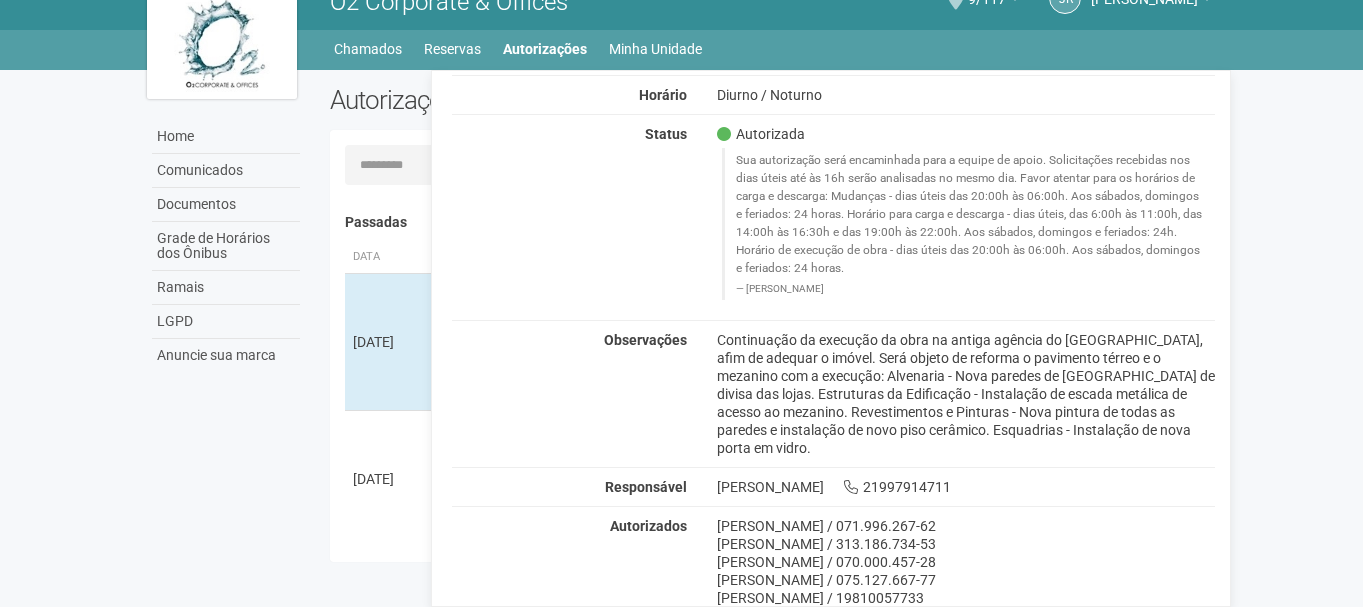 drag, startPoint x: 718, startPoint y: 577, endPoint x: 868, endPoint y: 578, distance: 150.00333 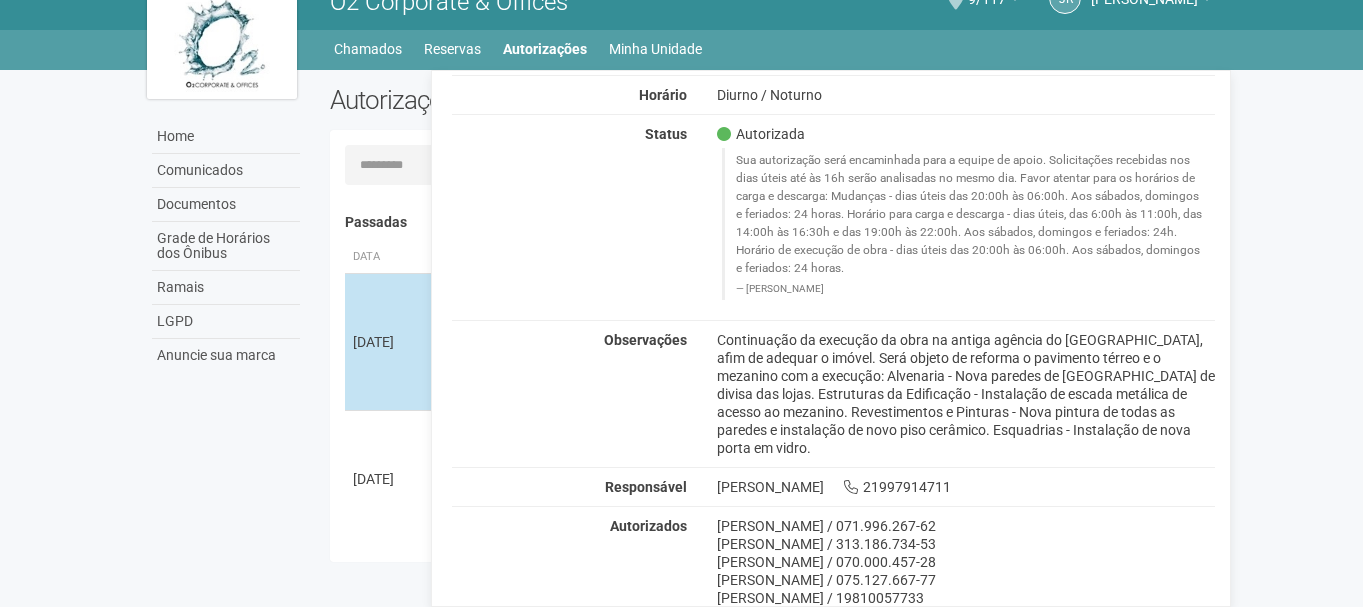 click on "[DATE]" at bounding box center [390, 341] 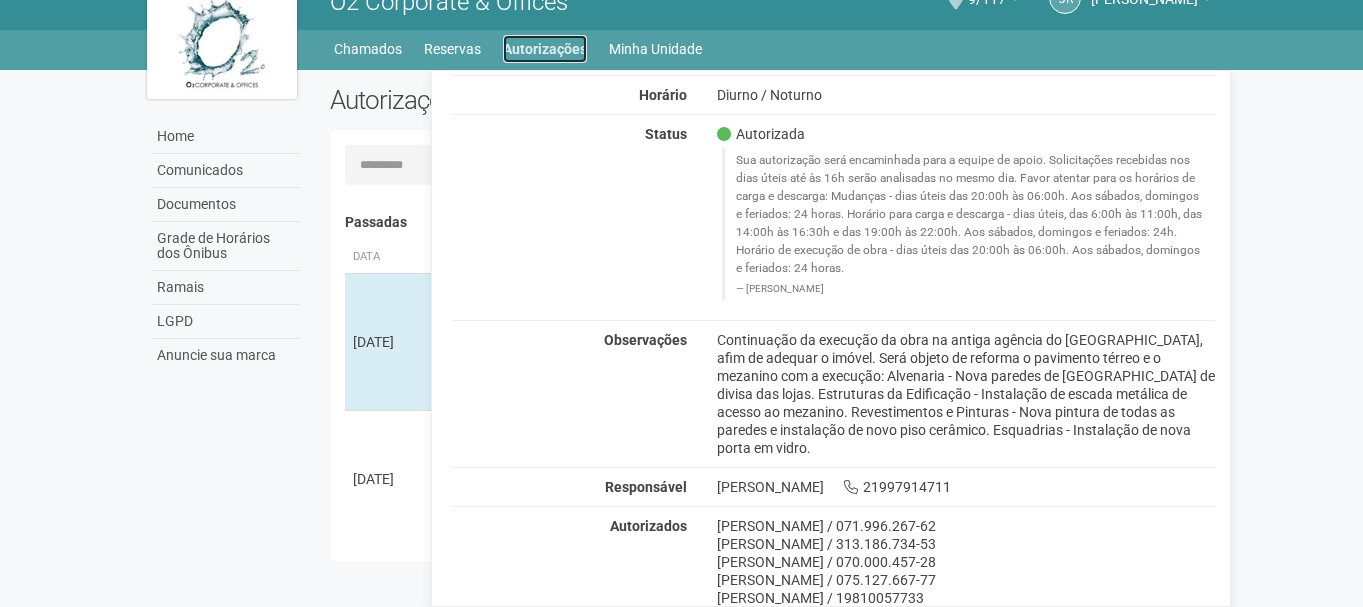 click on "Autorizações" at bounding box center [545, 49] 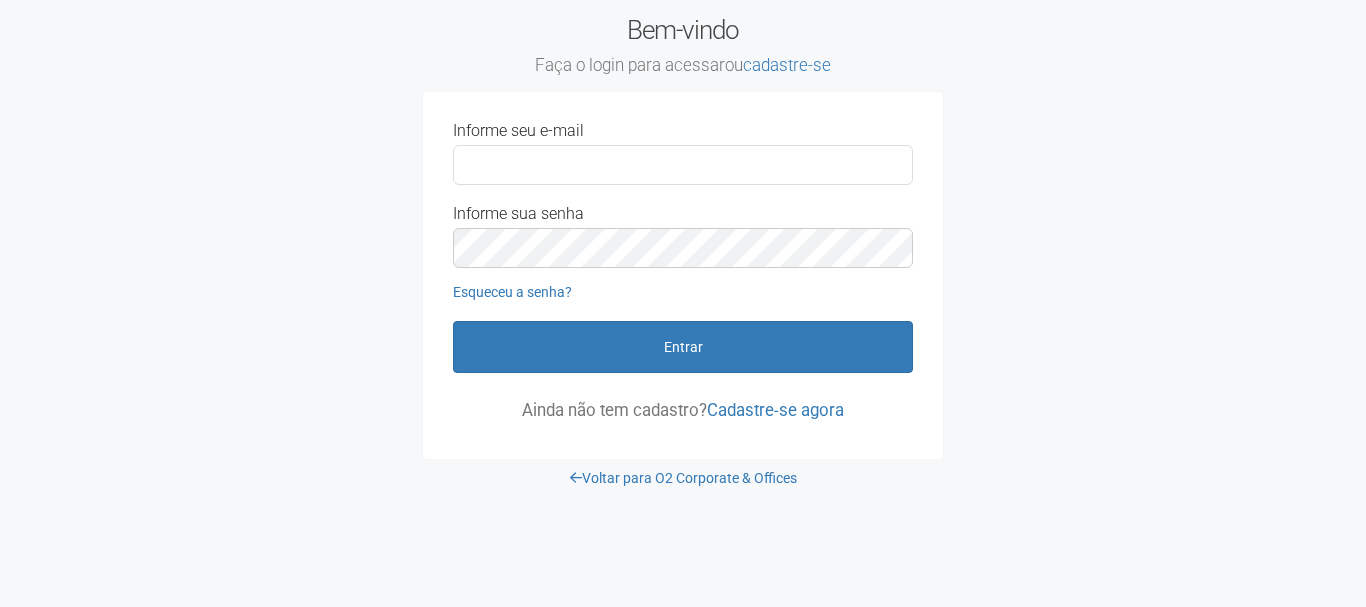 scroll, scrollTop: 0, scrollLeft: 0, axis: both 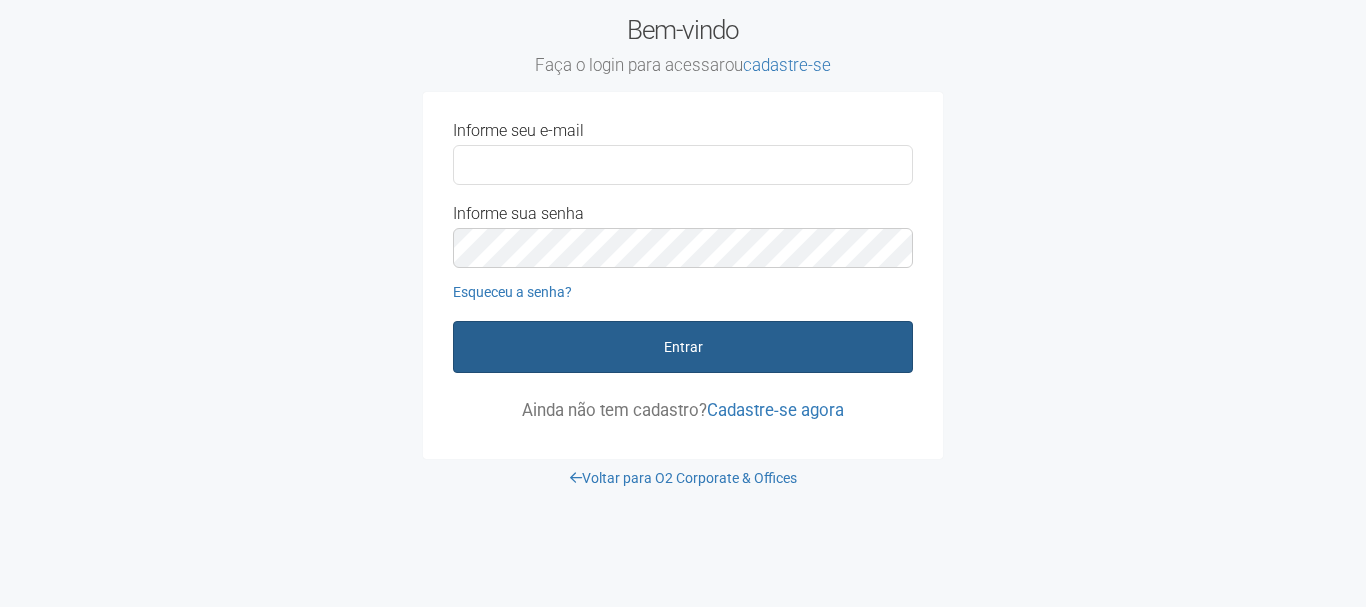 type on "**********" 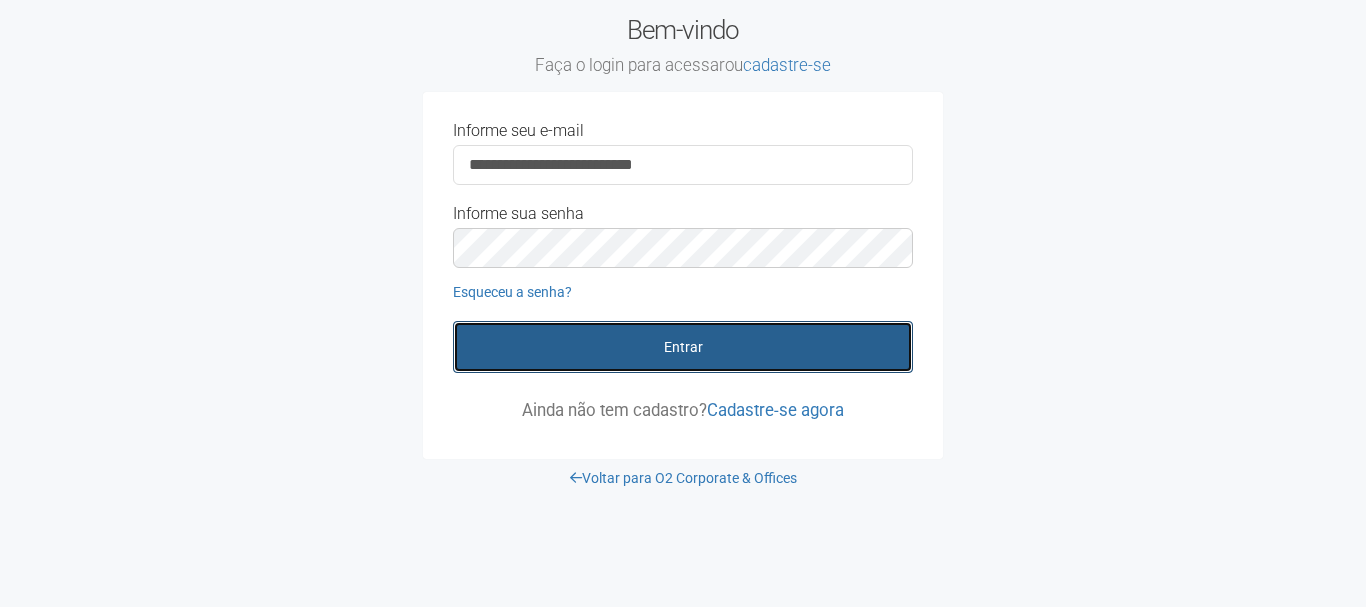 click on "Entrar" at bounding box center (683, 347) 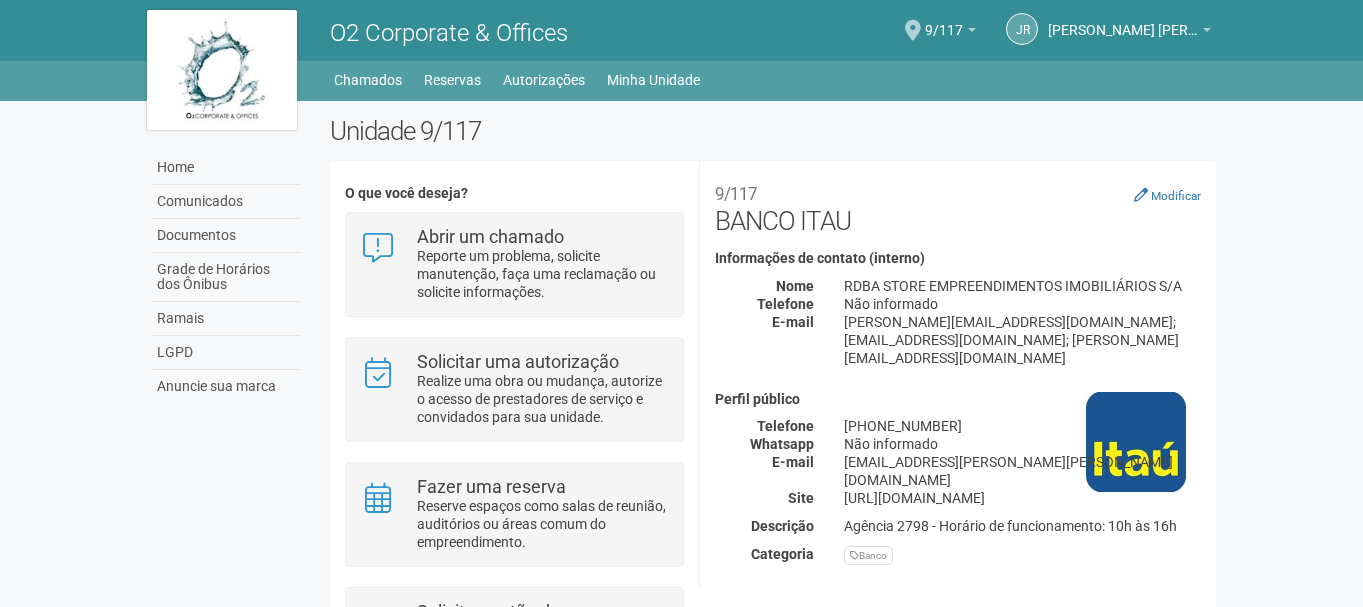 scroll, scrollTop: 0, scrollLeft: 0, axis: both 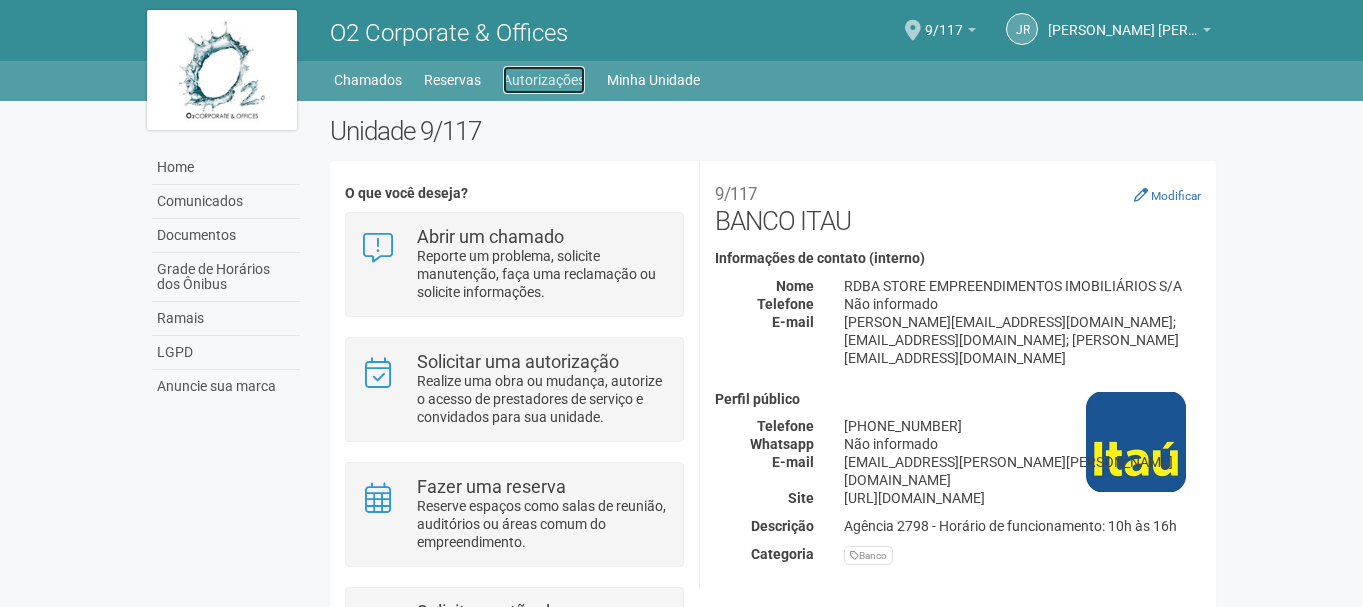 click on "Autorizações" at bounding box center [544, 80] 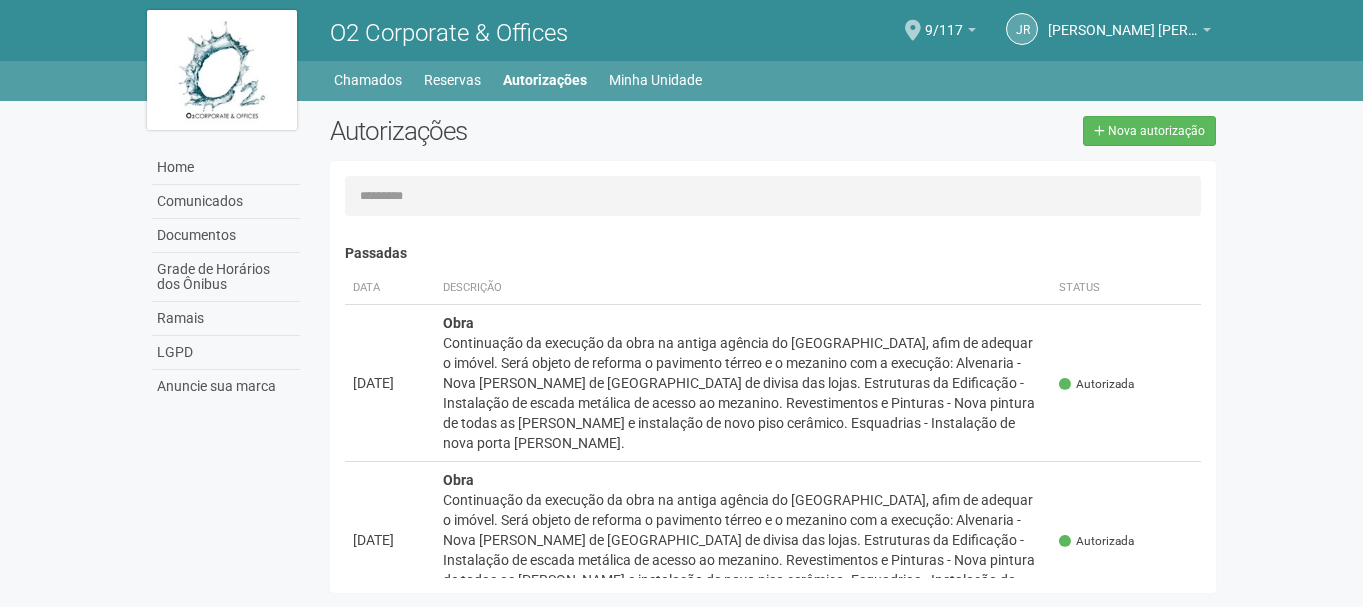 scroll, scrollTop: 0, scrollLeft: 0, axis: both 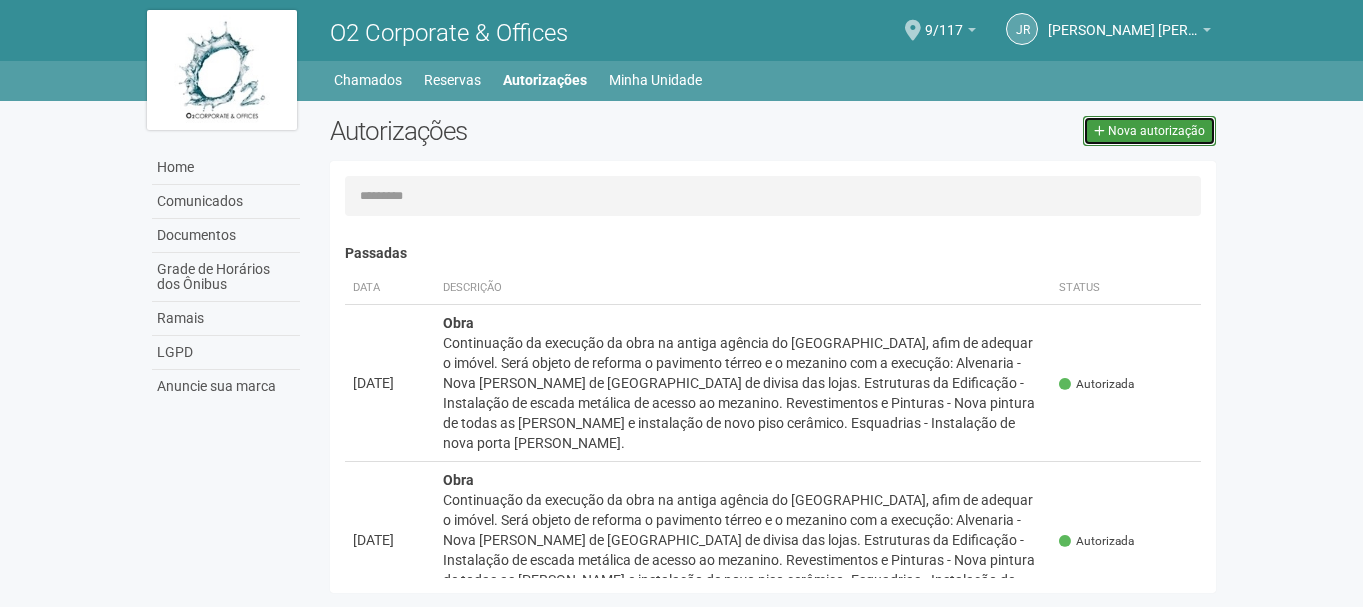 click on "Nova autorização" at bounding box center (1149, 131) 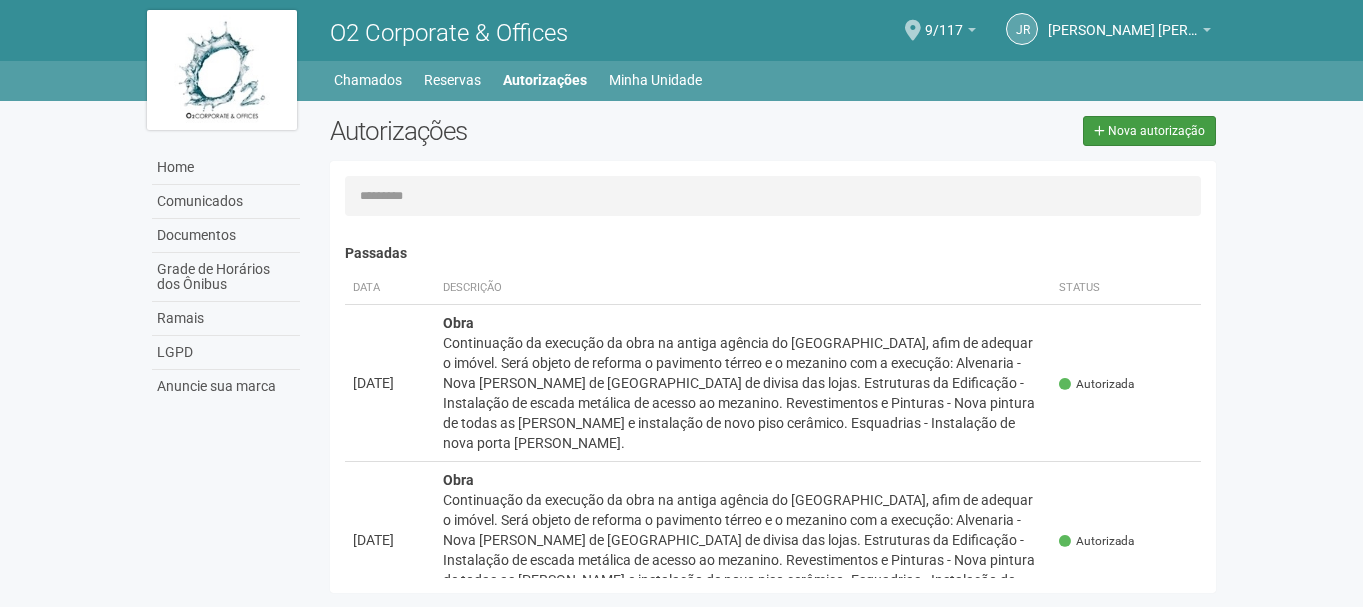 select on "**" 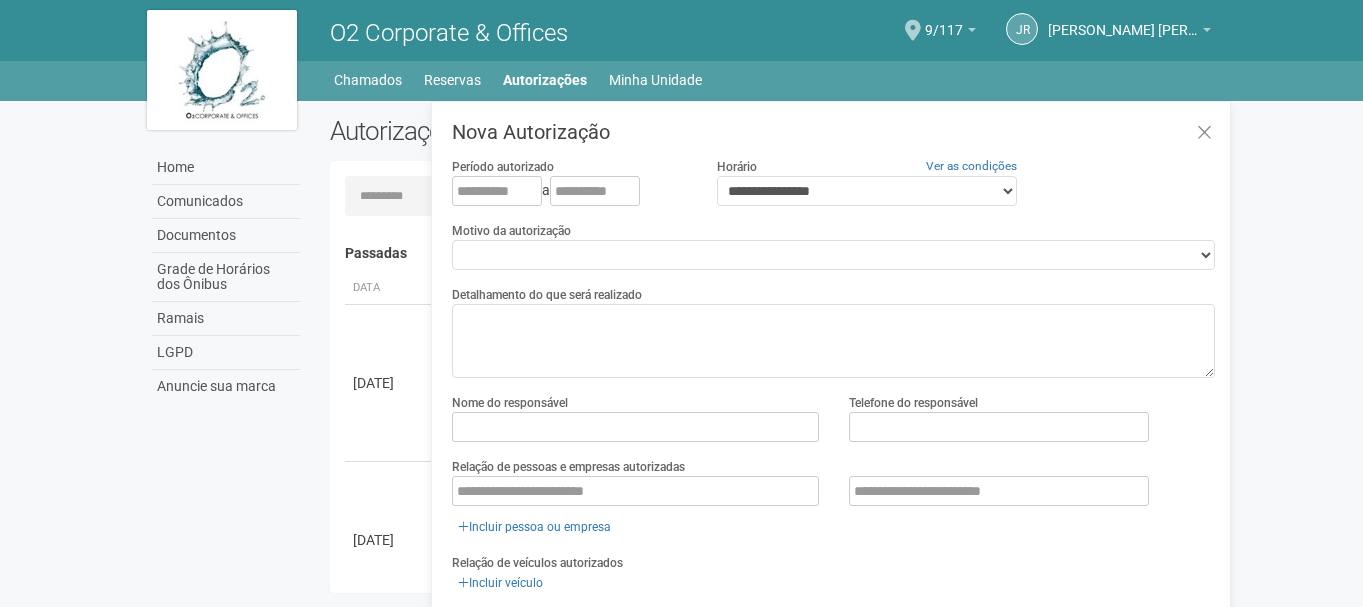 scroll, scrollTop: 31, scrollLeft: 0, axis: vertical 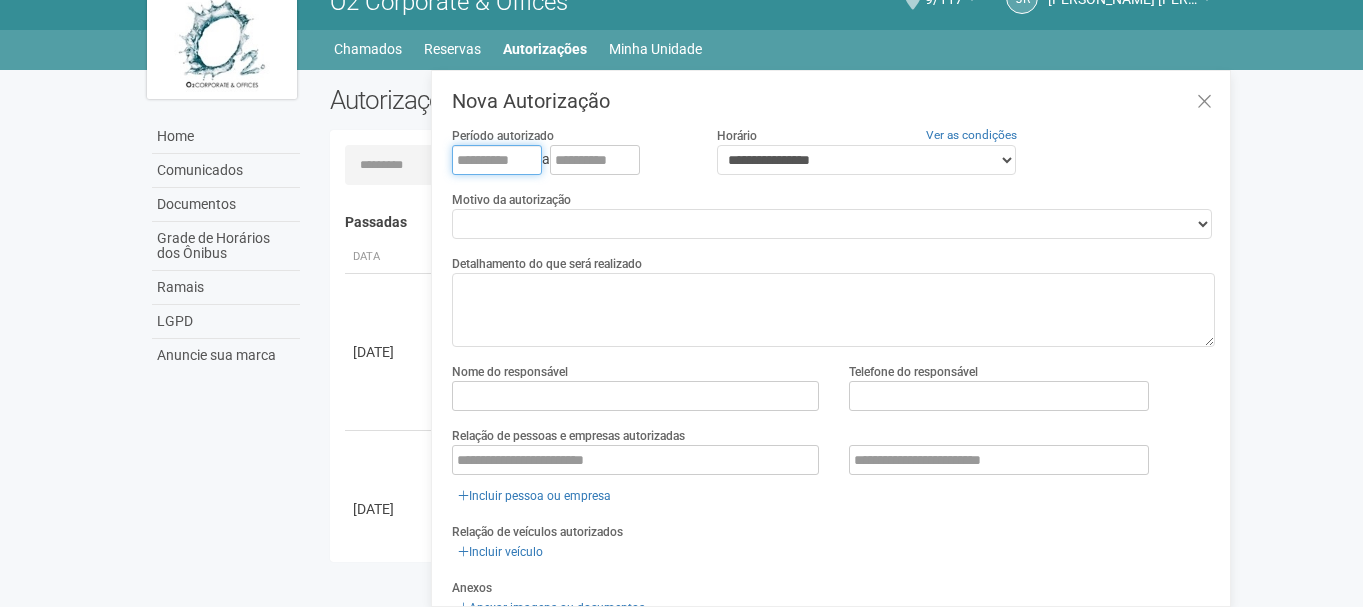 click at bounding box center [497, 160] 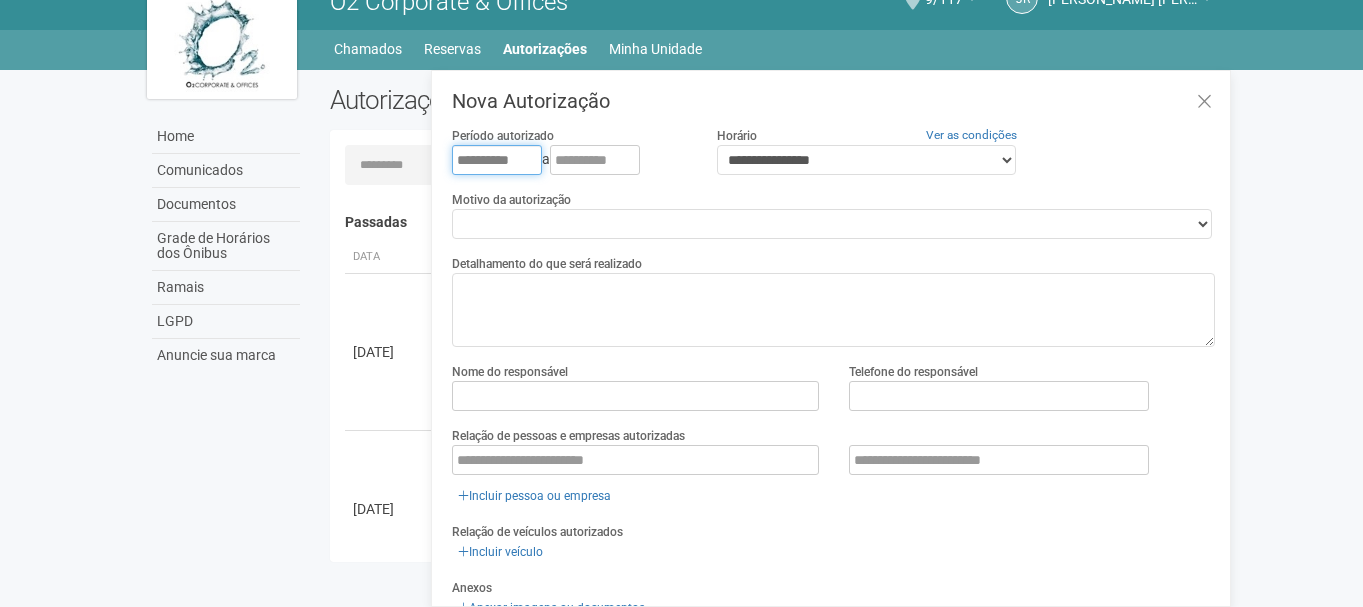 type on "**********" 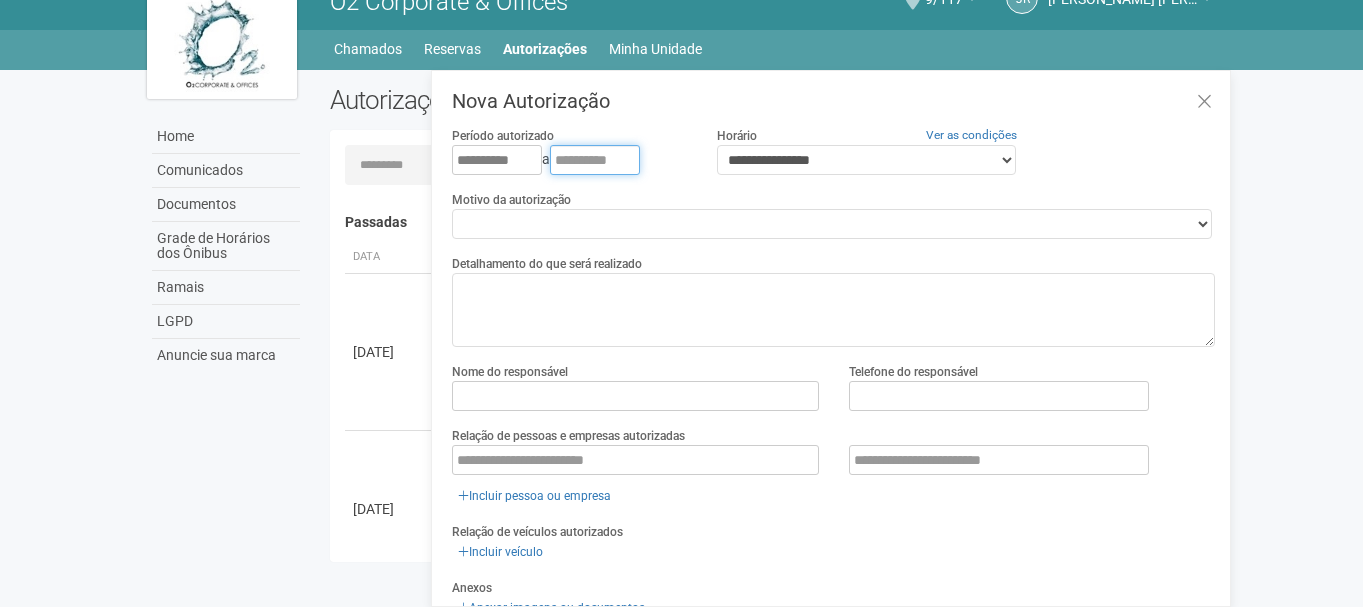 click at bounding box center [595, 160] 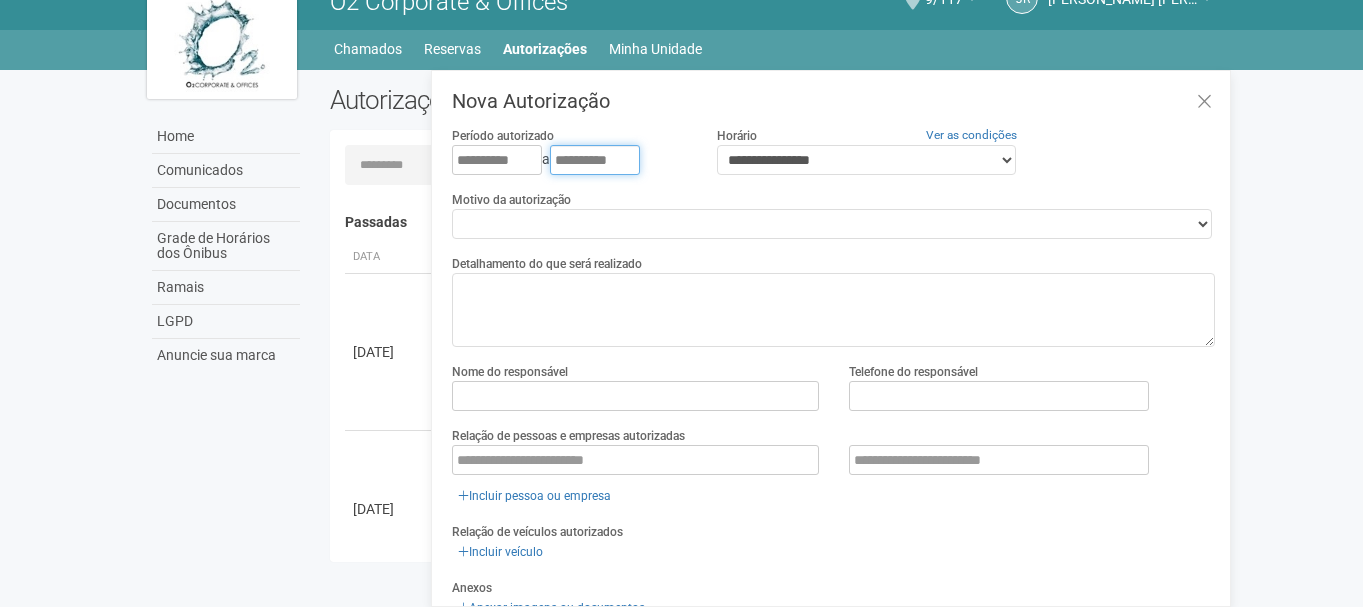 type on "**********" 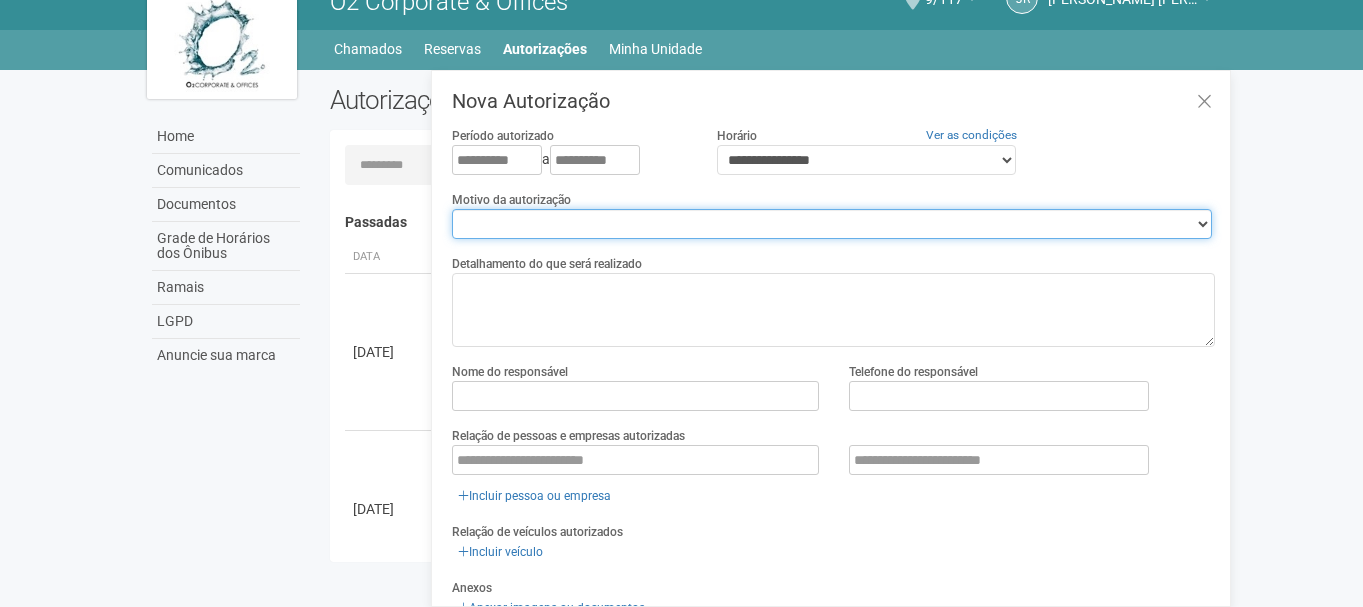 click on "**********" at bounding box center (832, 224) 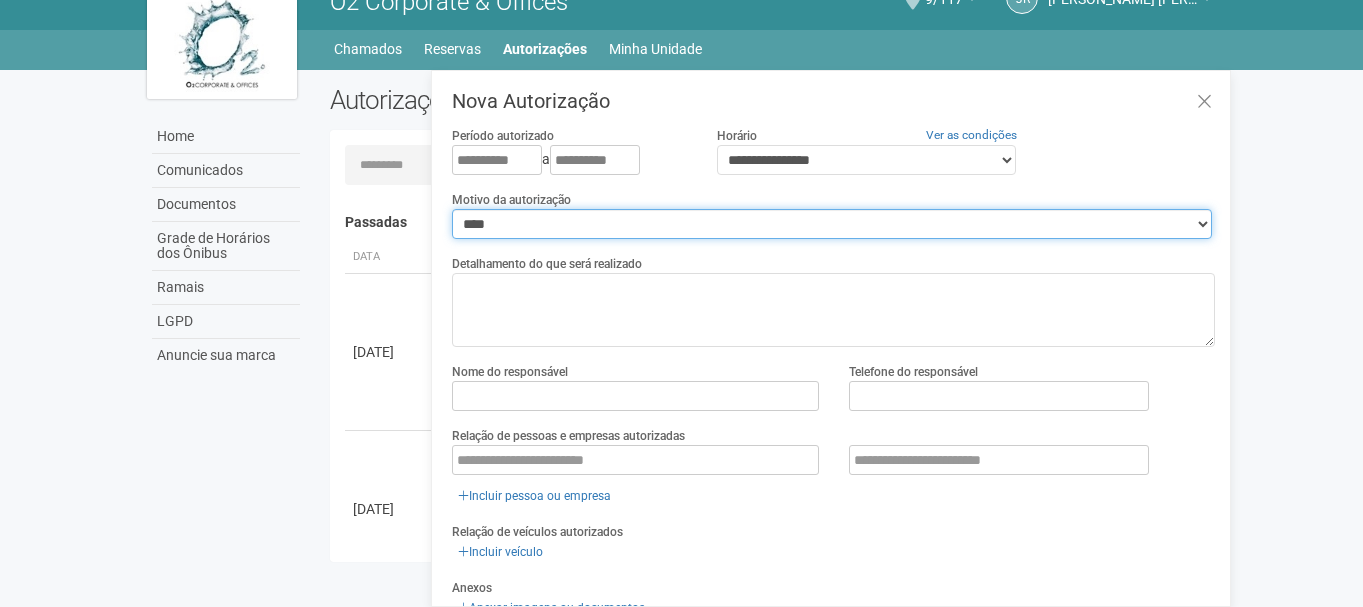 click on "**********" at bounding box center [832, 224] 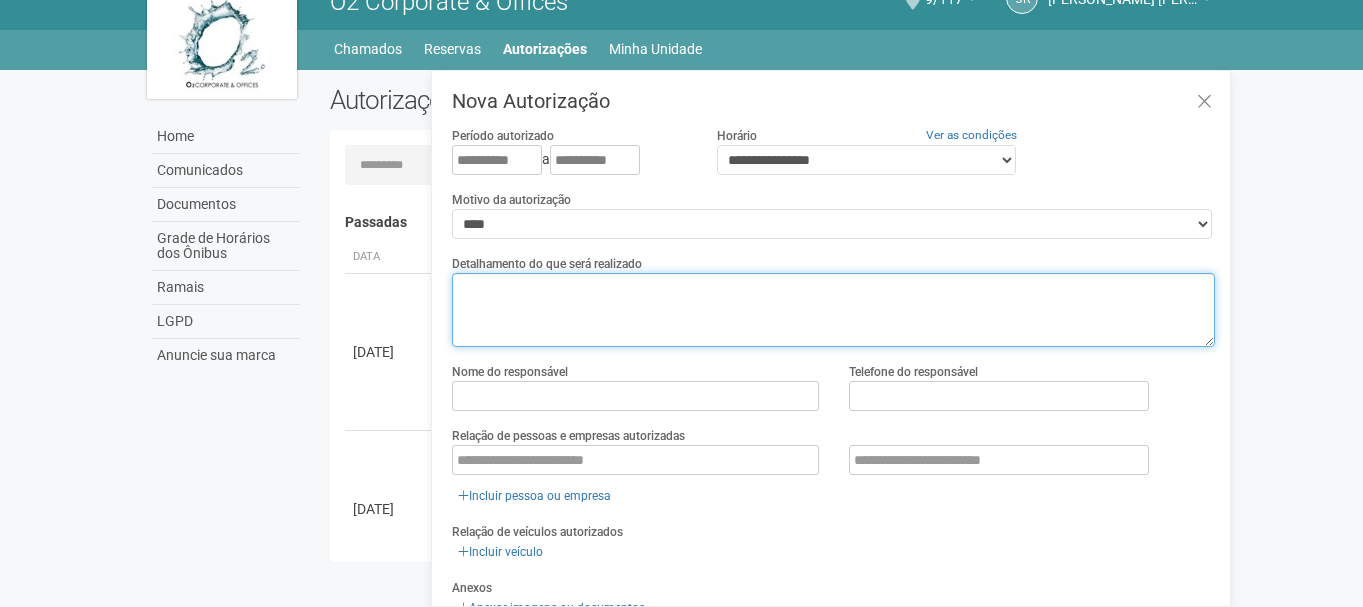 click at bounding box center (833, 310) 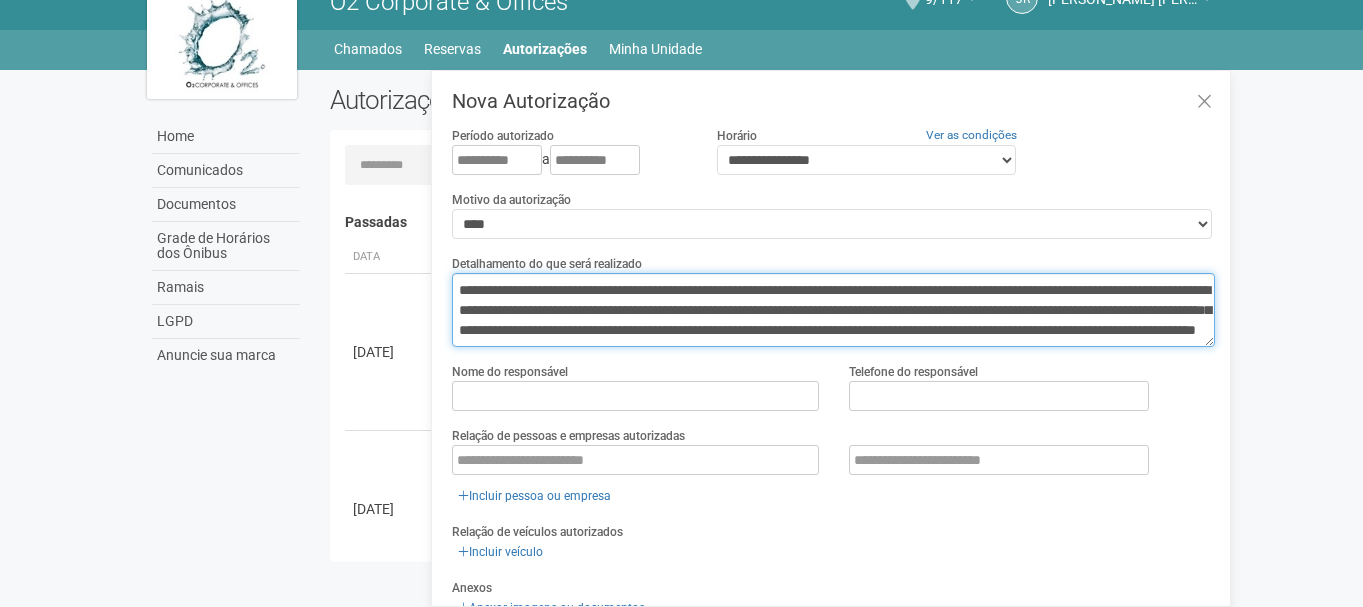 scroll, scrollTop: 13, scrollLeft: 0, axis: vertical 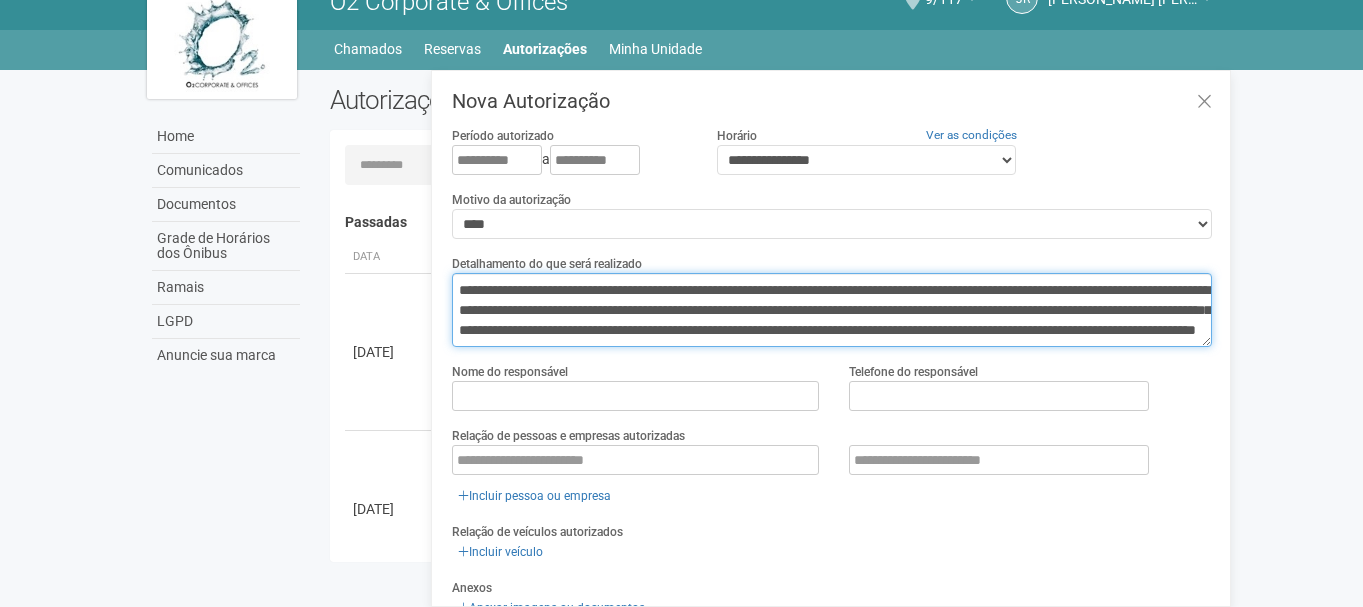 type on "**********" 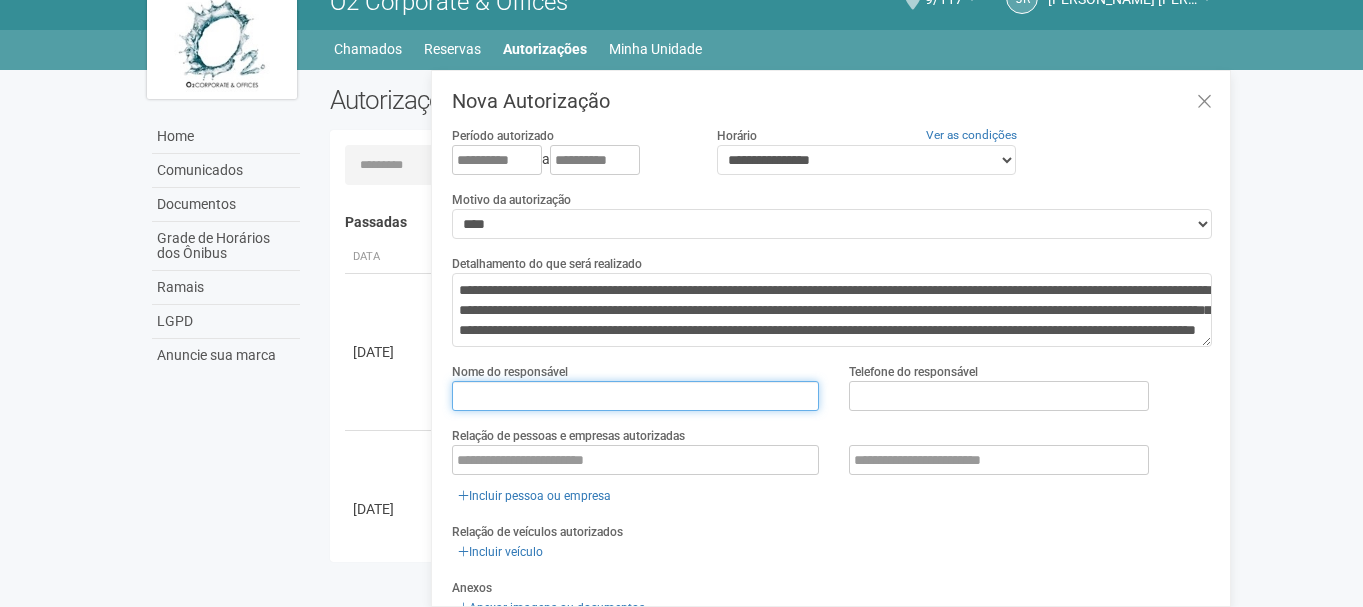 click at bounding box center (635, 396) 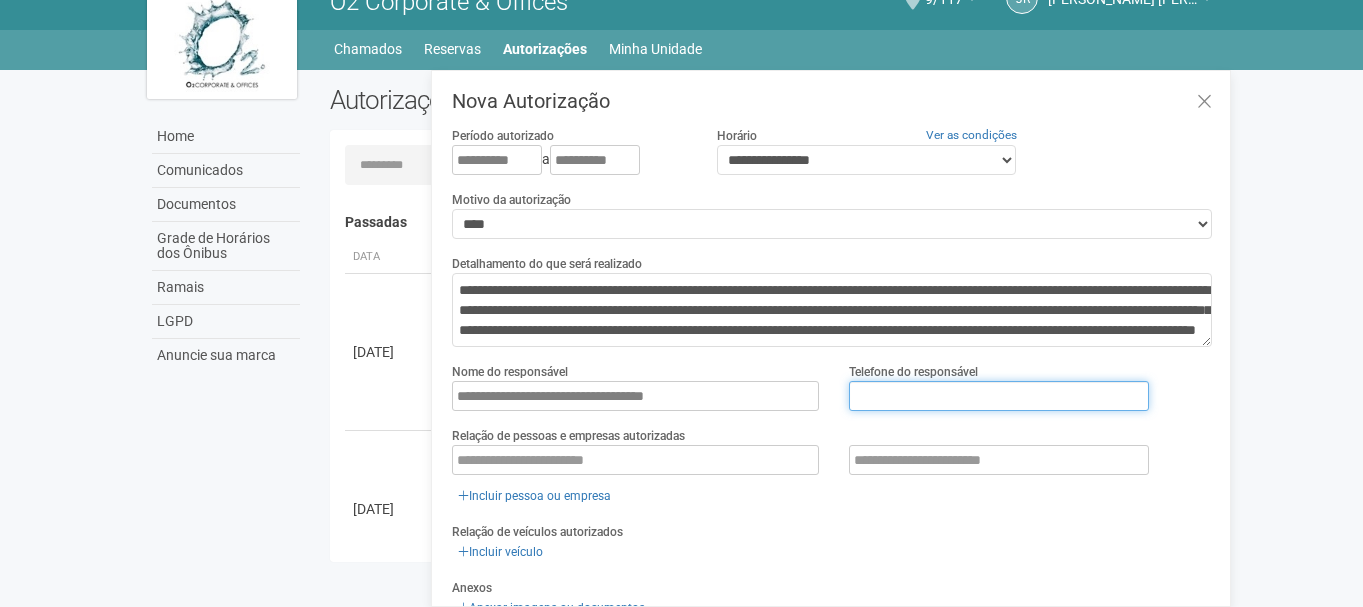 type on "**********" 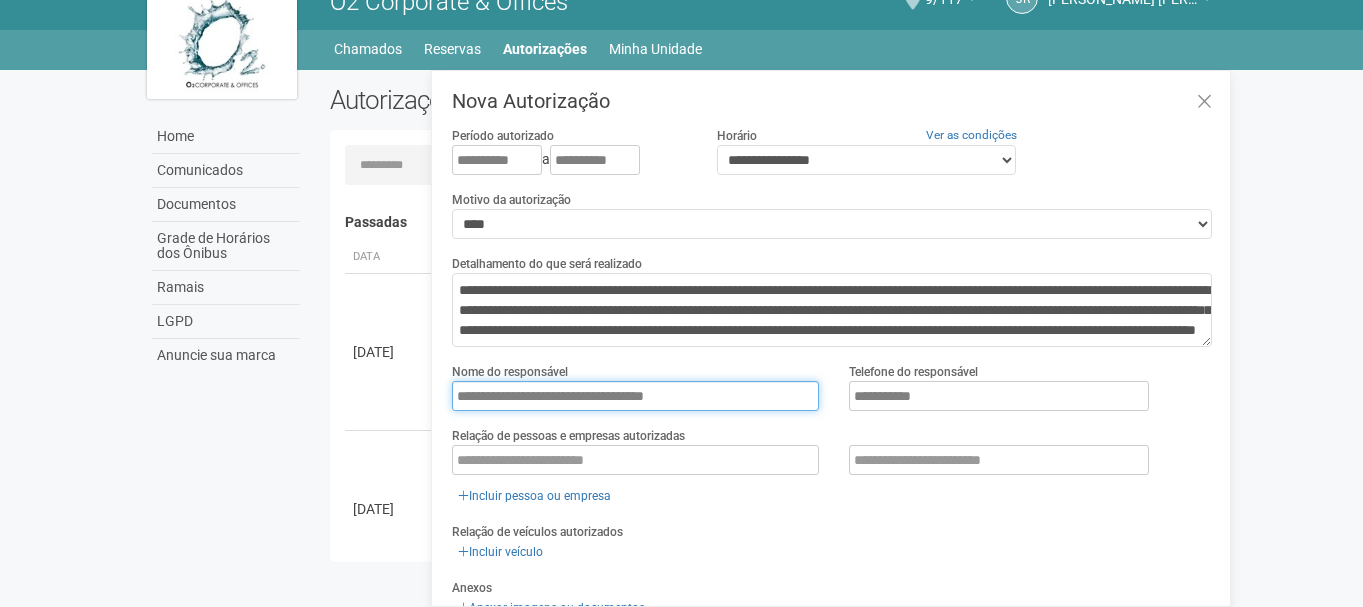 scroll, scrollTop: 20, scrollLeft: 0, axis: vertical 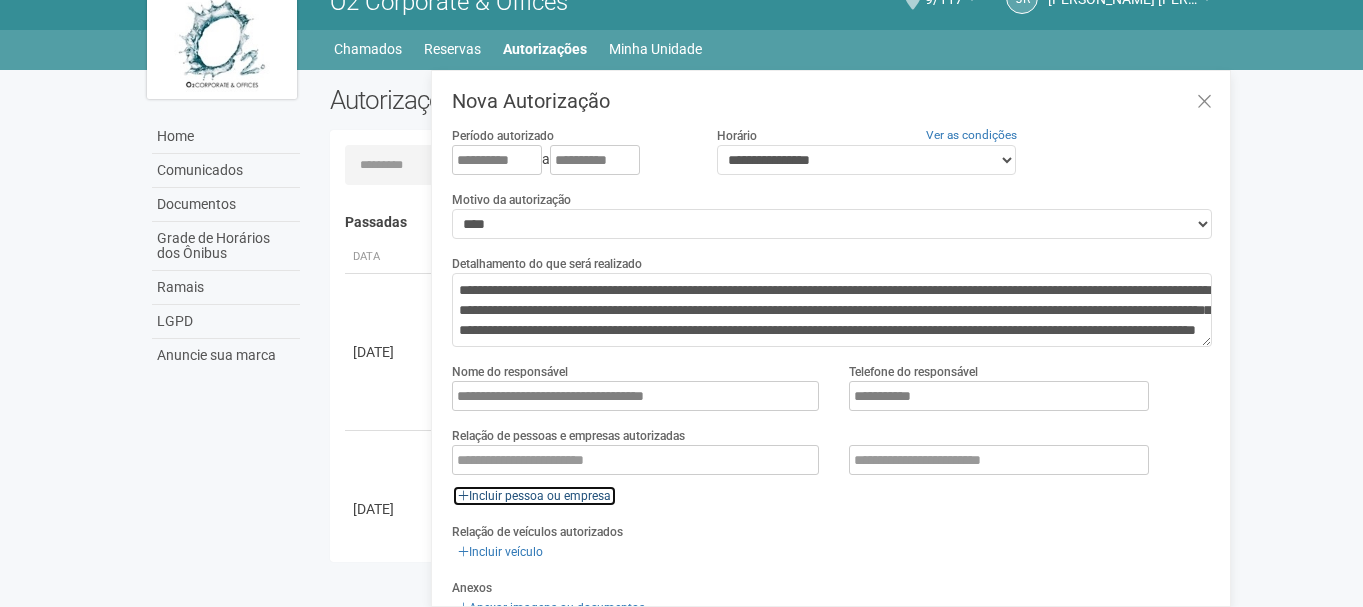 click on "Incluir pessoa ou empresa" at bounding box center (534, 496) 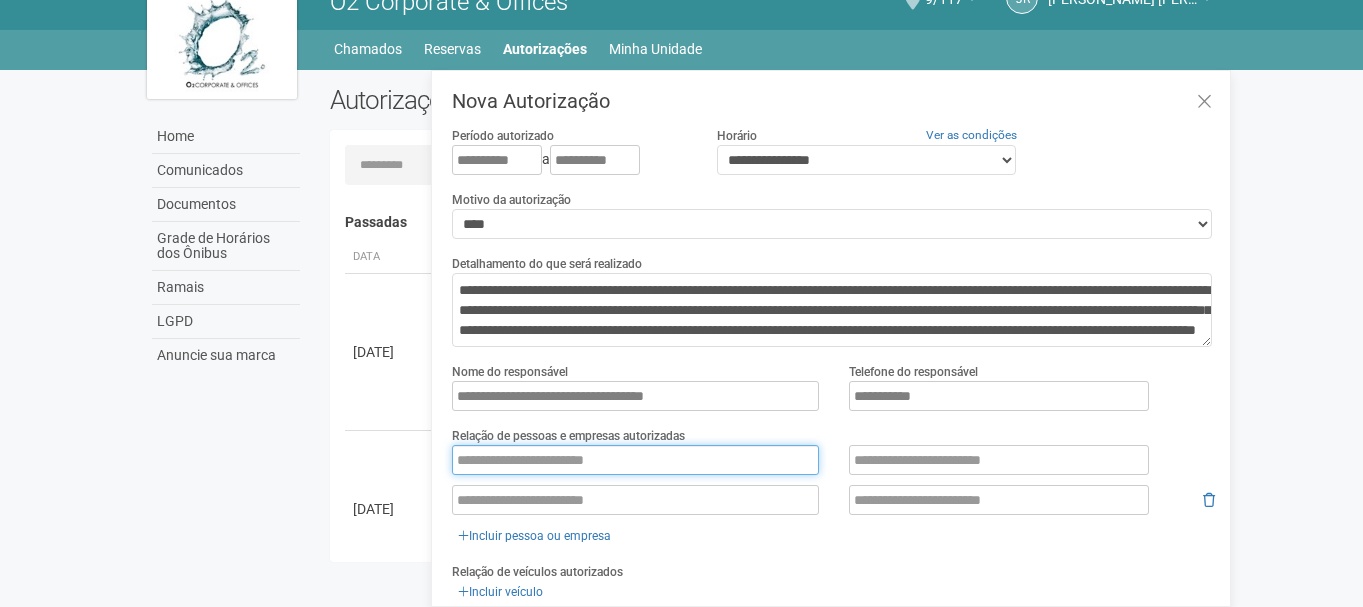 click at bounding box center [635, 460] 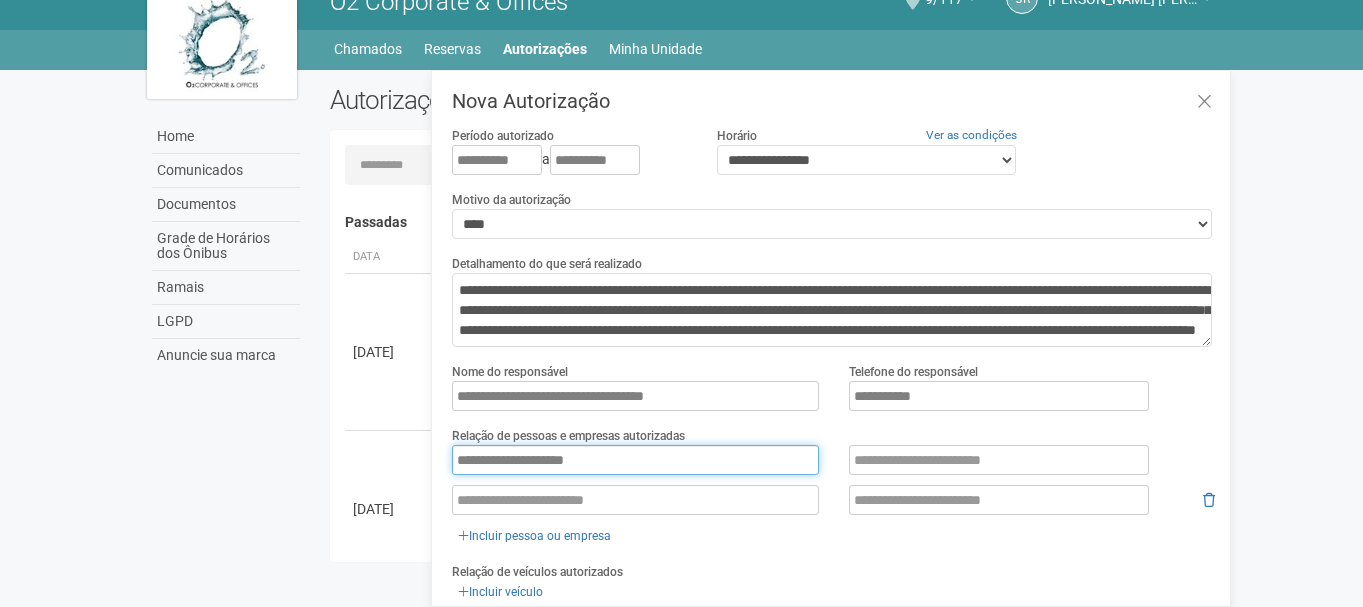 type on "**********" 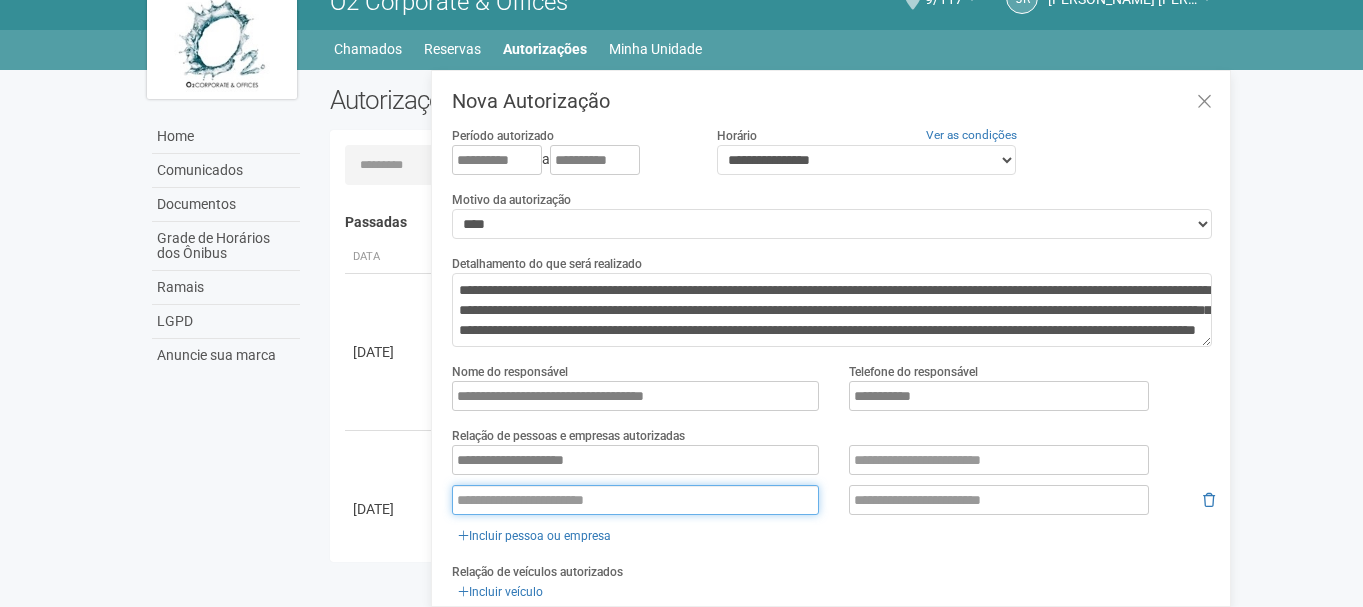 click at bounding box center [635, 500] 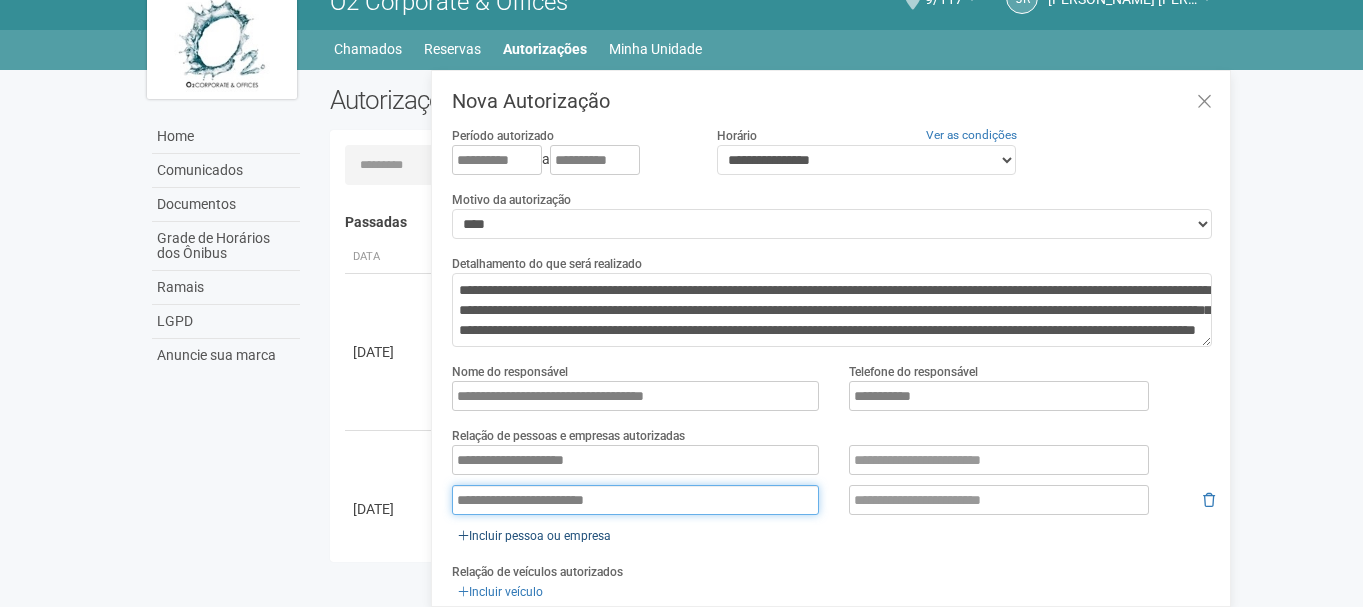type on "**********" 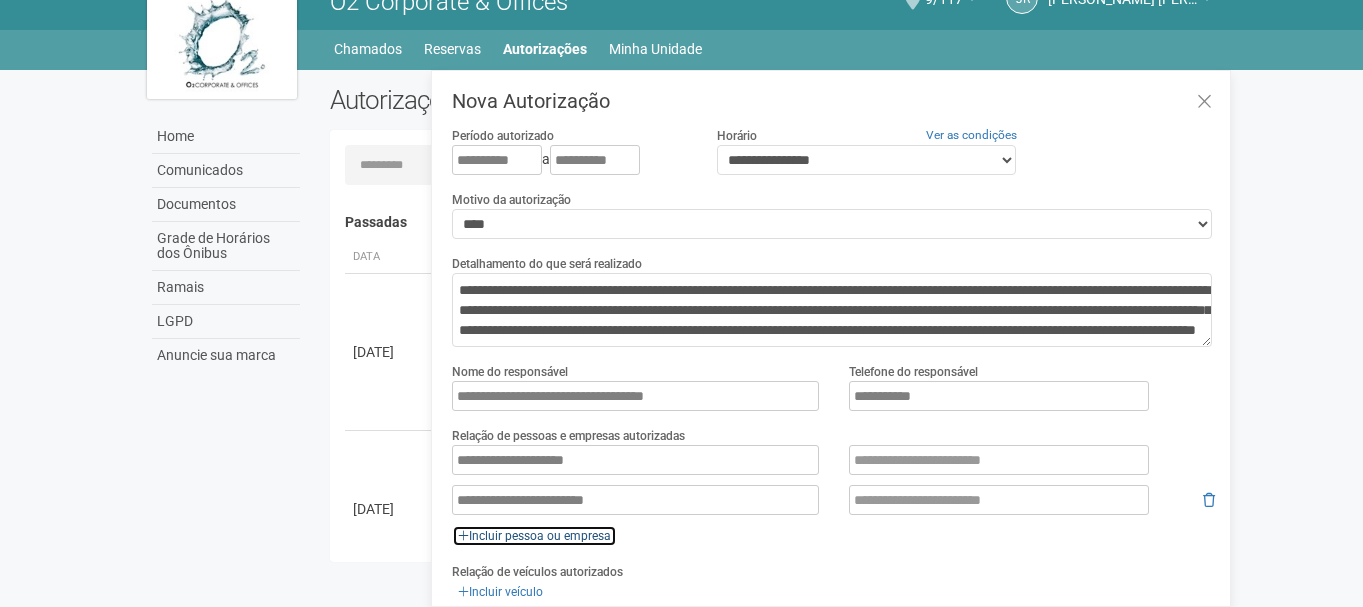 click on "Incluir pessoa ou empresa" at bounding box center (534, 536) 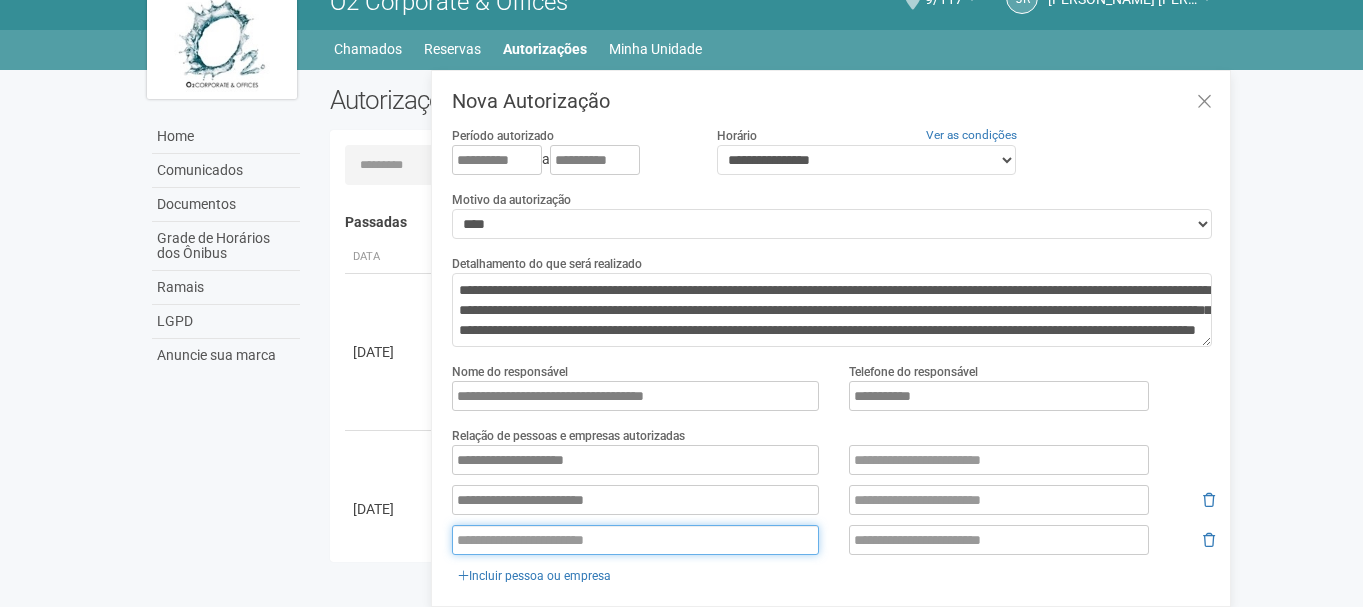 click at bounding box center [635, 540] 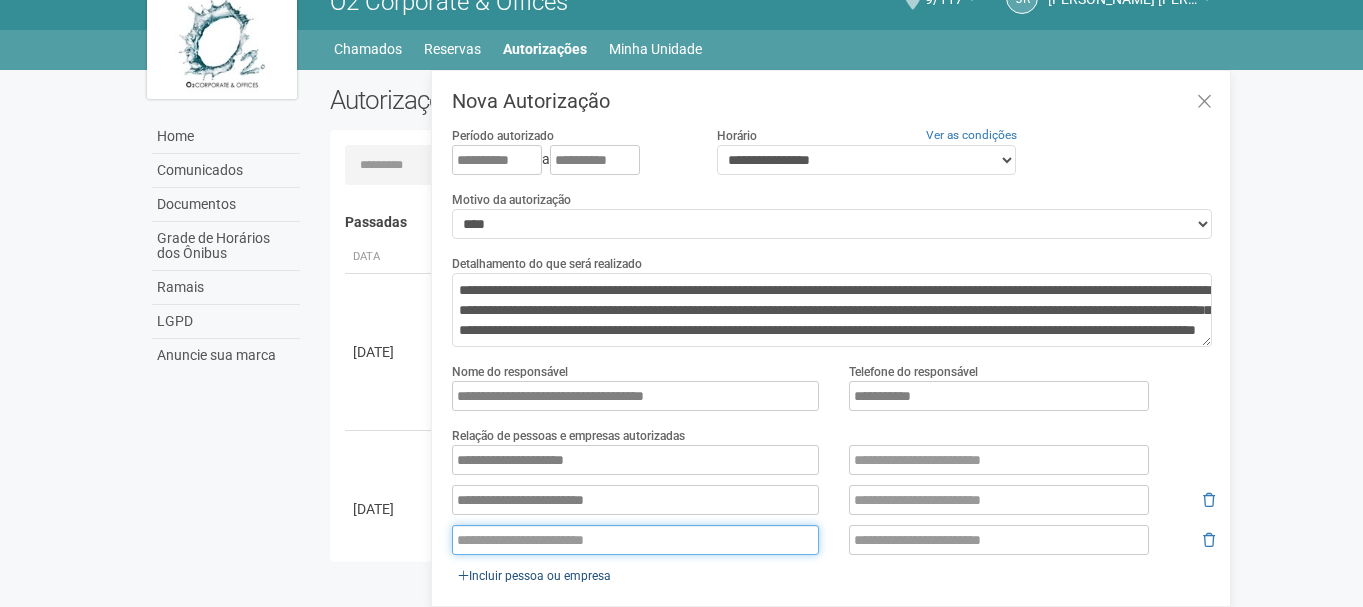 paste on "**********" 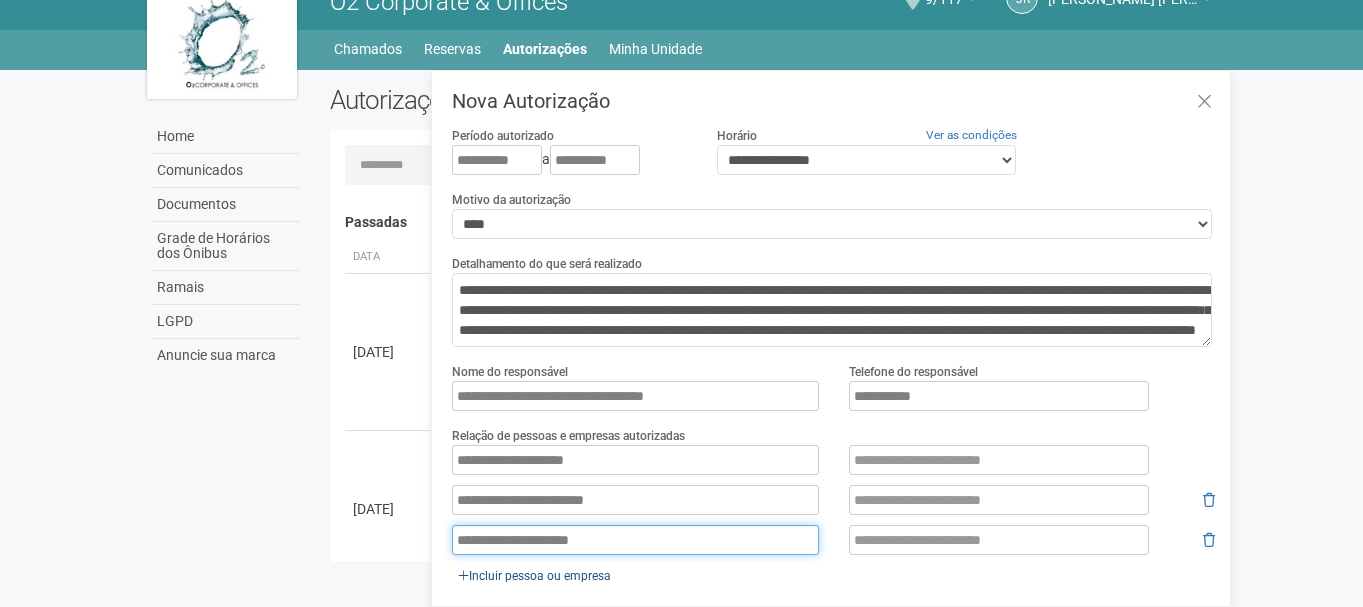 type on "**********" 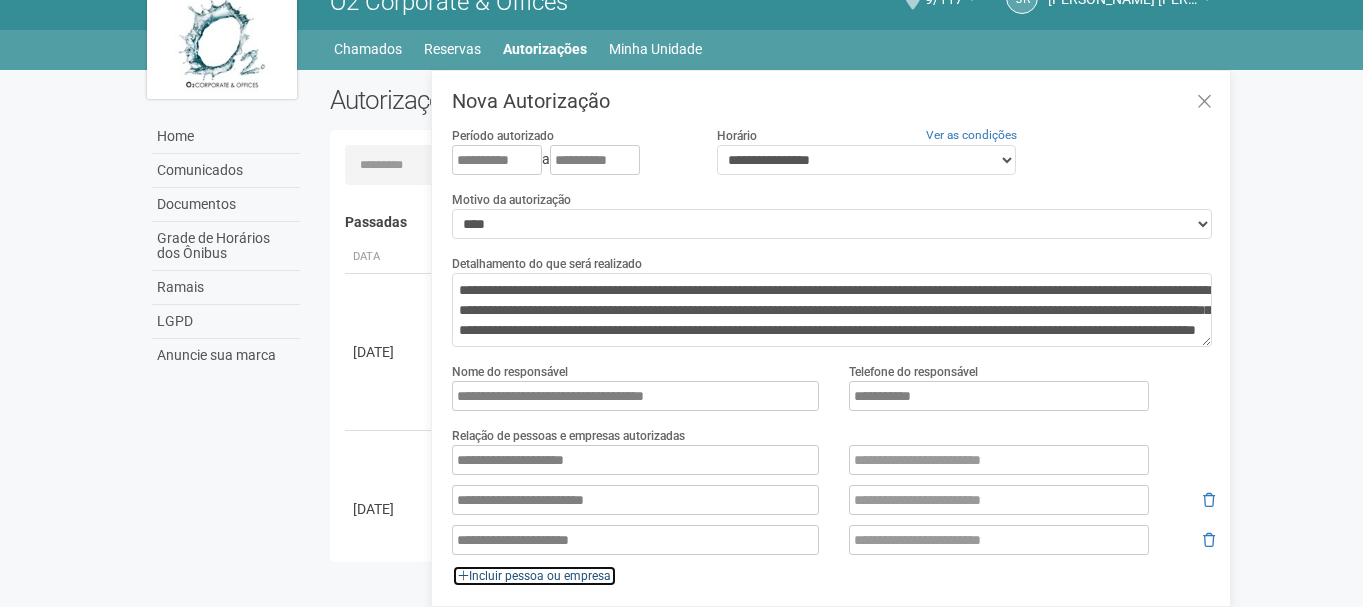 click on "Incluir pessoa ou empresa" at bounding box center (534, 576) 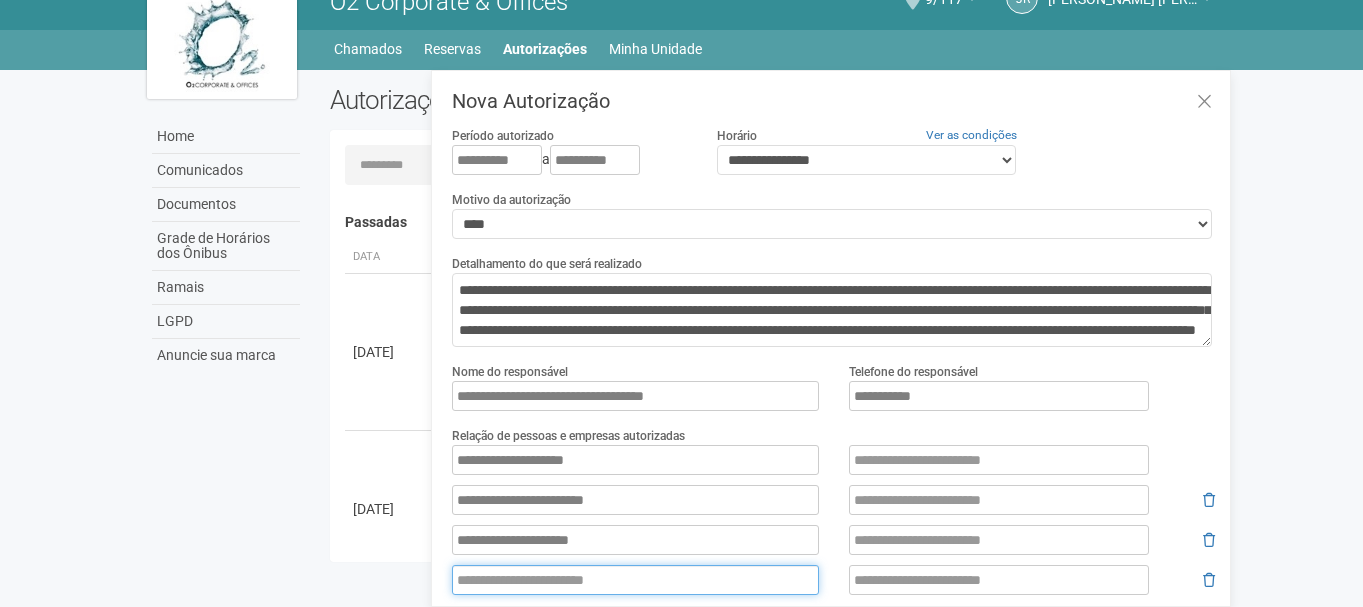 click at bounding box center [635, 580] 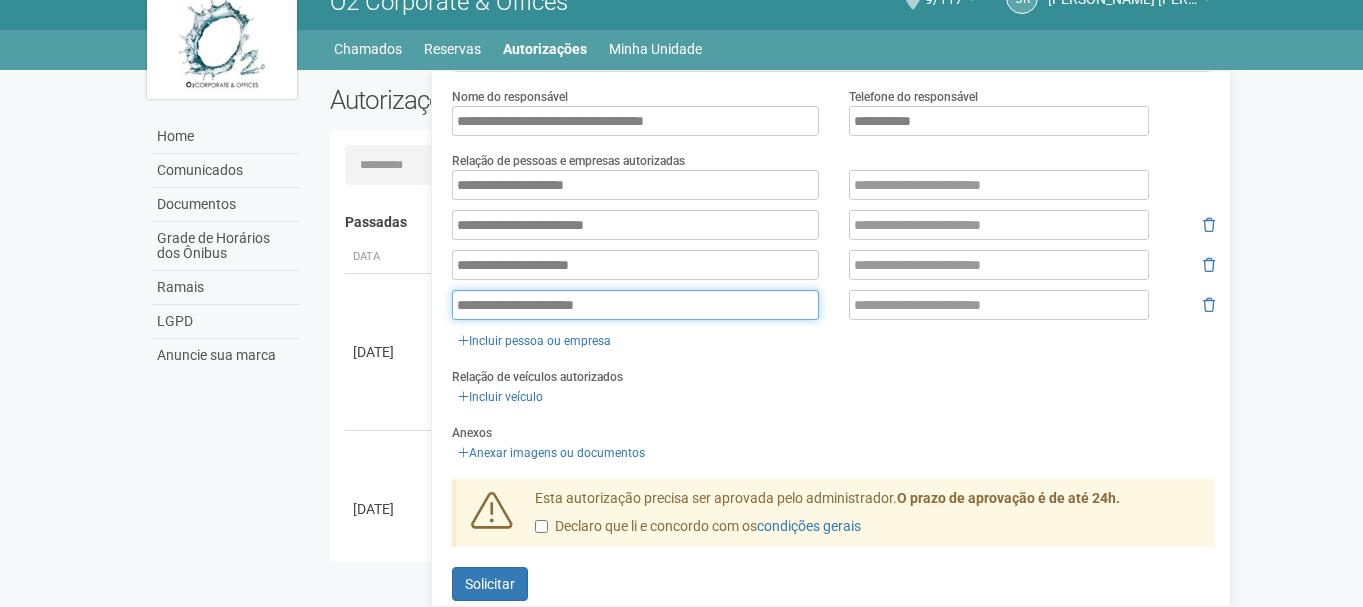 scroll, scrollTop: 296, scrollLeft: 0, axis: vertical 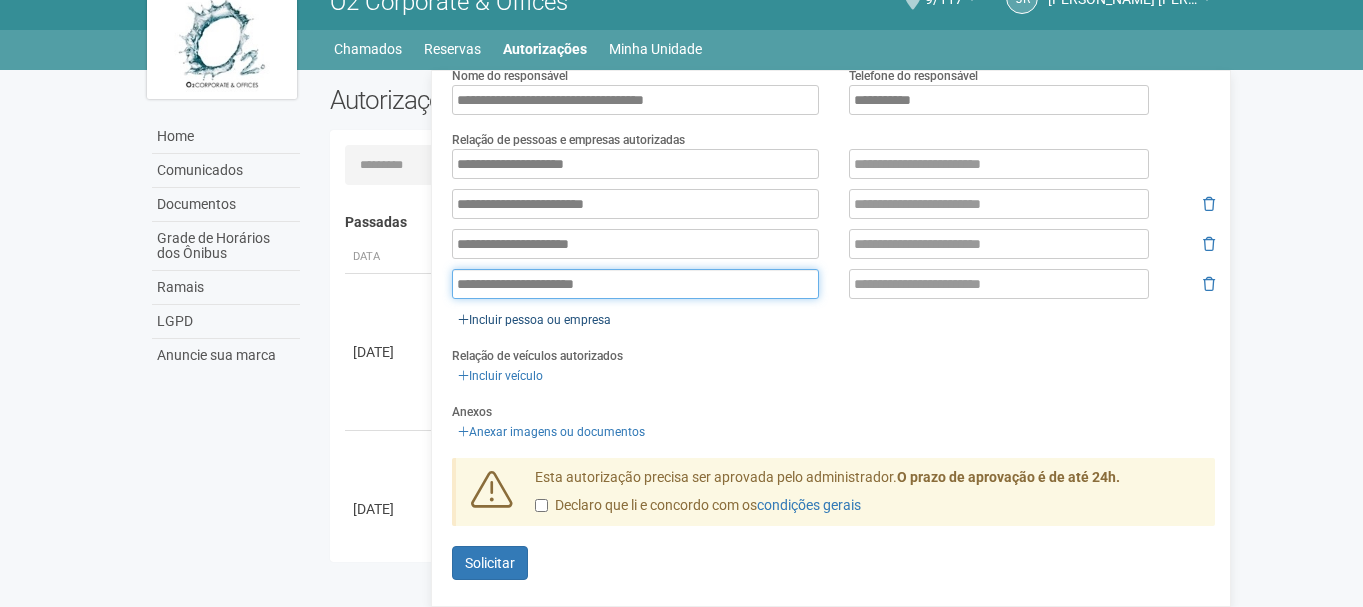 type on "**********" 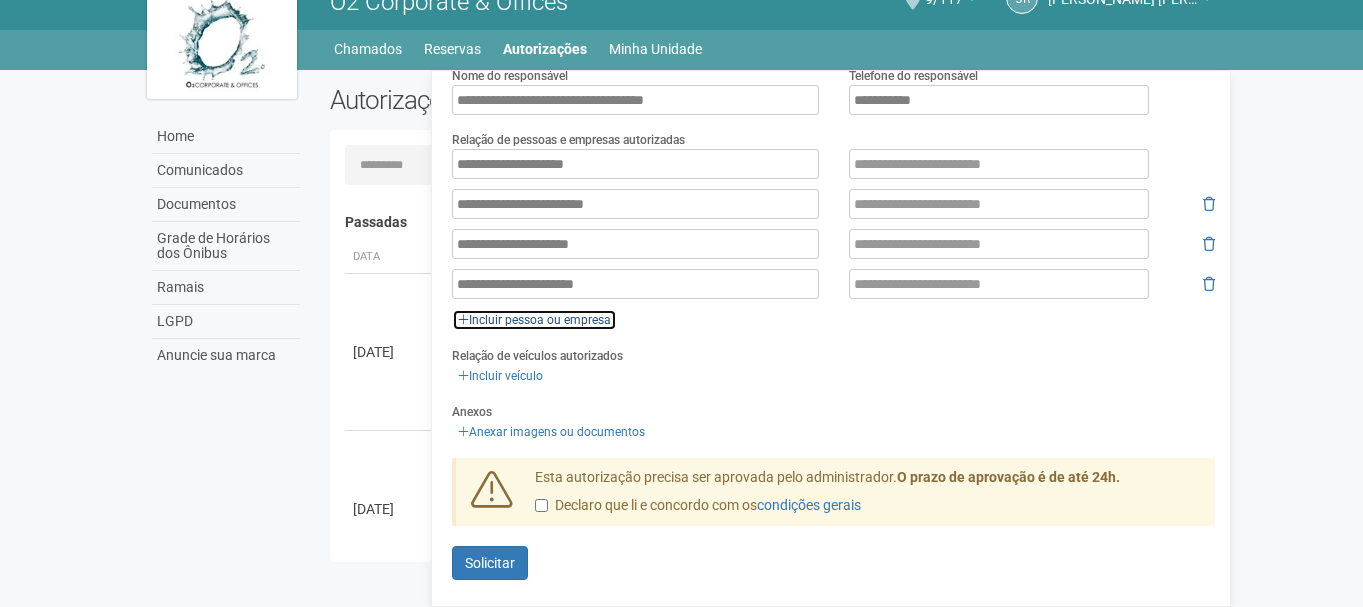 click on "Incluir pessoa ou empresa" at bounding box center [534, 320] 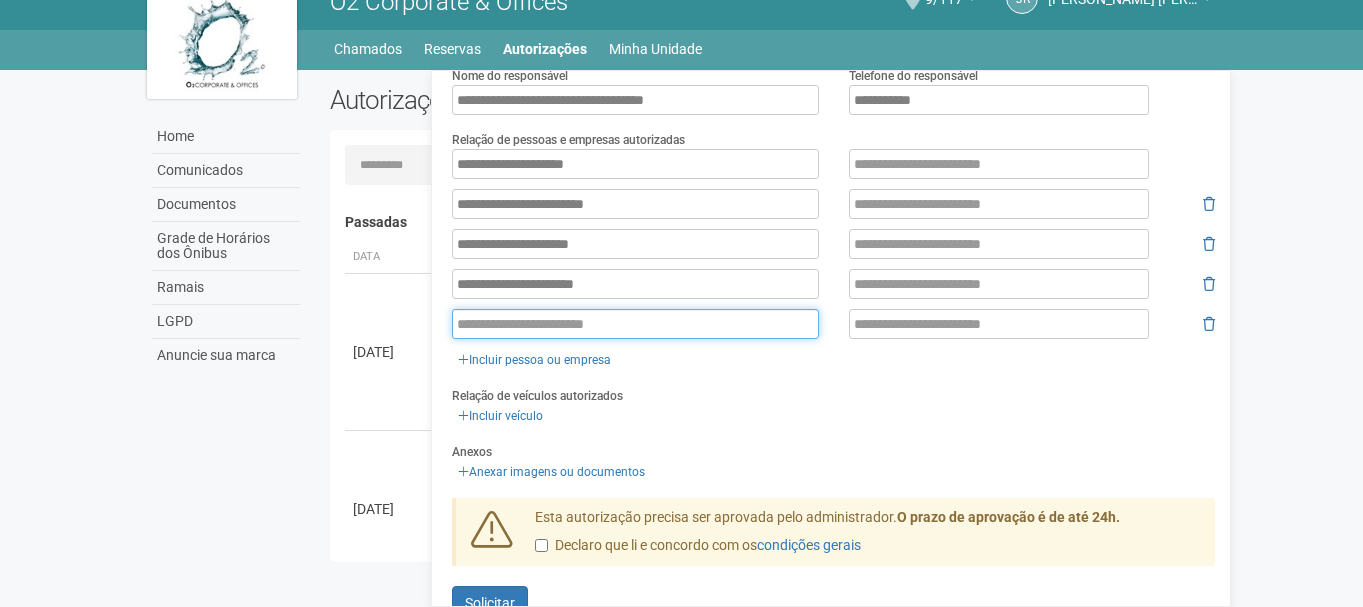 click at bounding box center (635, 324) 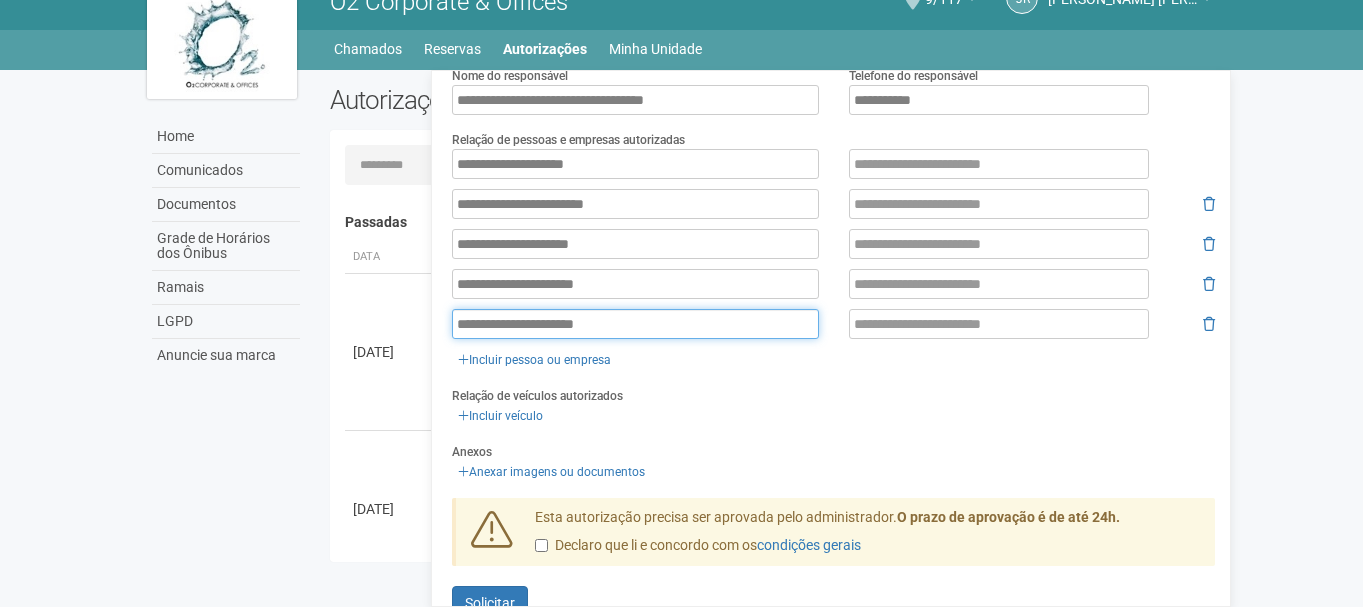 type on "**********" 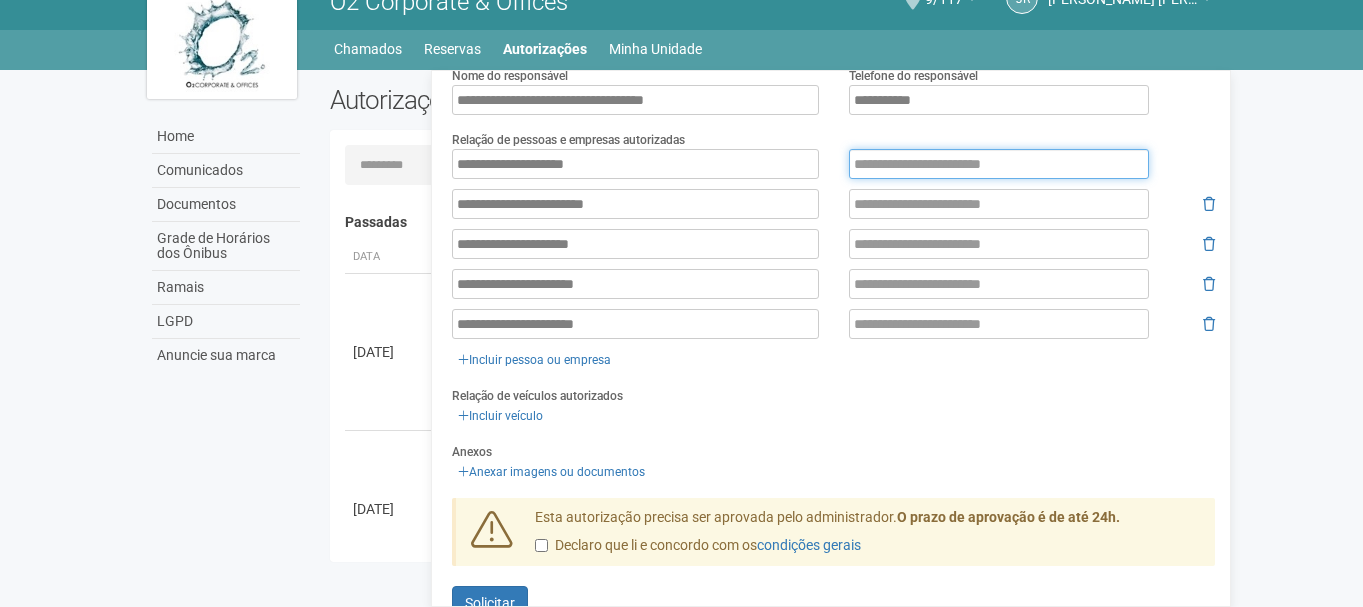 click at bounding box center (999, 164) 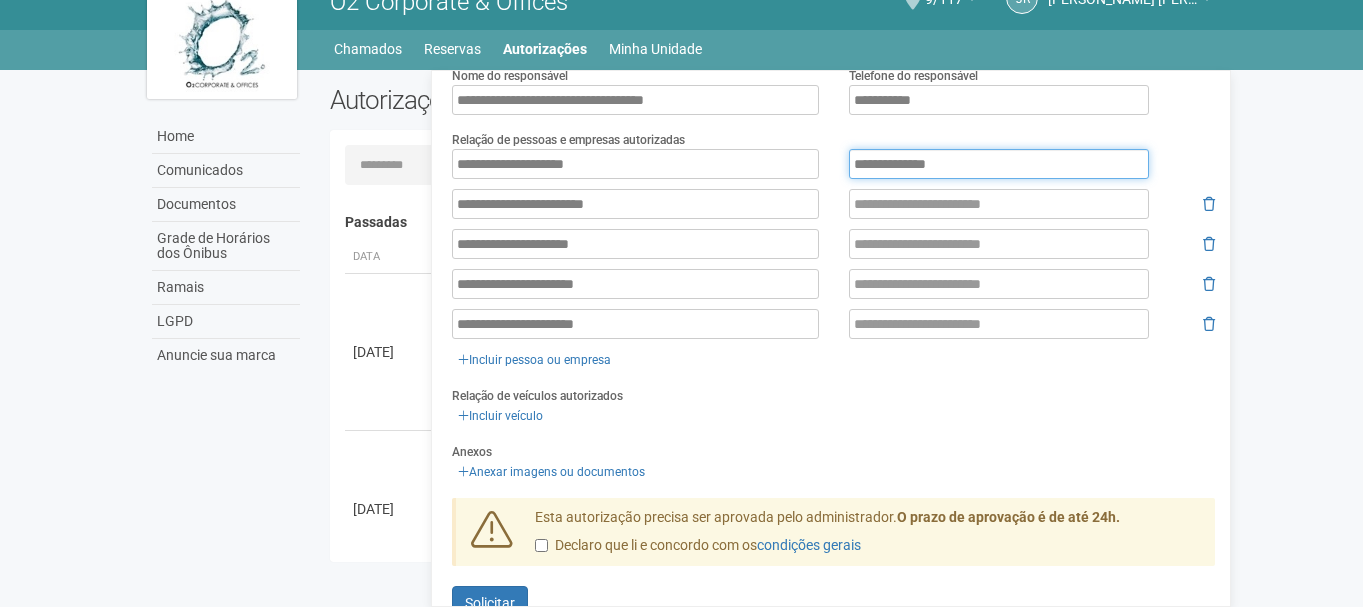 type on "**********" 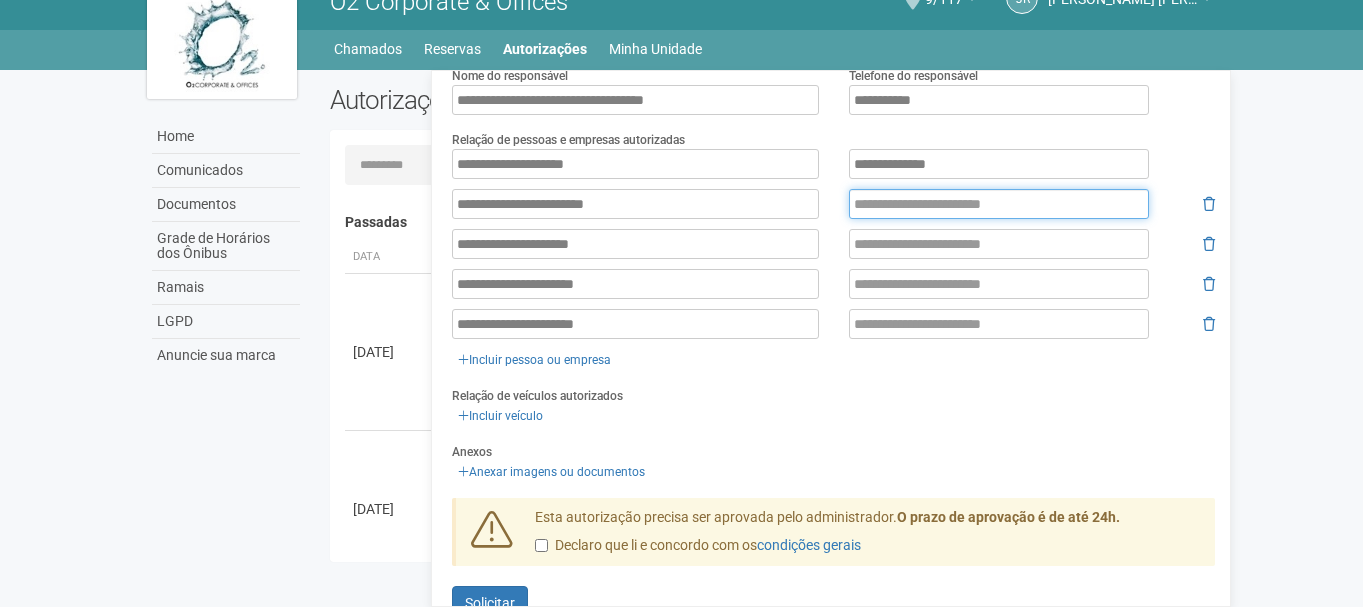 click at bounding box center (999, 204) 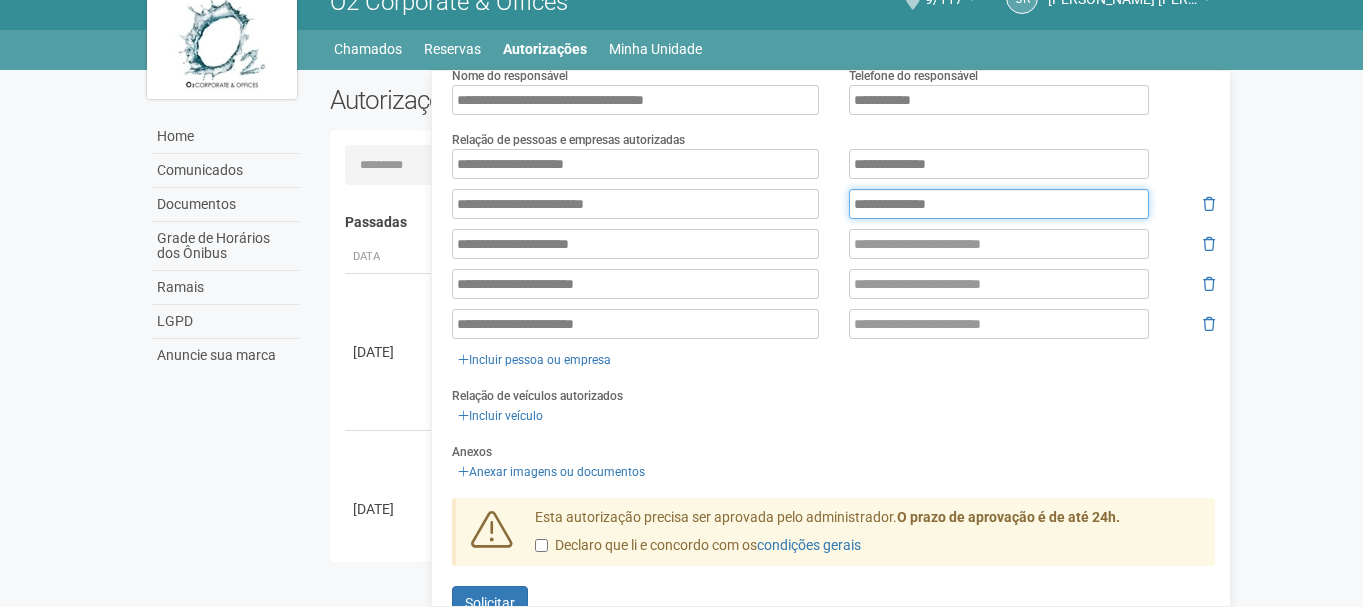 type on "**********" 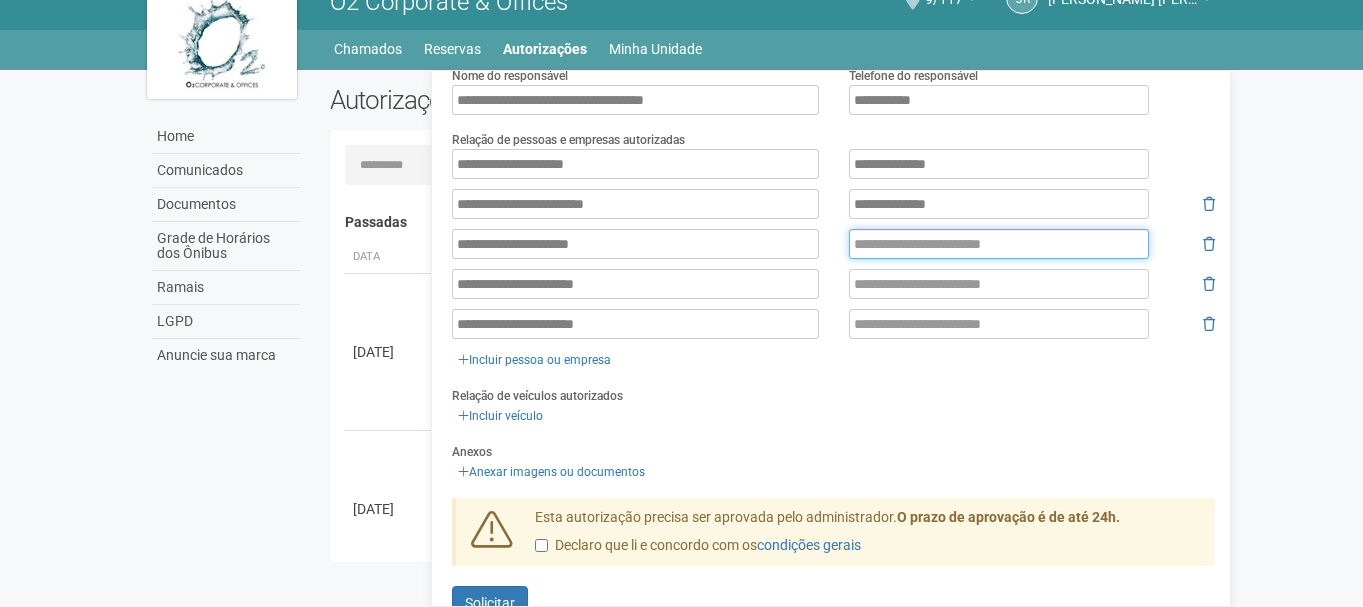 click at bounding box center (999, 244) 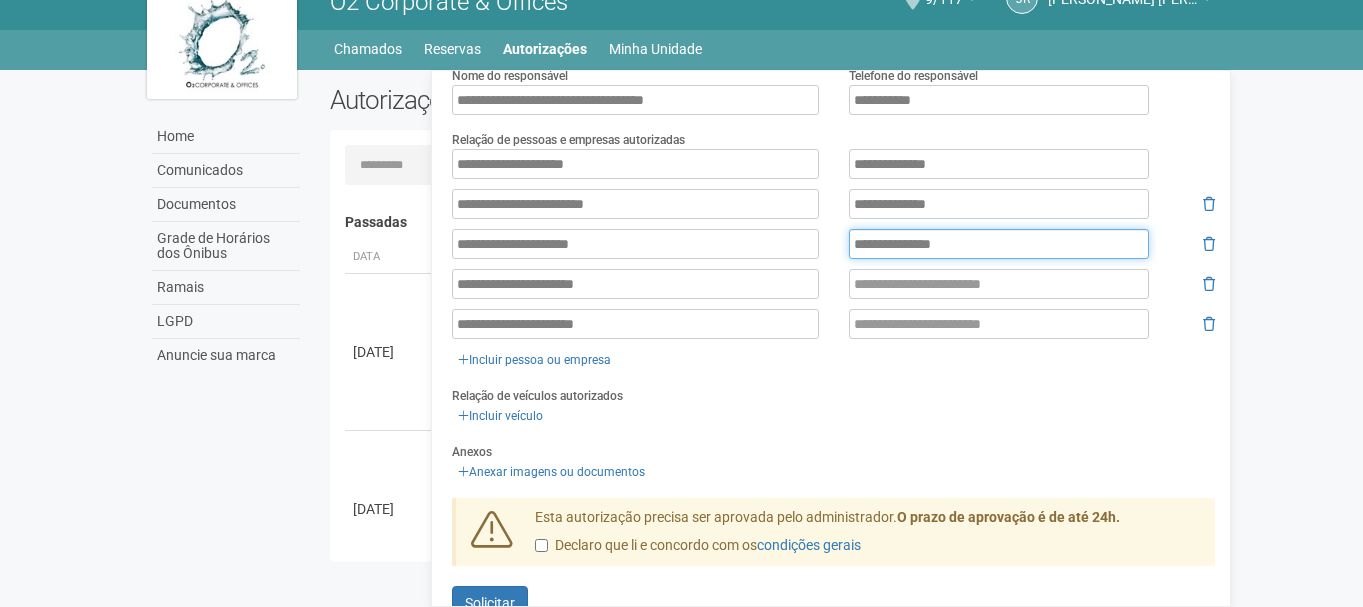 type on "**********" 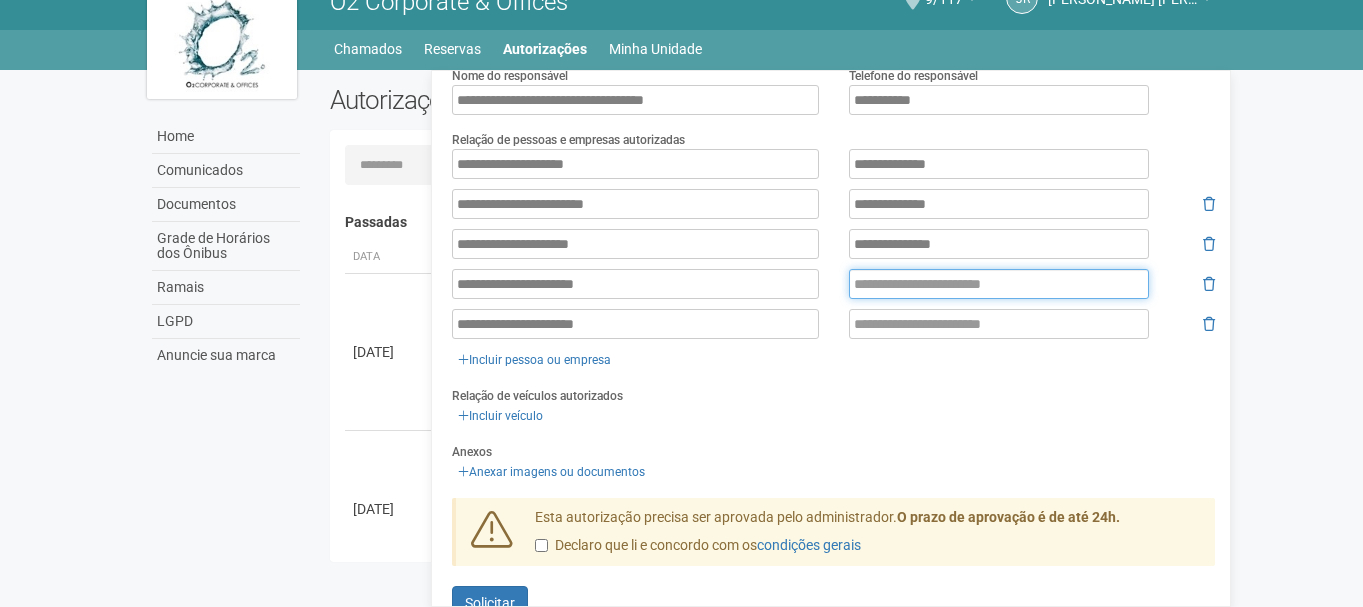 click at bounding box center [999, 284] 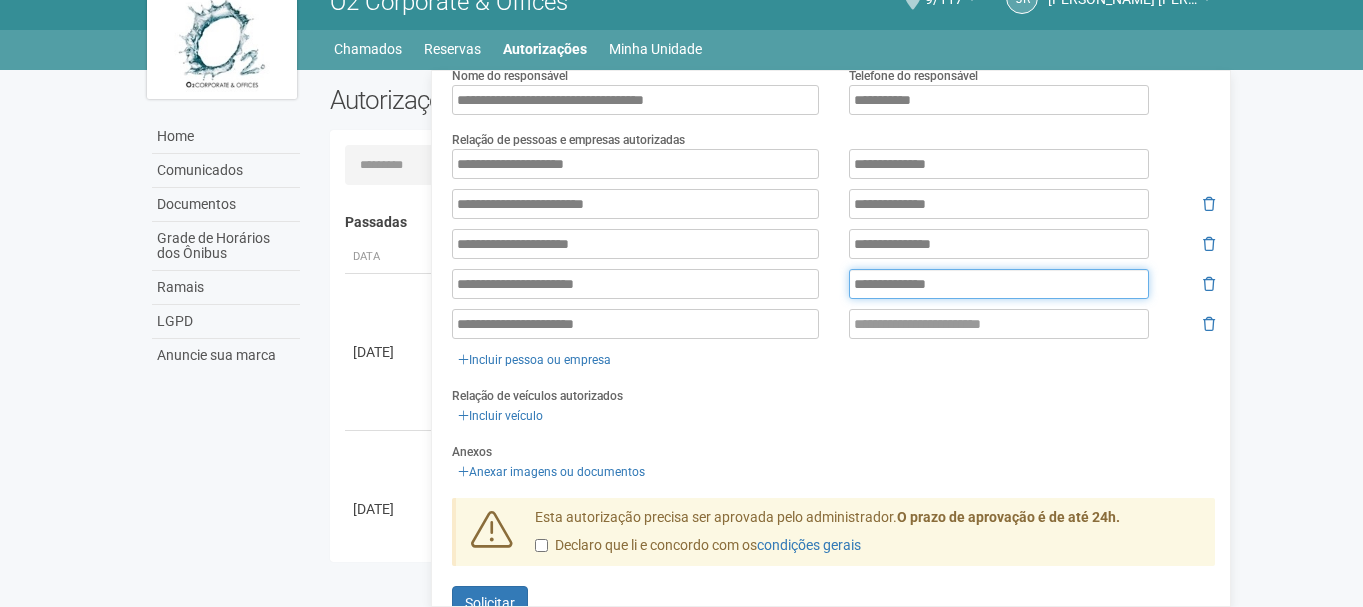 type on "**********" 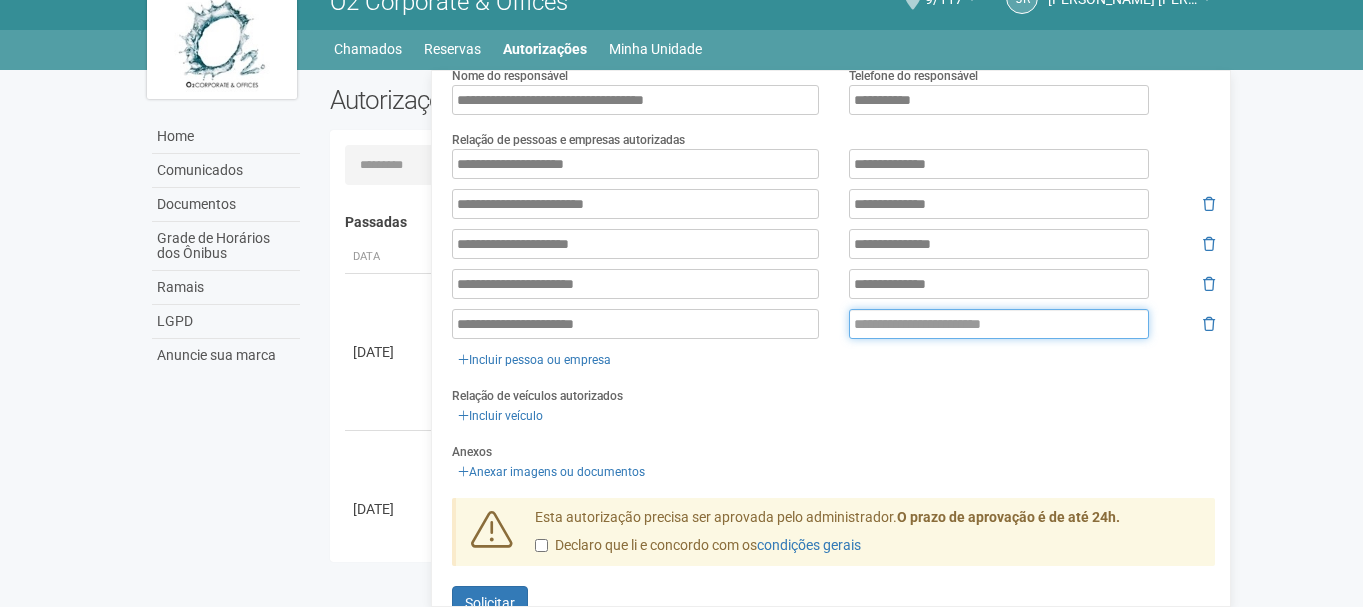 click at bounding box center (999, 324) 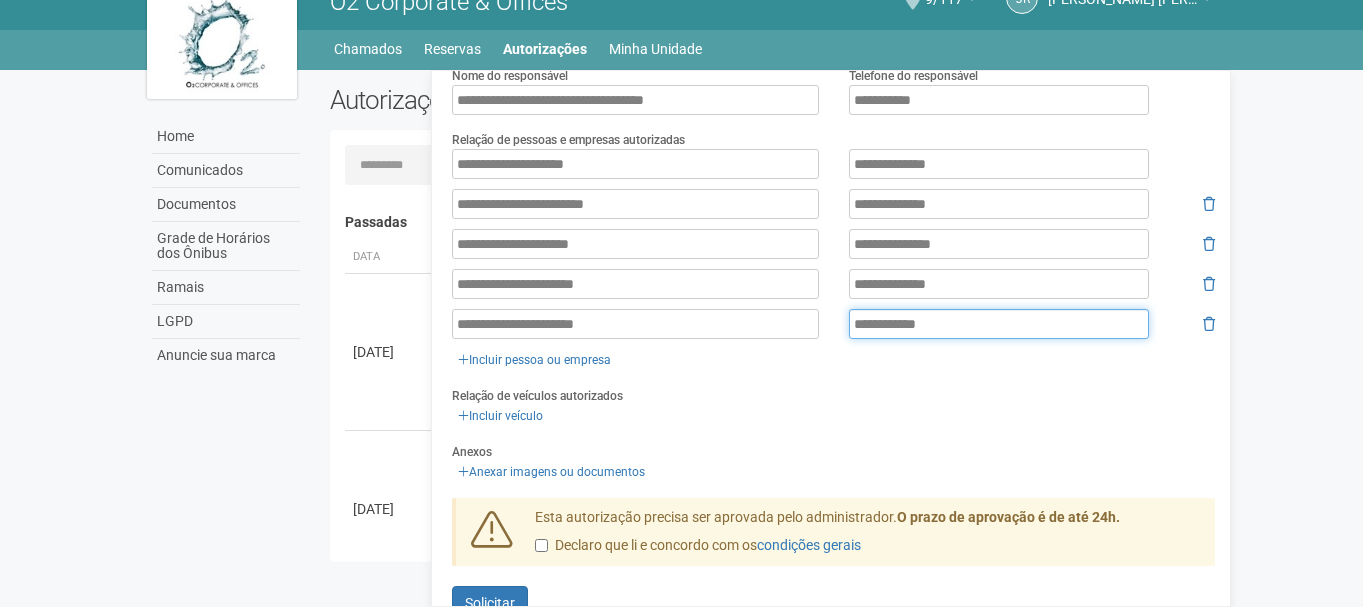 type on "**********" 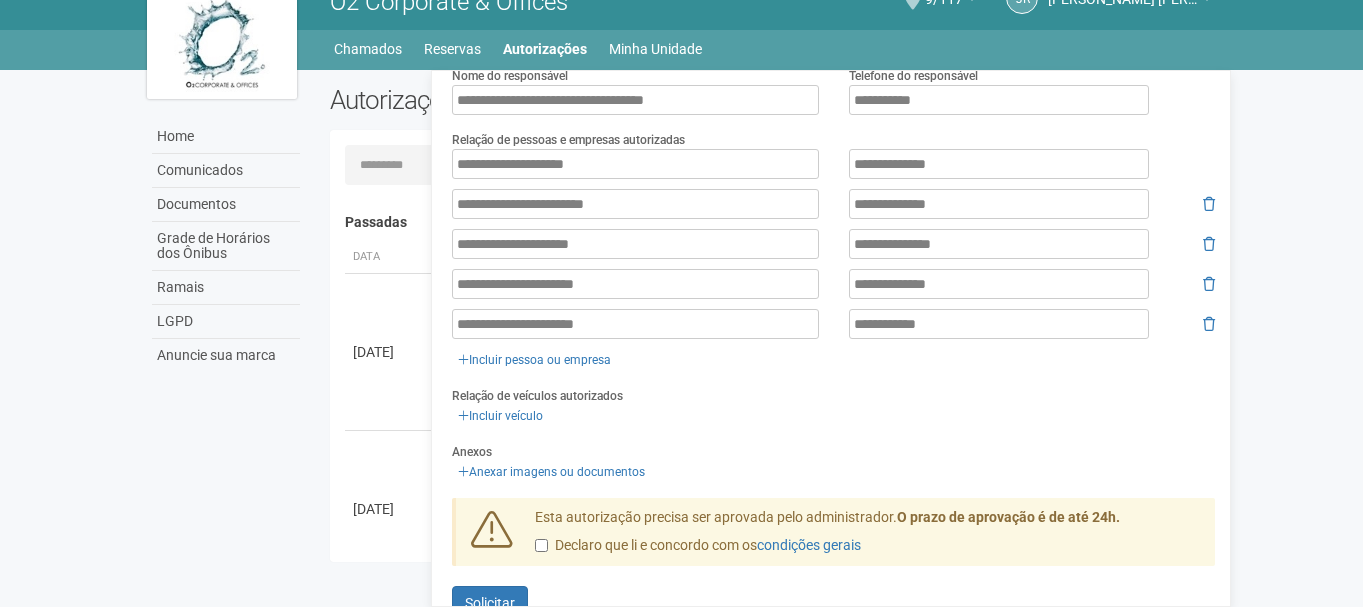 click on "Esta autorização precisa ser aprovada pelo administrador.
O prazo de aprovação é de até 24h.
Declaro que li e concordo com os
condições gerais" at bounding box center (868, 537) 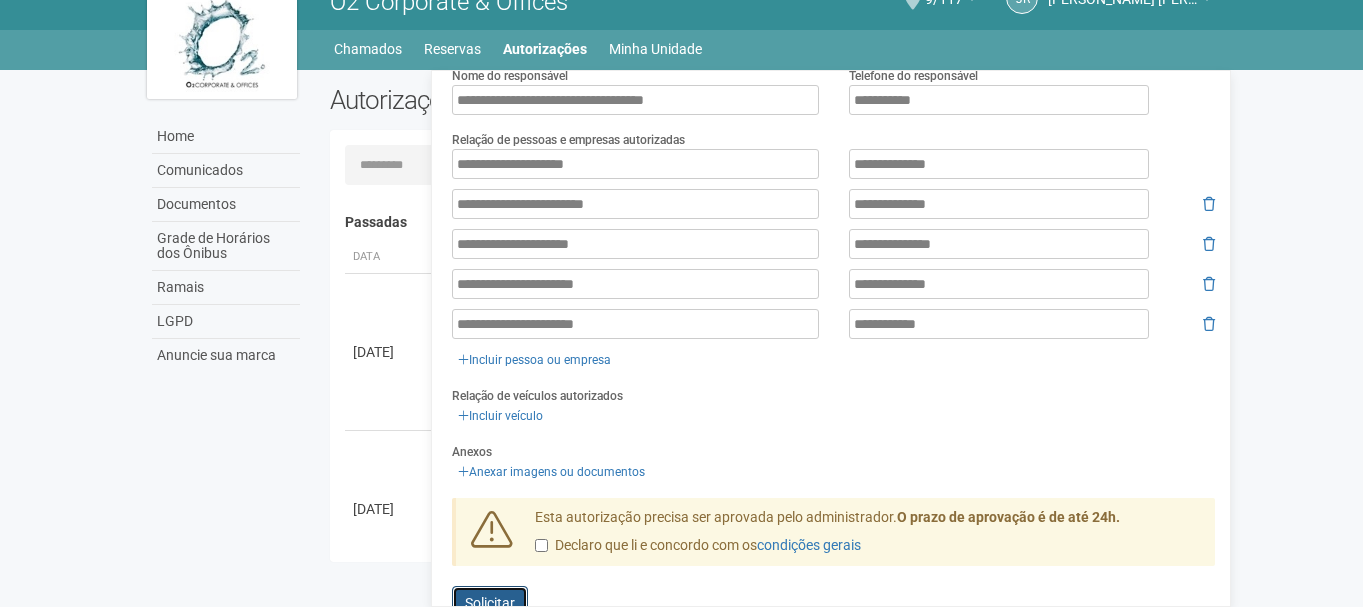 click on "Enviando...
Solicitar" at bounding box center (490, 603) 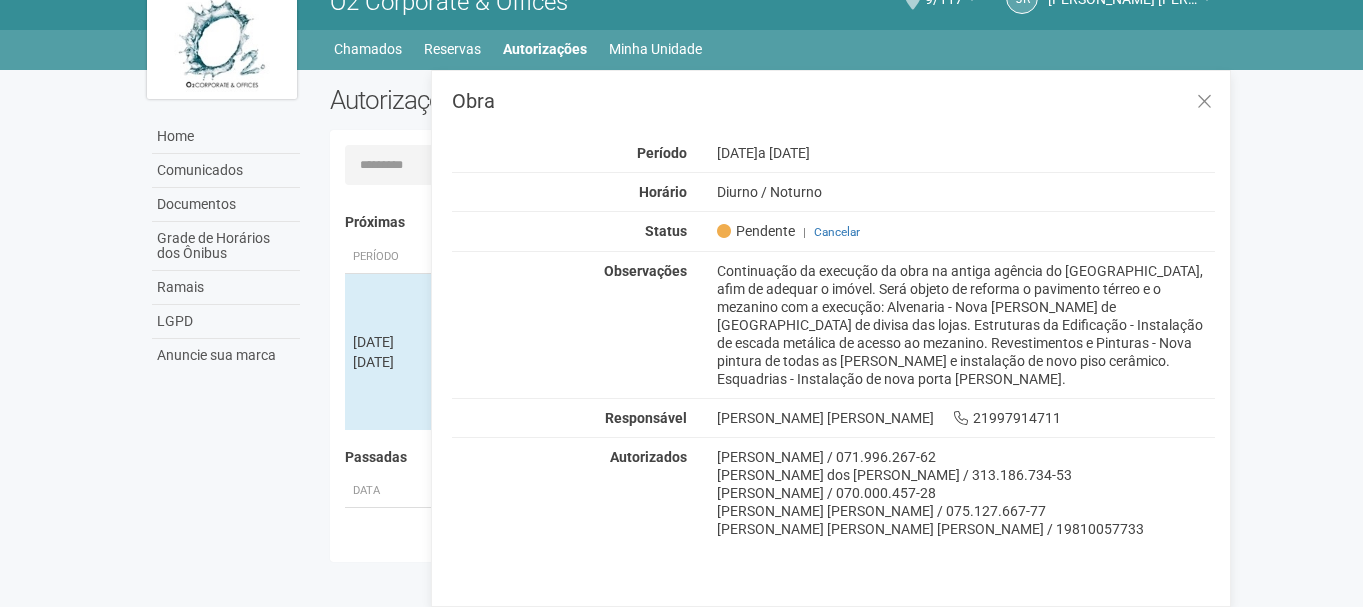 scroll, scrollTop: 0, scrollLeft: 0, axis: both 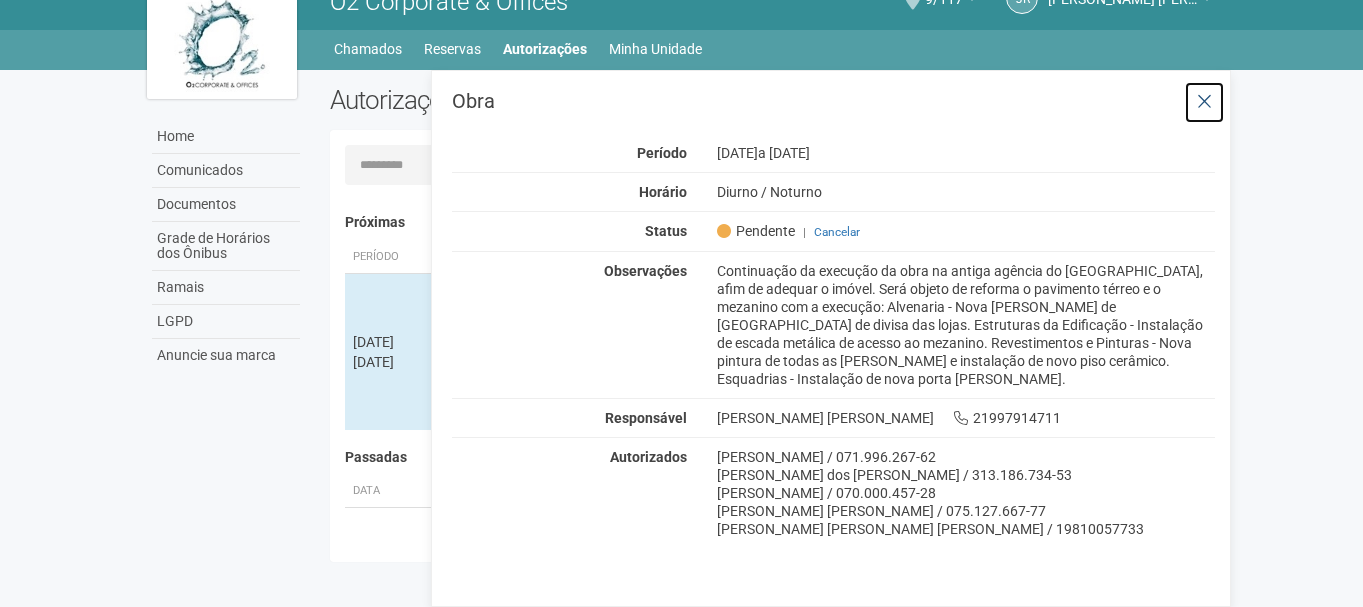 click at bounding box center (1204, 102) 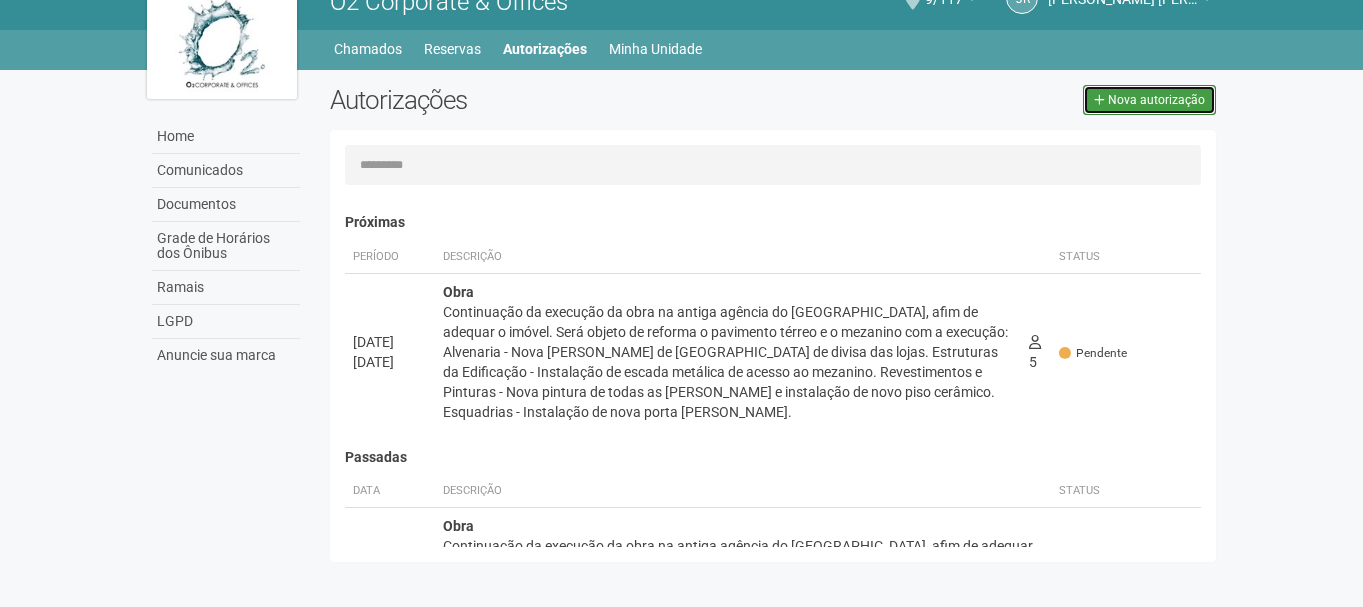 click on "Nova autorização" at bounding box center [1156, 100] 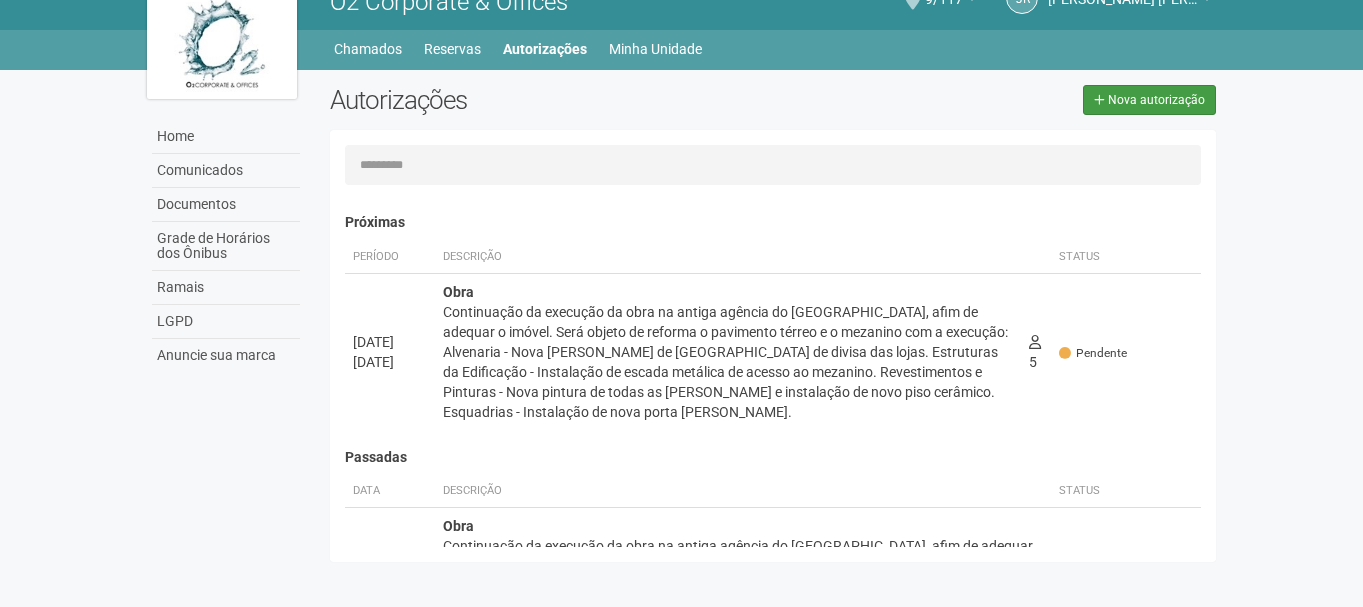 type 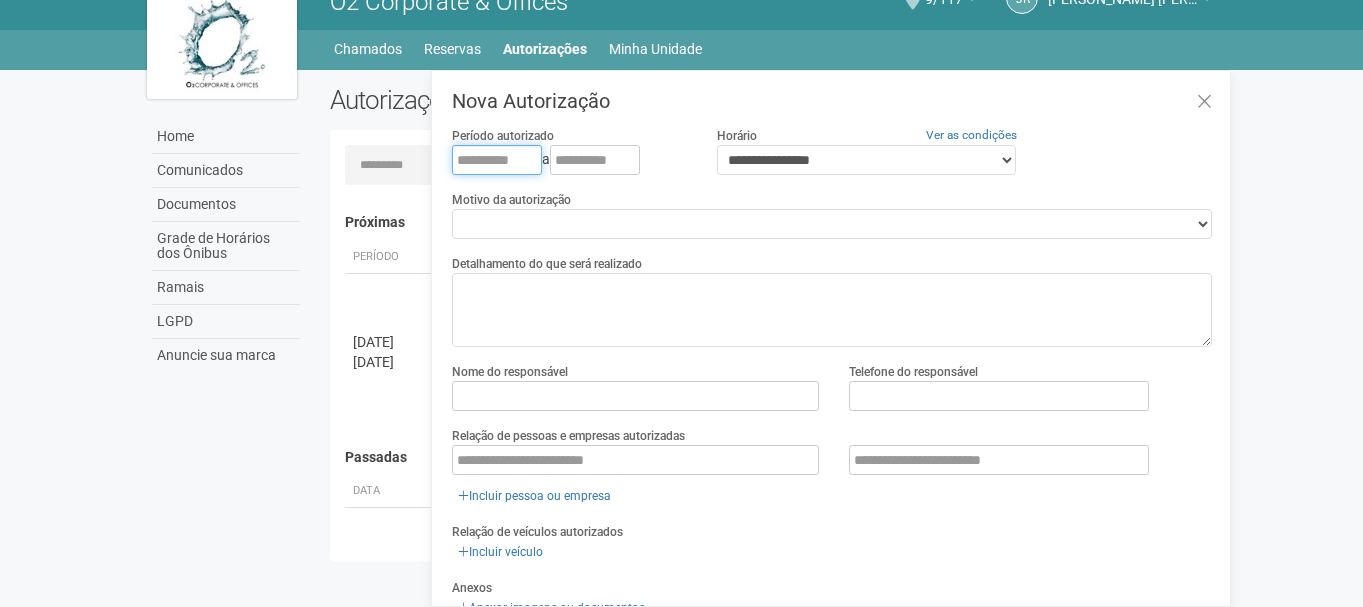click at bounding box center [497, 160] 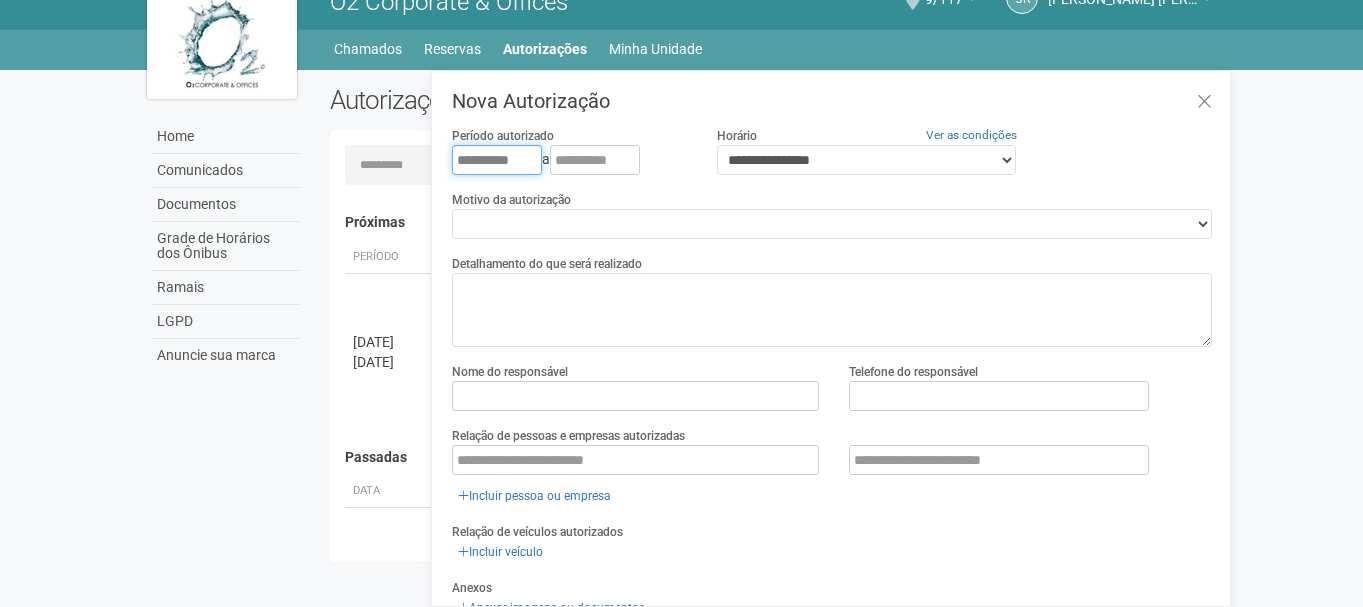 type on "**********" 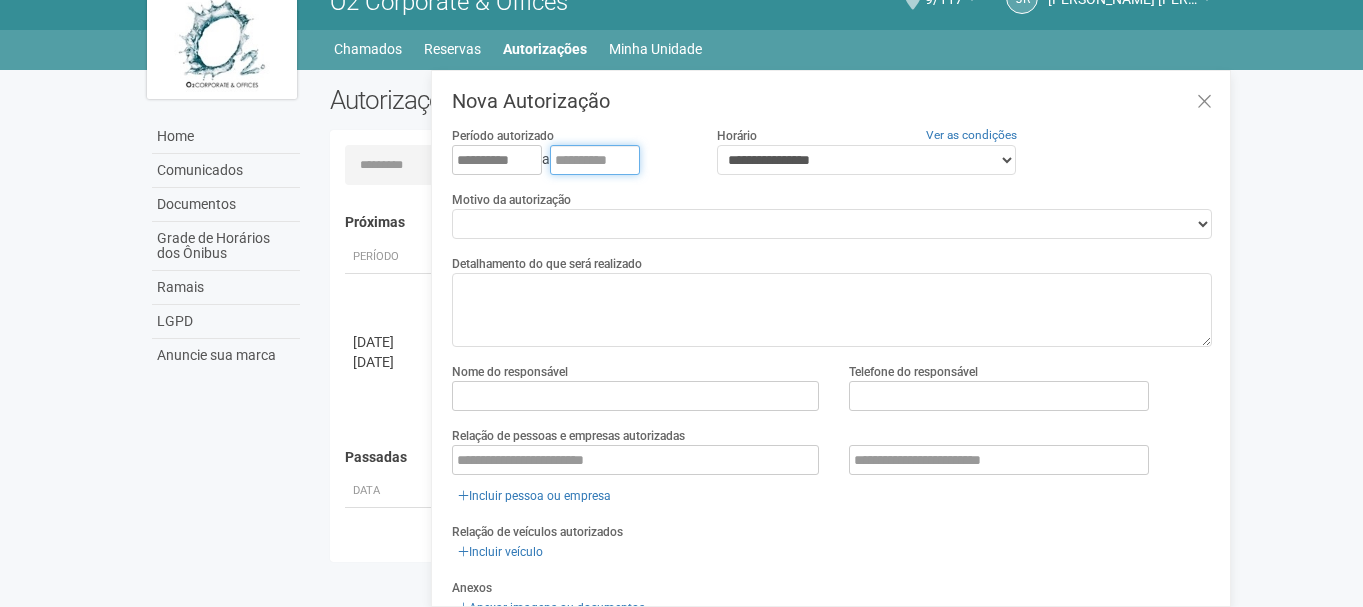 click at bounding box center (595, 160) 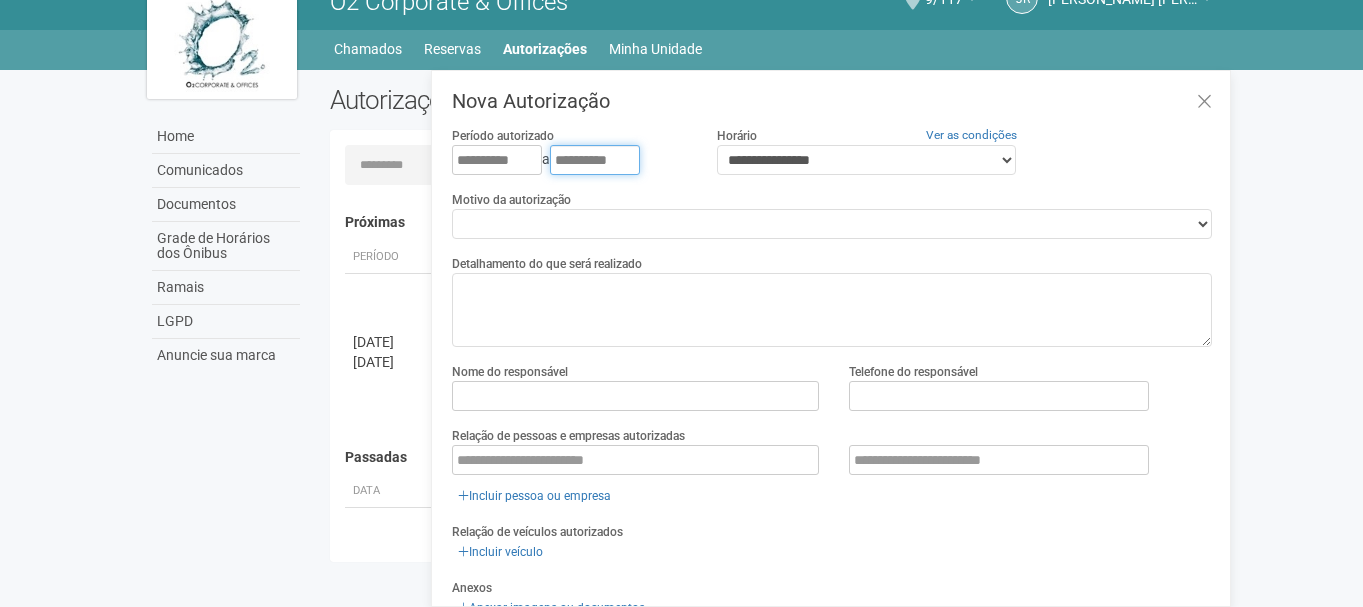type on "**********" 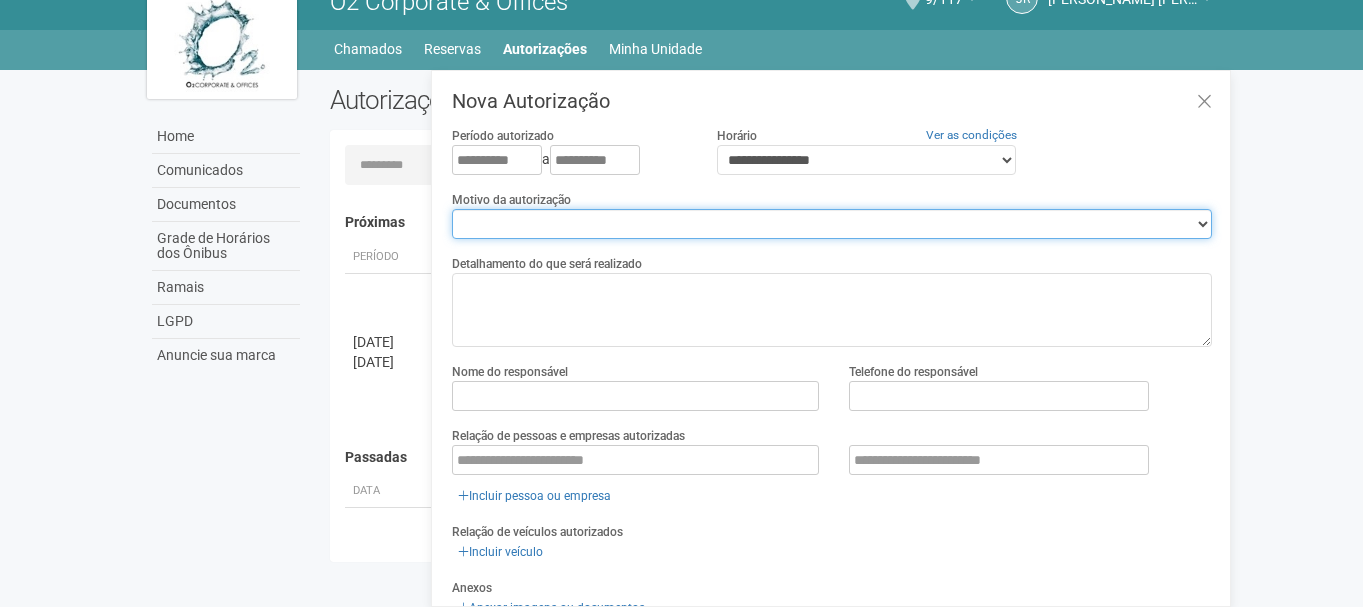 click on "**********" at bounding box center (832, 224) 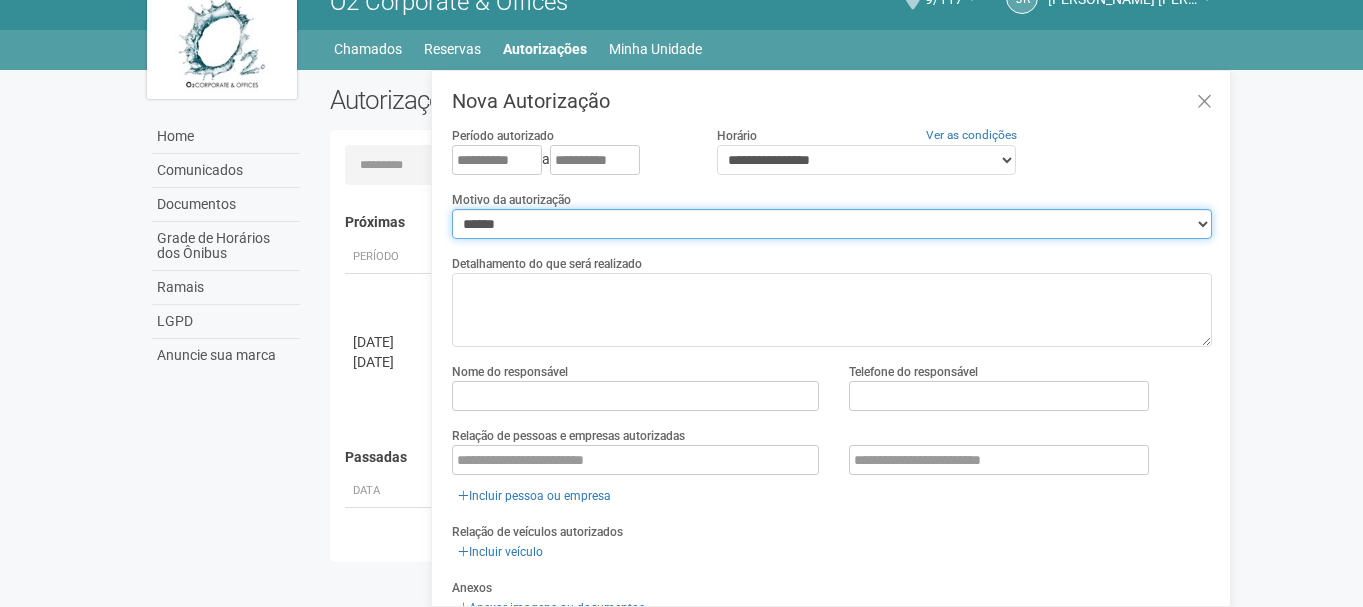 click on "**********" at bounding box center [832, 224] 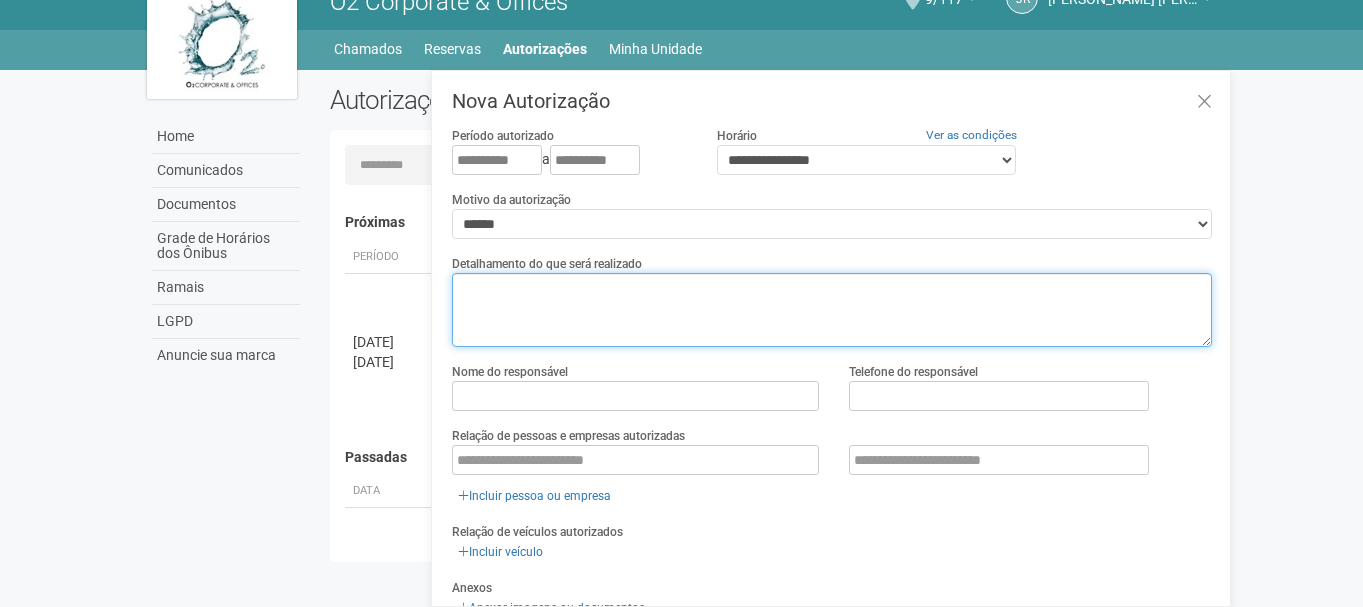 click at bounding box center (832, 310) 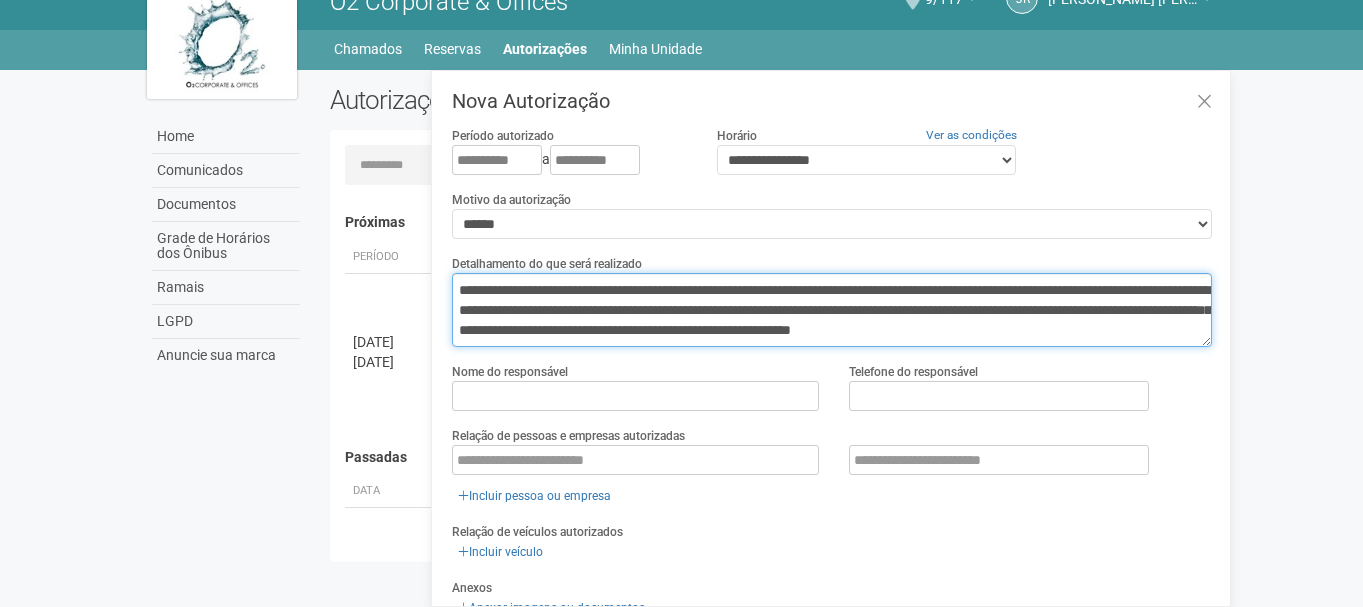 scroll, scrollTop: 0, scrollLeft: 0, axis: both 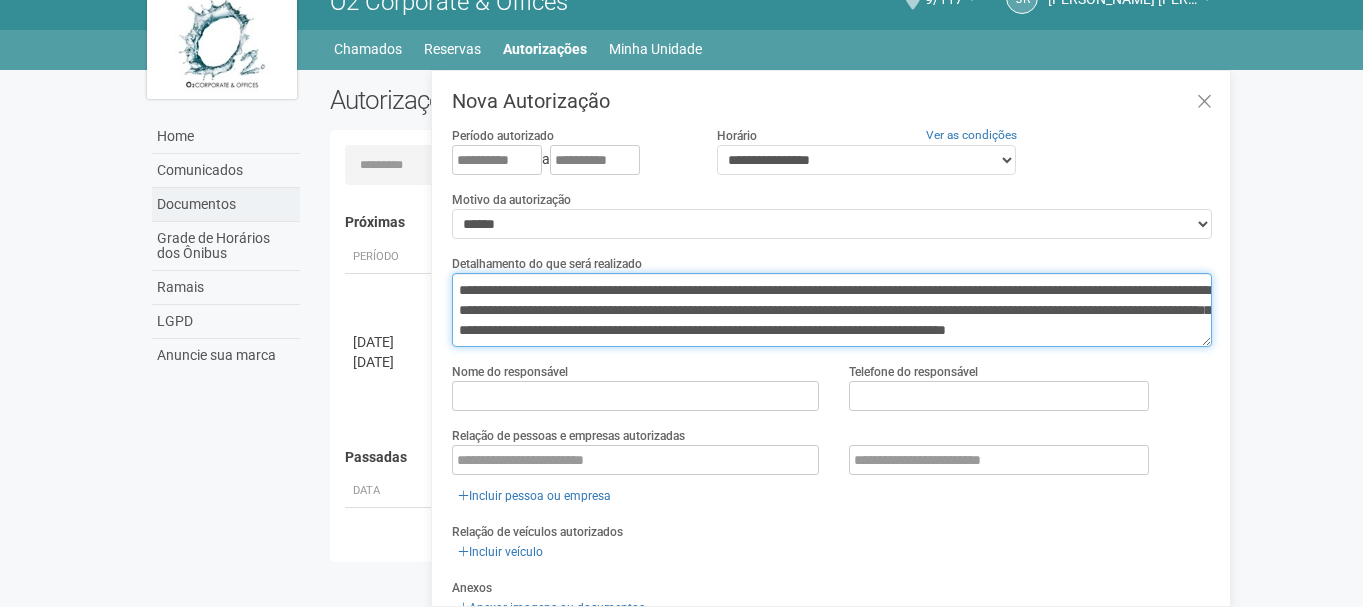 drag, startPoint x: 781, startPoint y: 332, endPoint x: 297, endPoint y: 198, distance: 502.20712 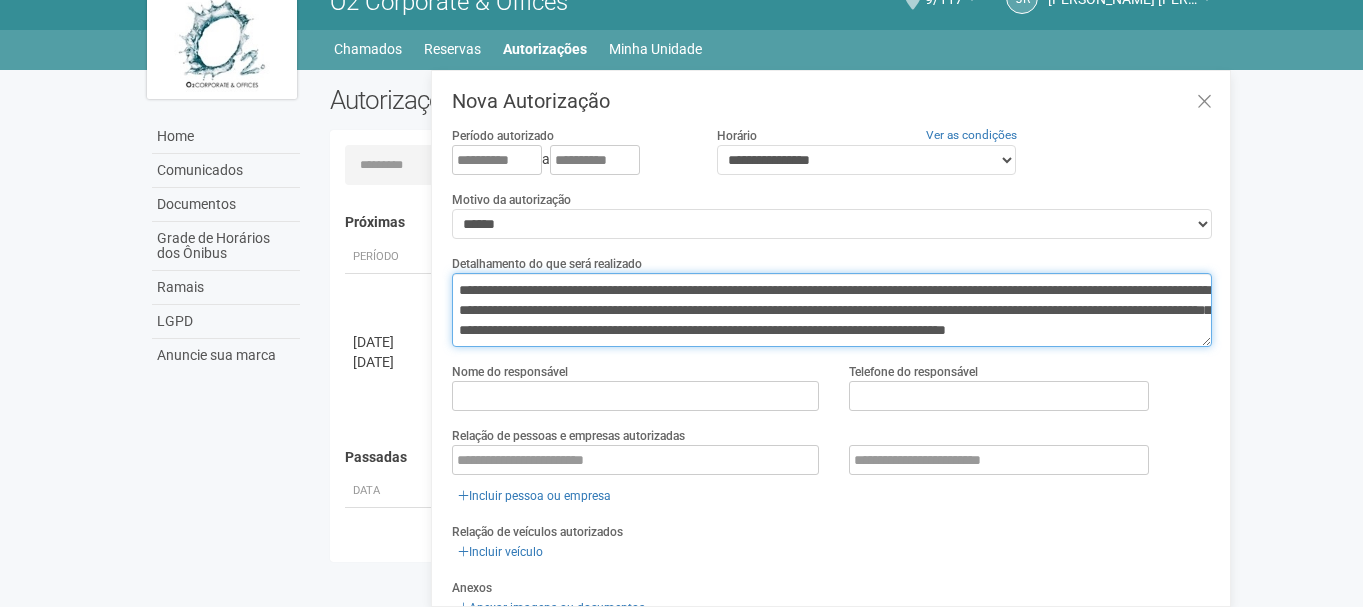 scroll, scrollTop: 20, scrollLeft: 0, axis: vertical 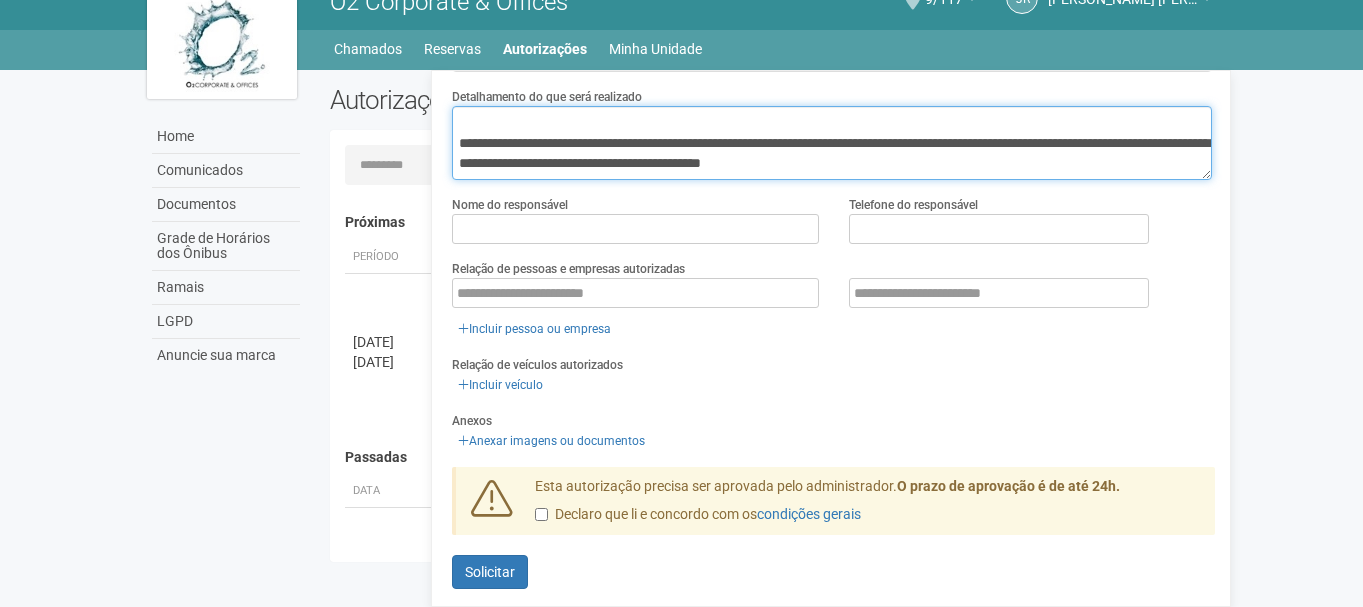type on "**********" 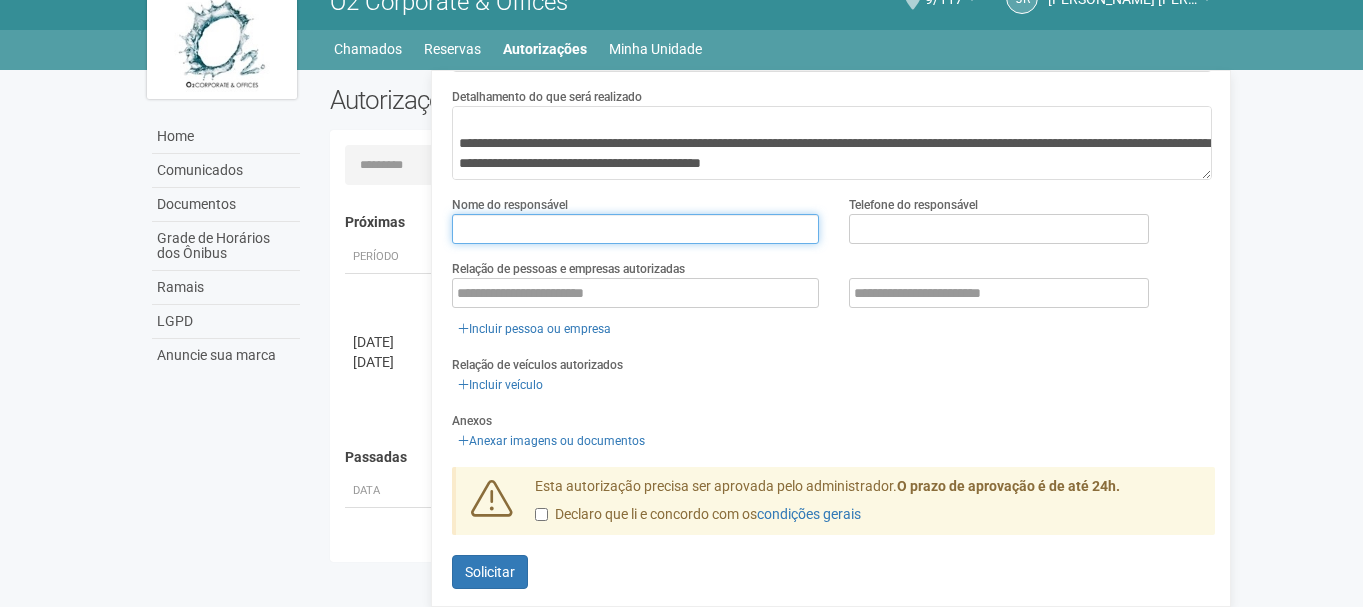 click at bounding box center [635, 229] 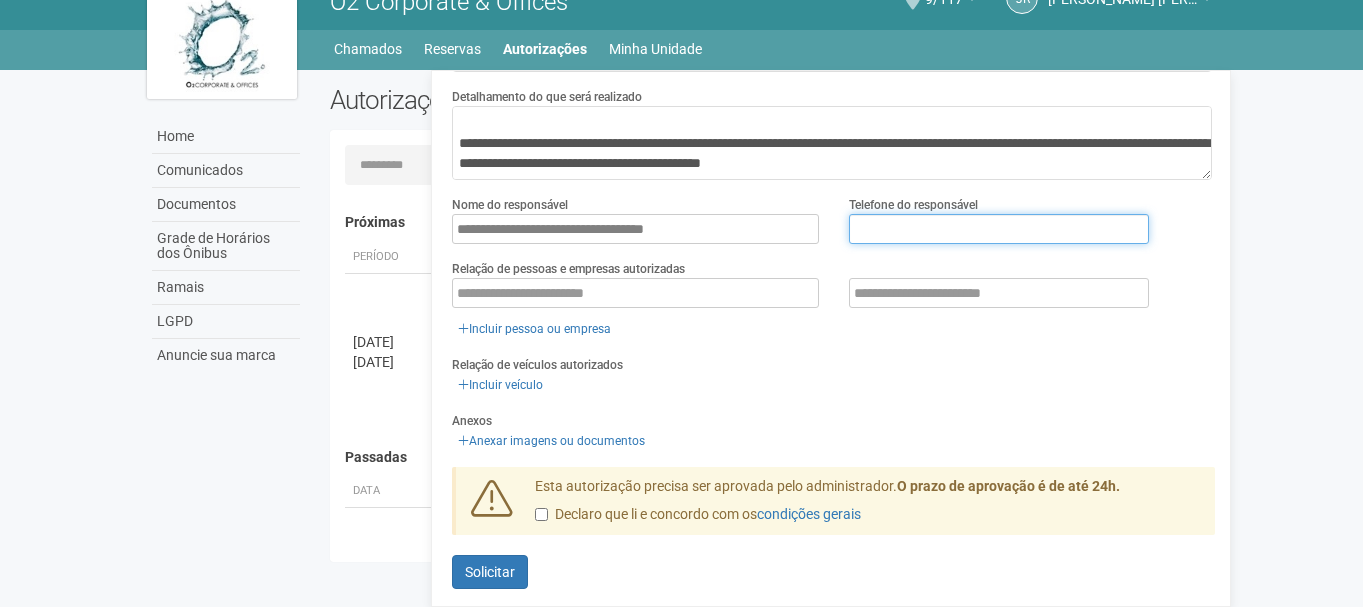 type on "**********" 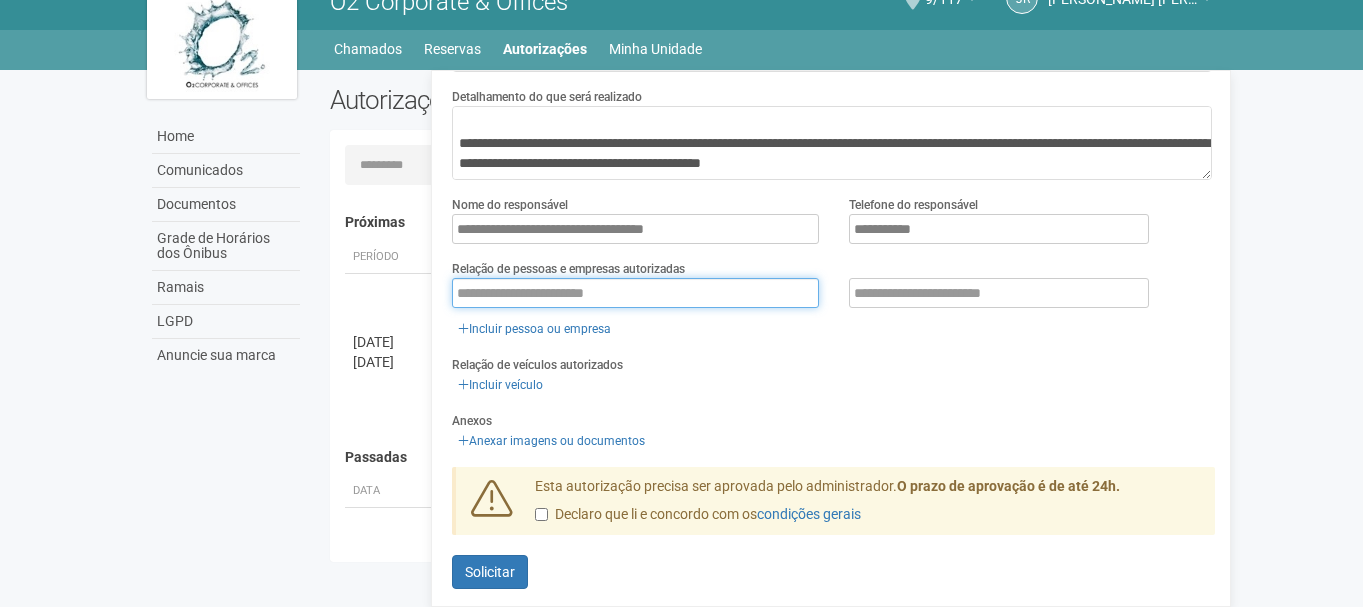 click at bounding box center [635, 293] 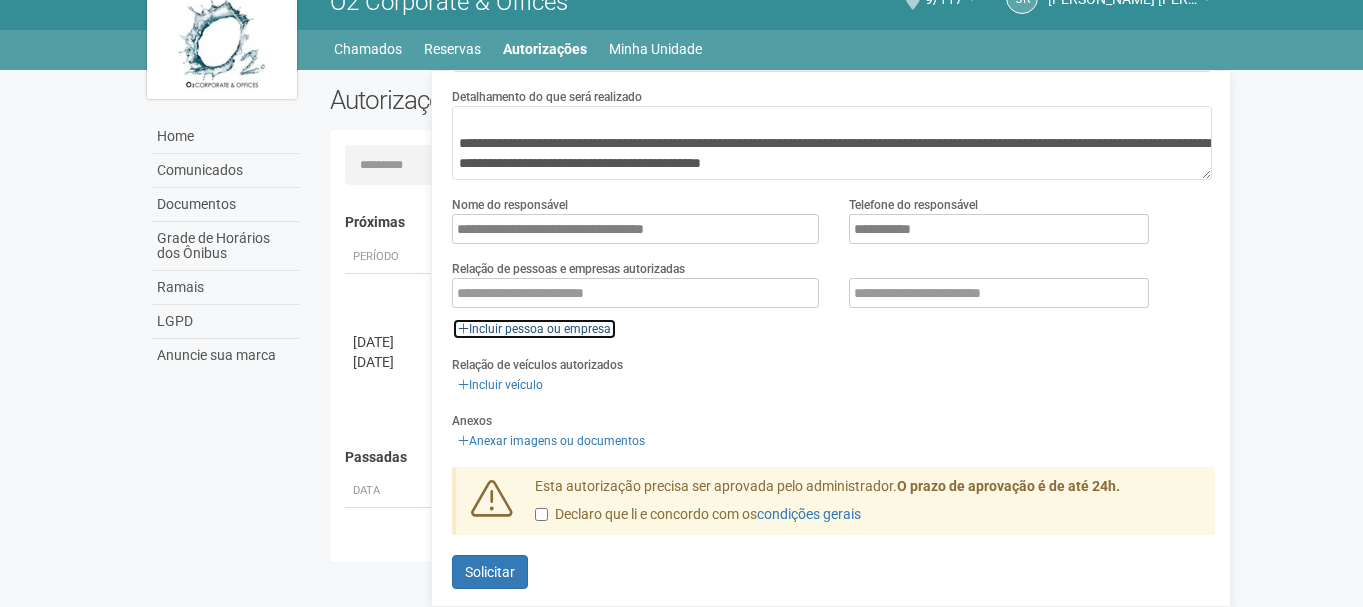 click on "Incluir pessoa ou empresa" at bounding box center (534, 329) 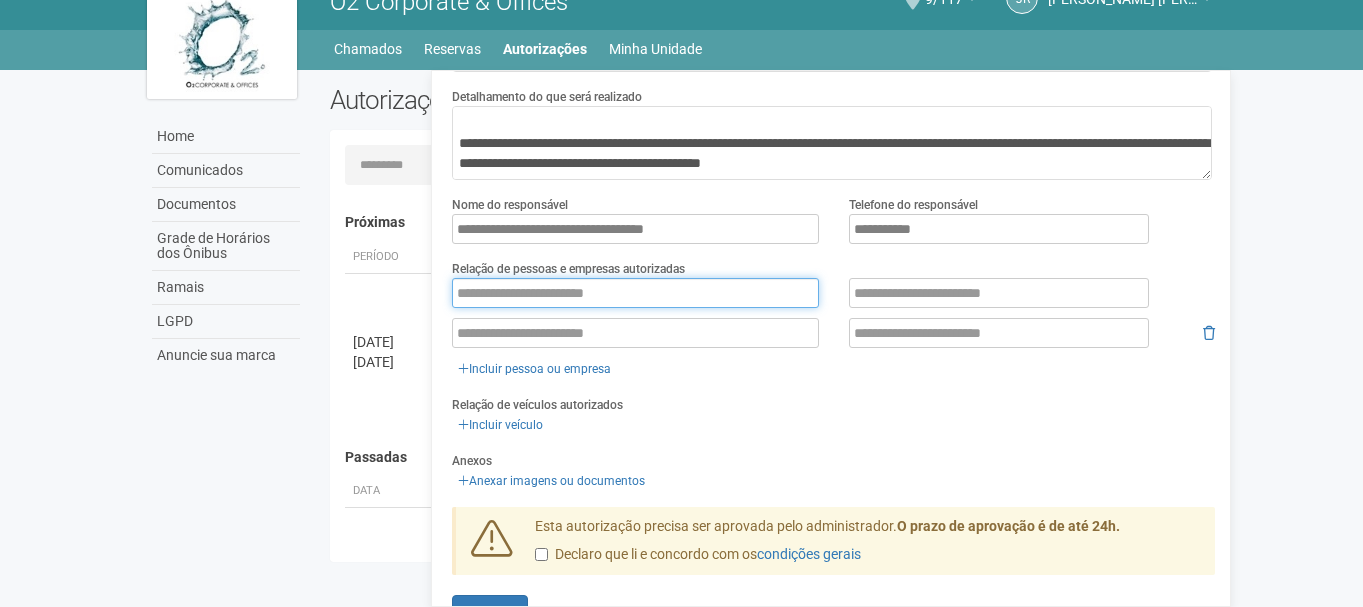click at bounding box center [635, 293] 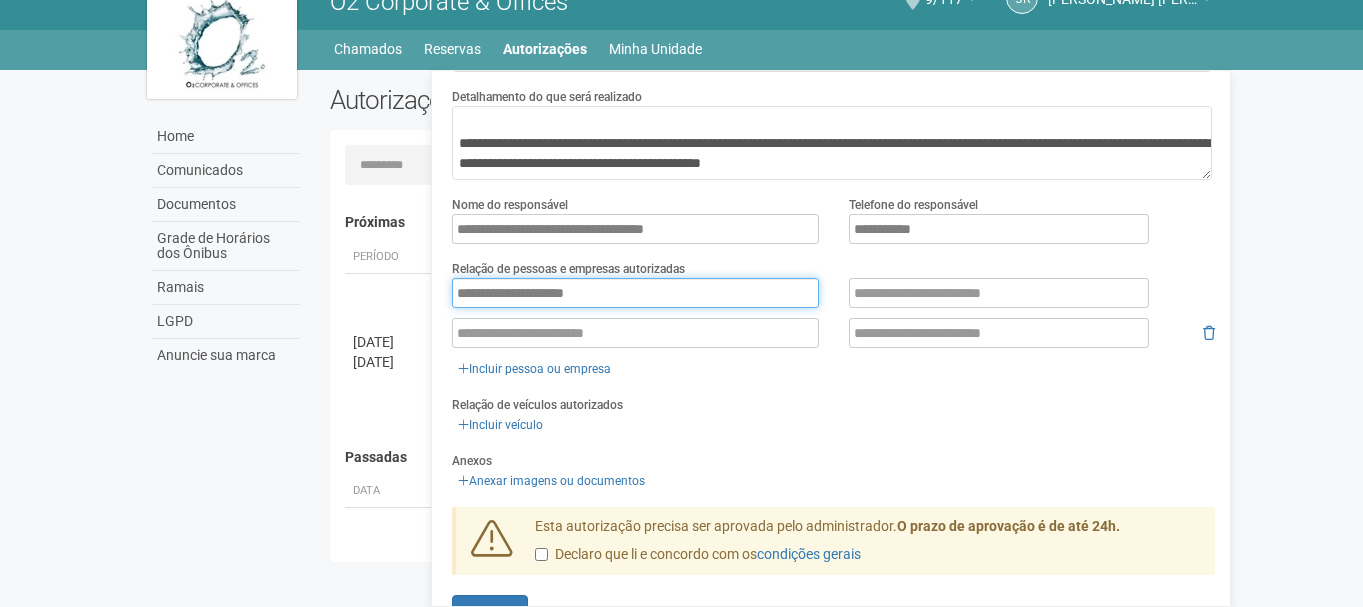 type on "**********" 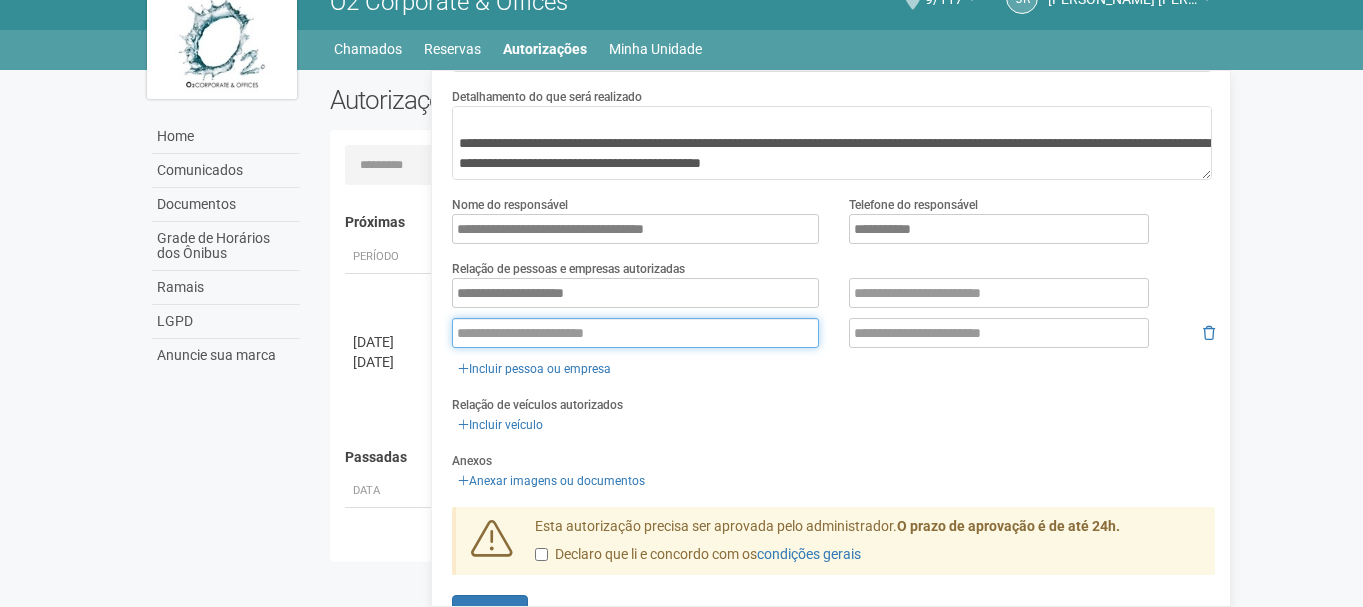 click at bounding box center [635, 333] 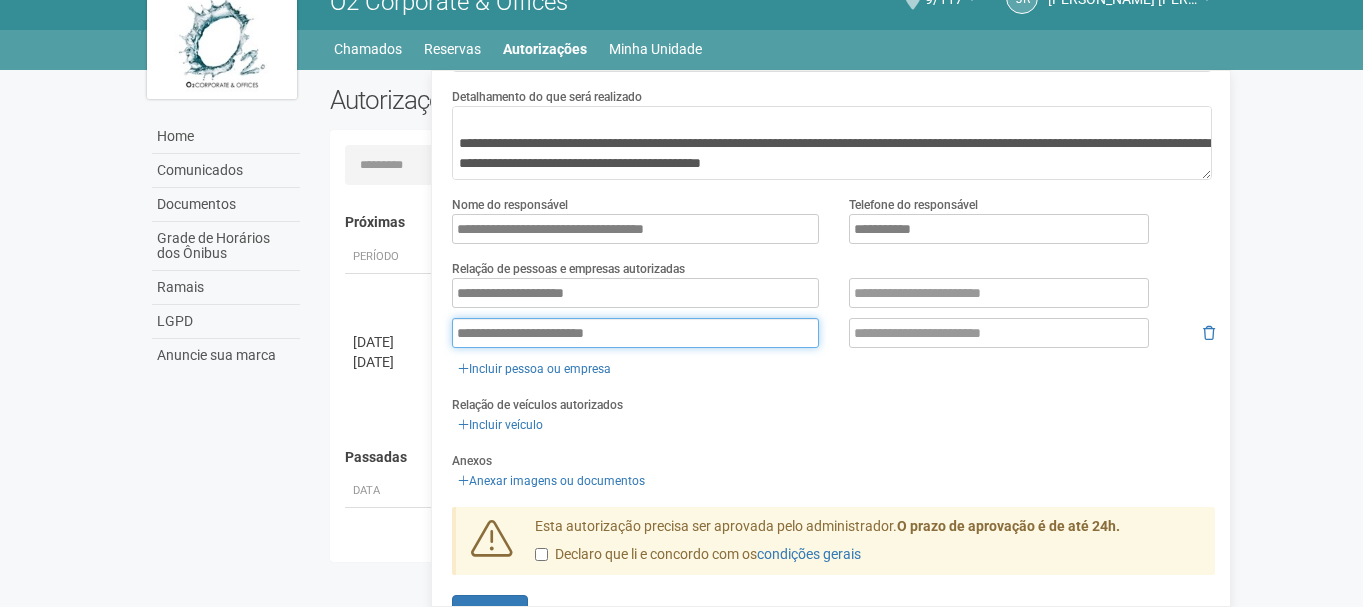 type on "**********" 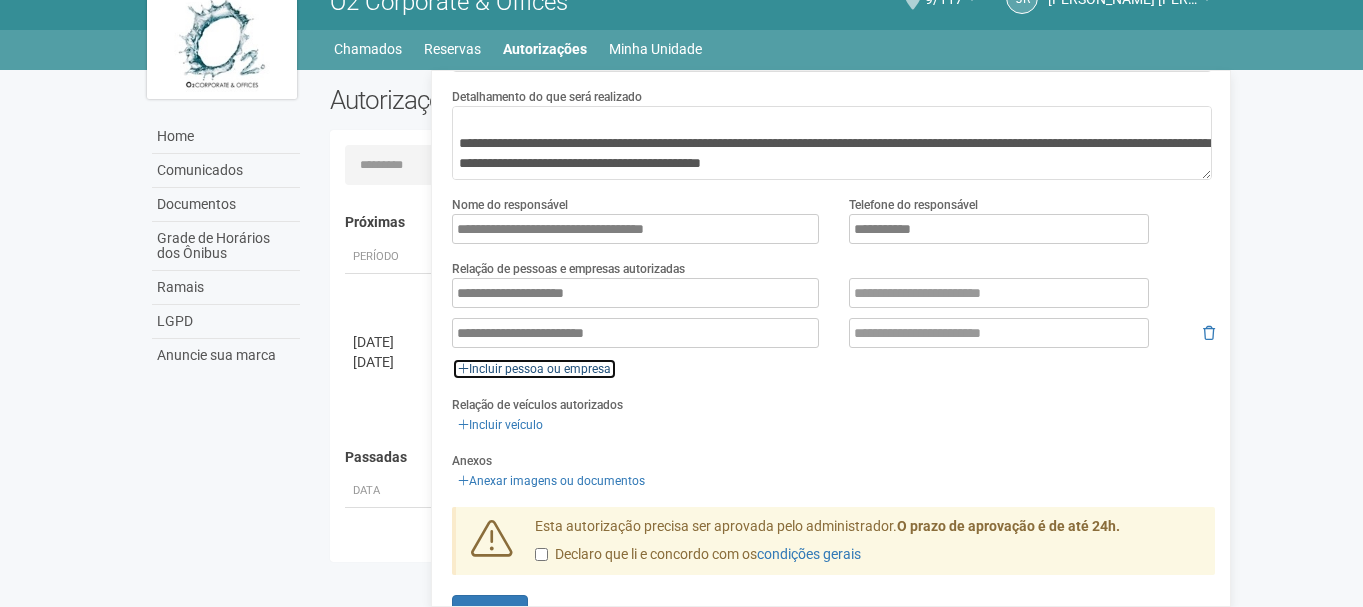 click on "Incluir pessoa ou empresa" at bounding box center (534, 369) 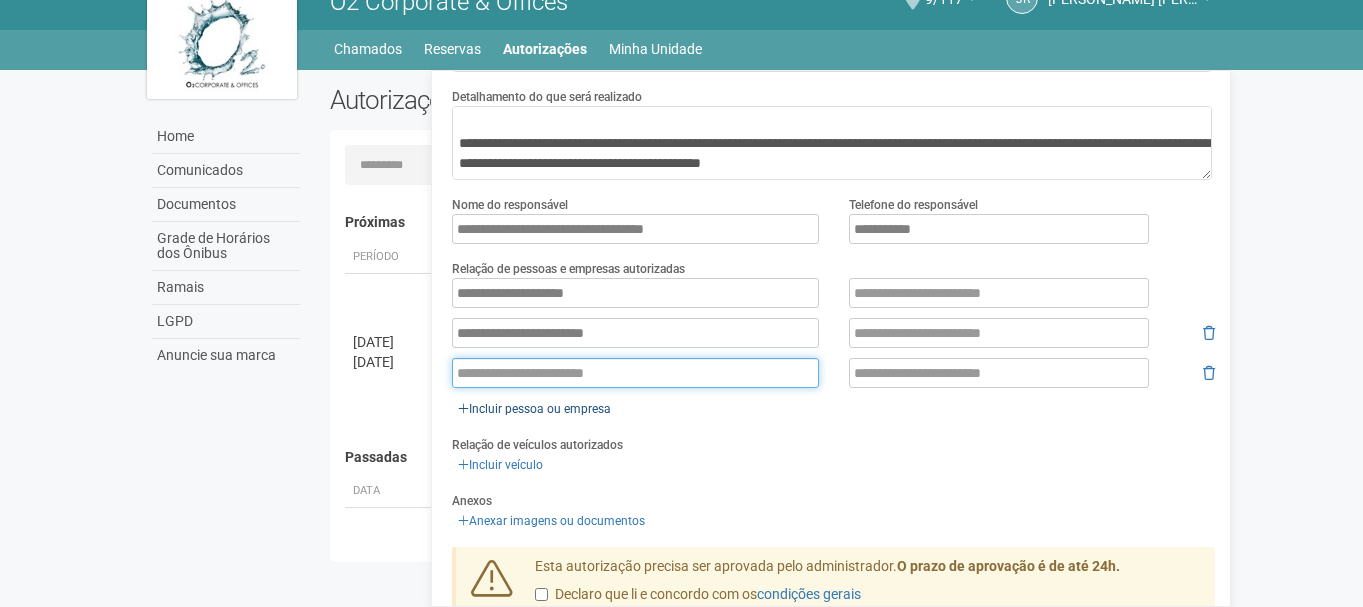 paste on "**********" 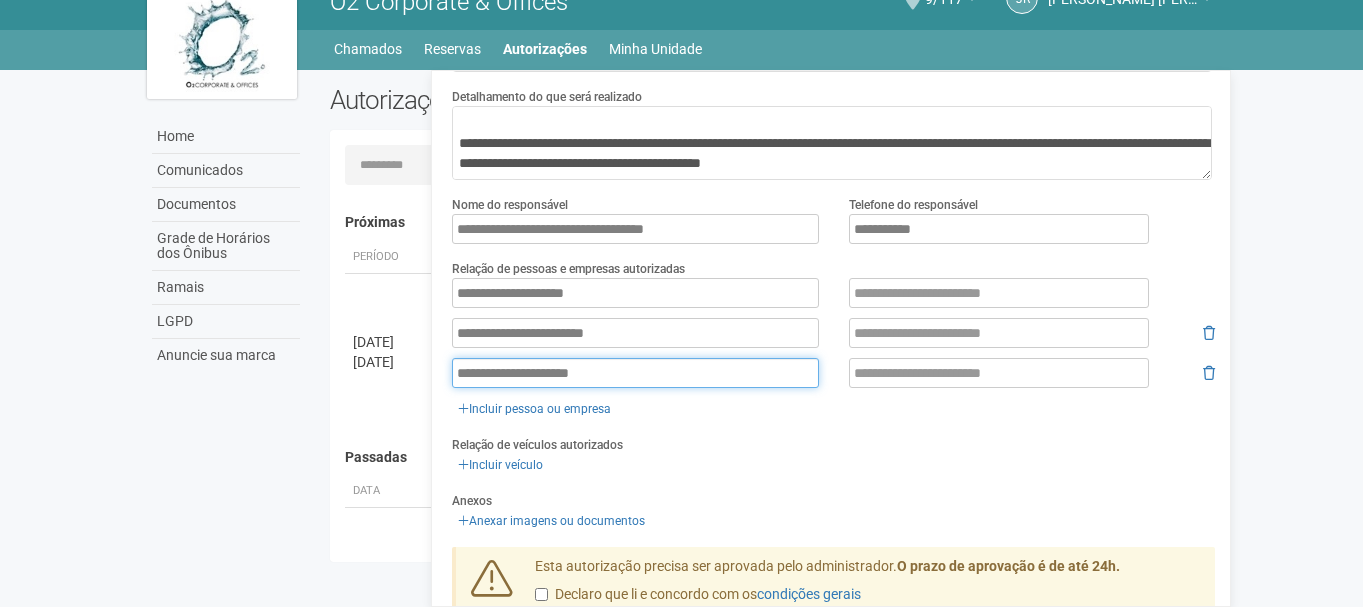 type on "**********" 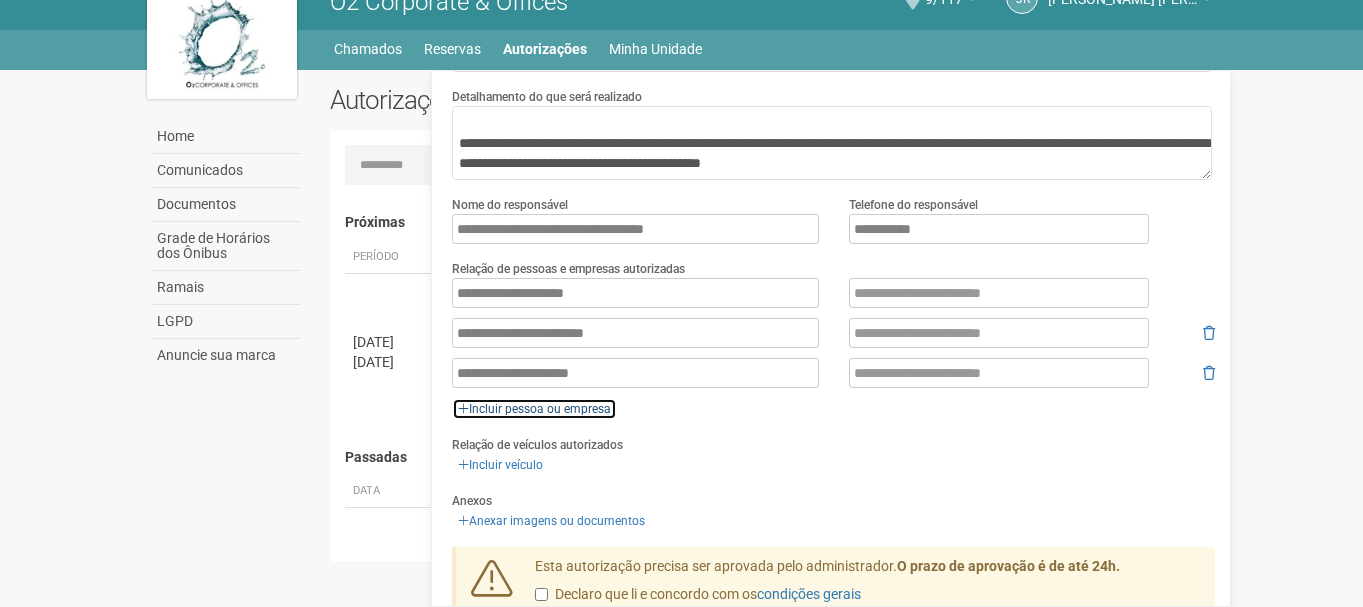 click on "Incluir pessoa ou empresa" at bounding box center [534, 409] 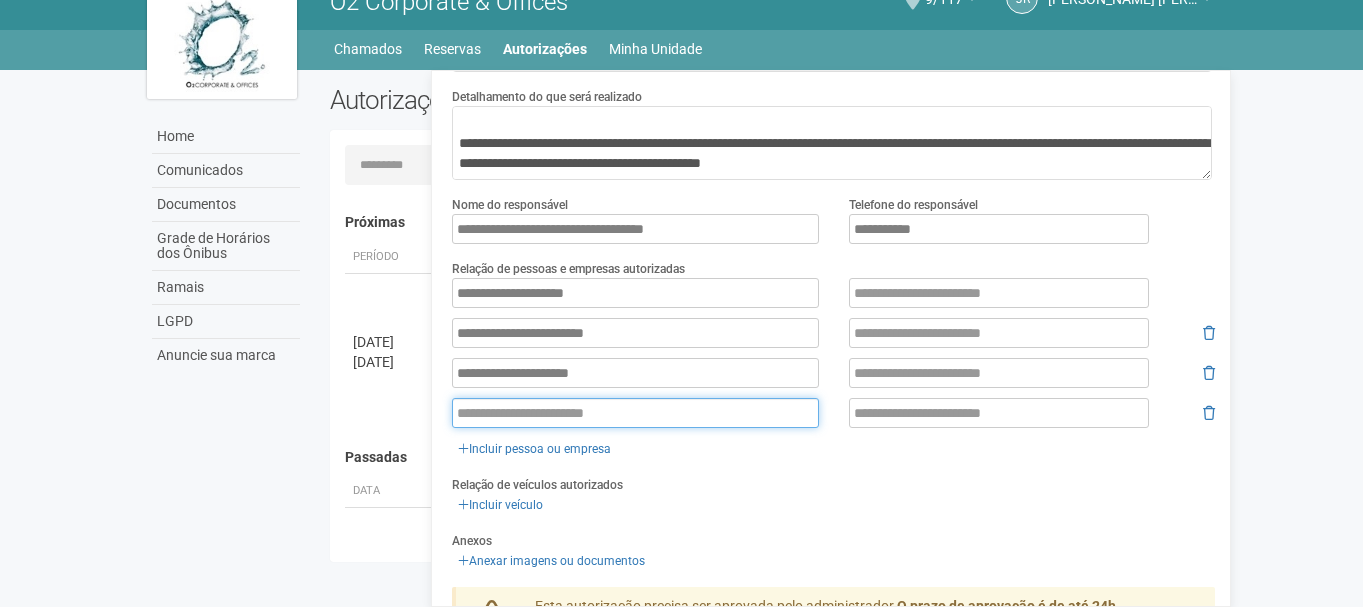 click at bounding box center [635, 413] 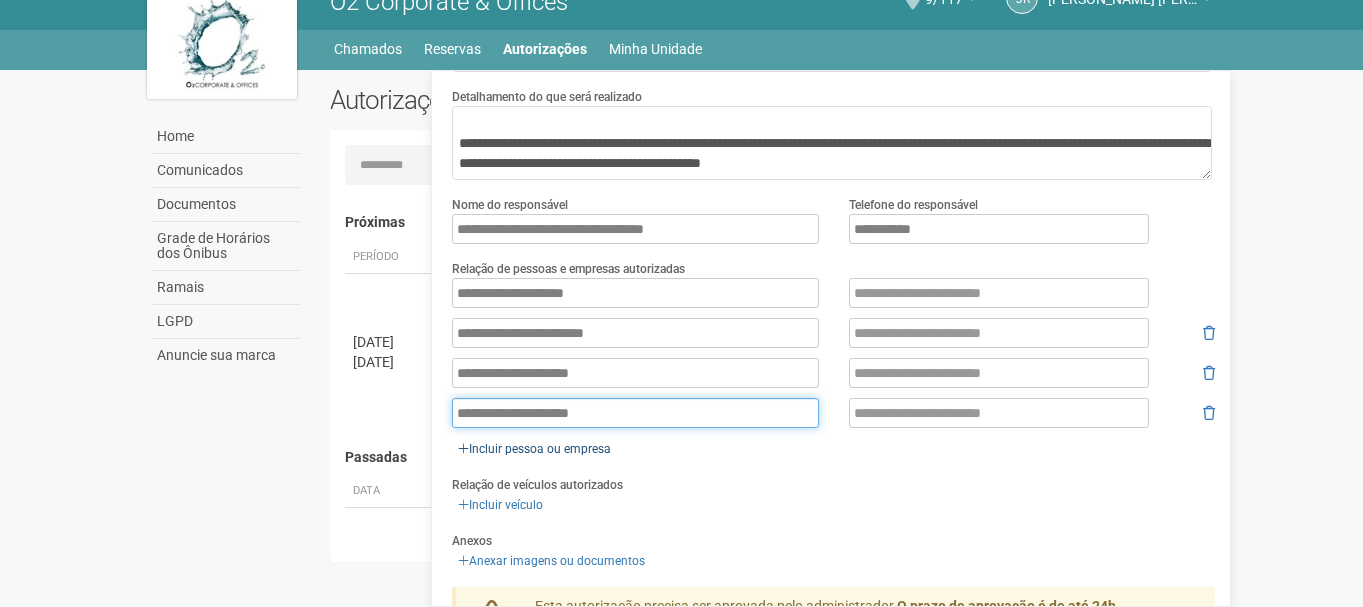 type on "**********" 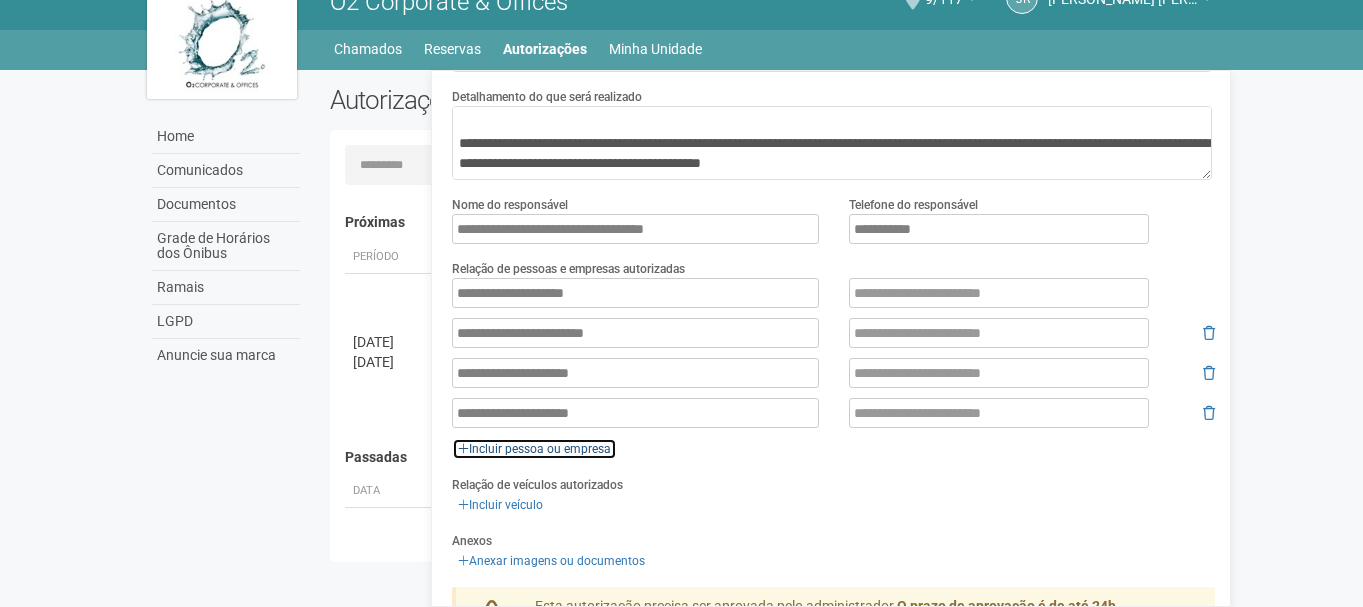 click on "Incluir pessoa ou empresa" at bounding box center [534, 449] 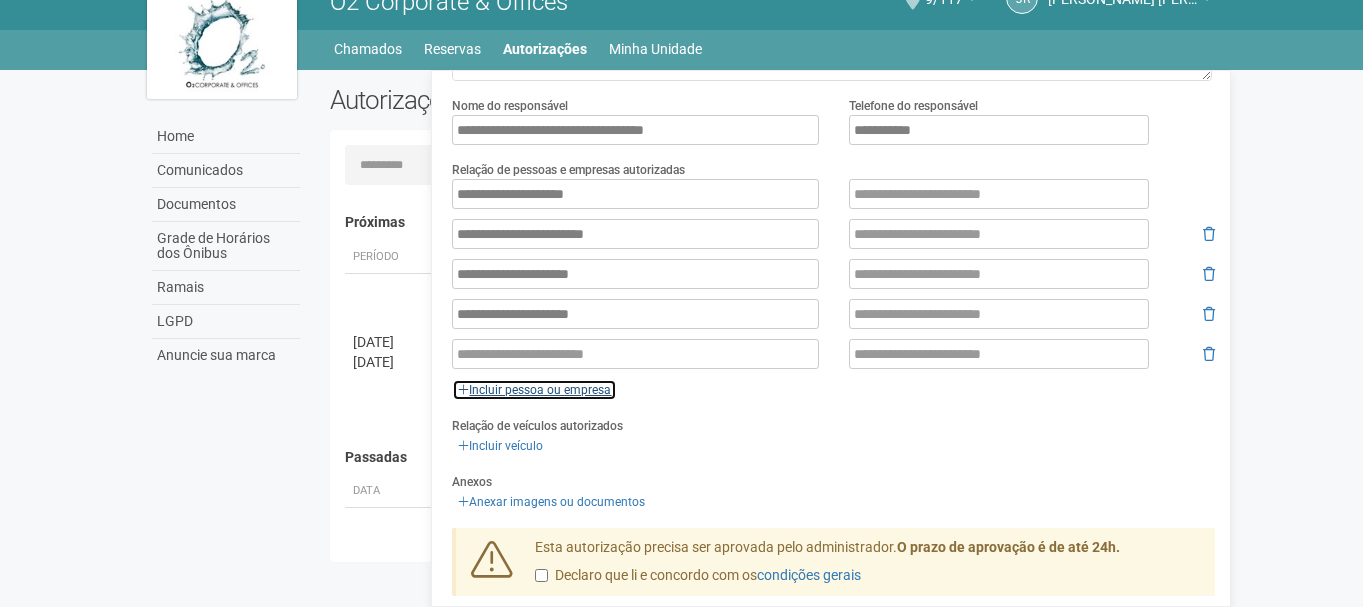 scroll, scrollTop: 336, scrollLeft: 0, axis: vertical 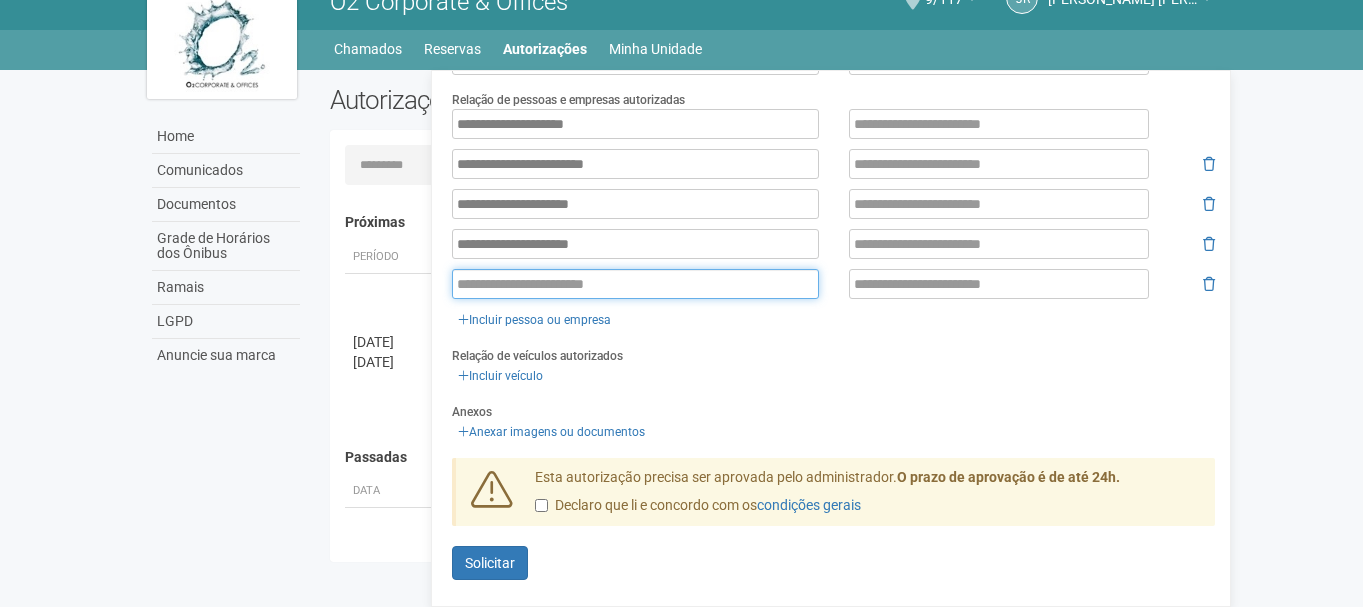 click at bounding box center [635, 284] 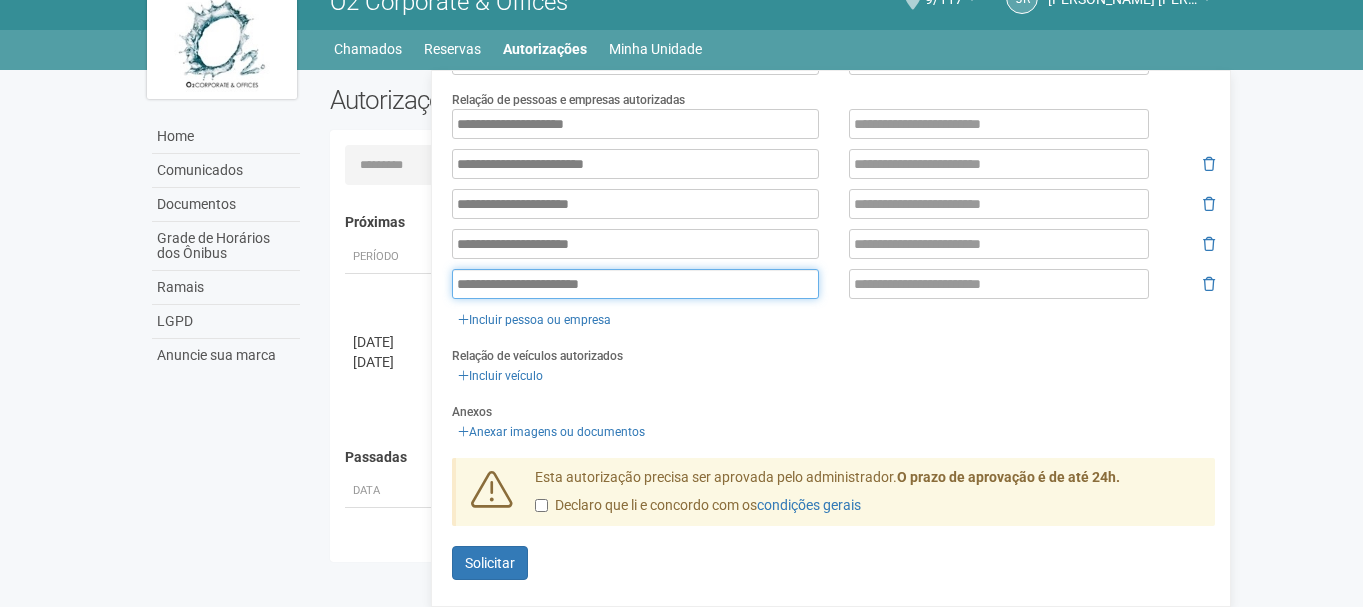 type on "**********" 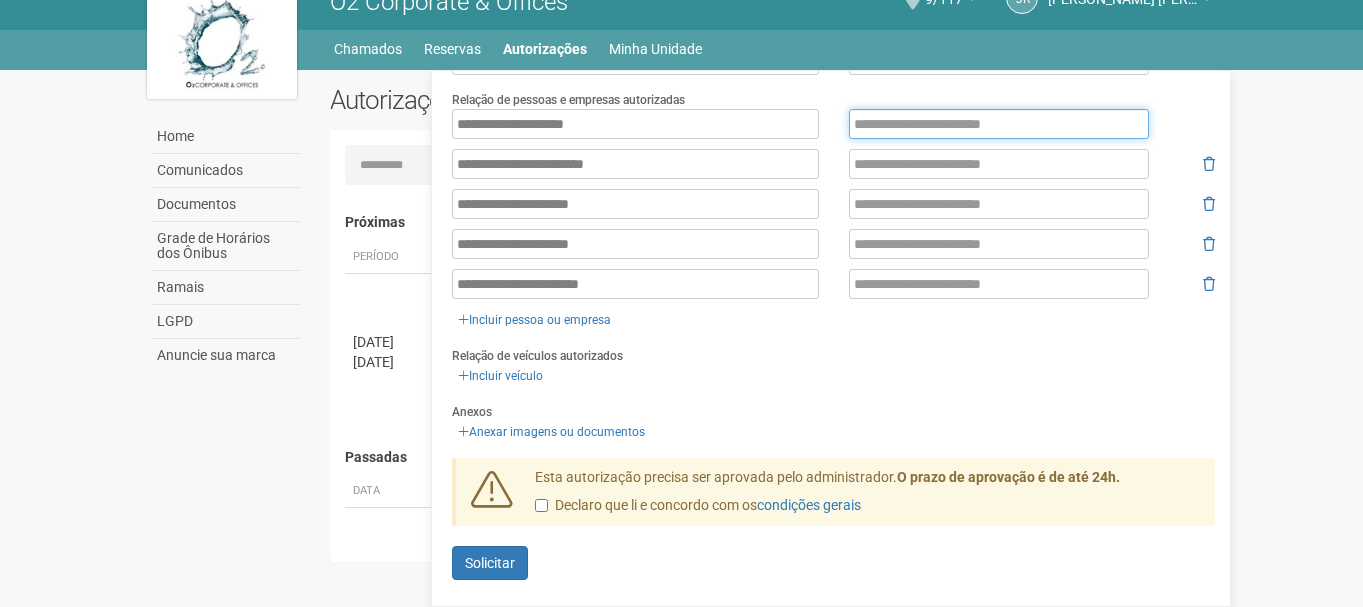 click at bounding box center (999, 124) 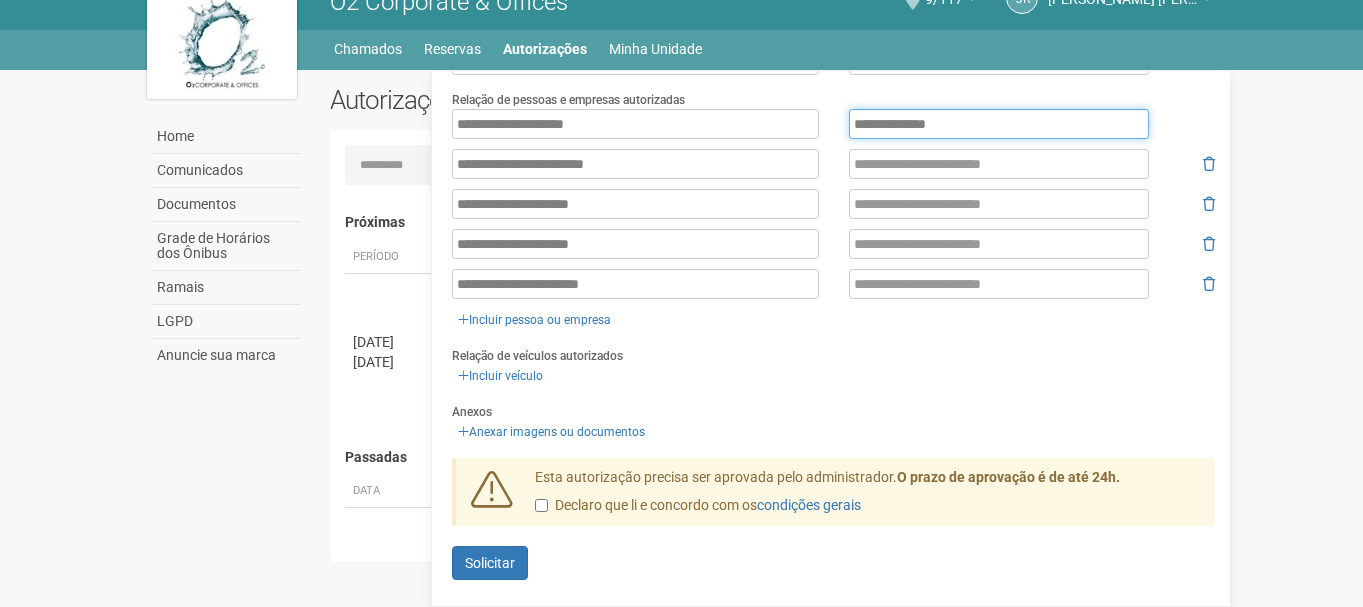 type on "**********" 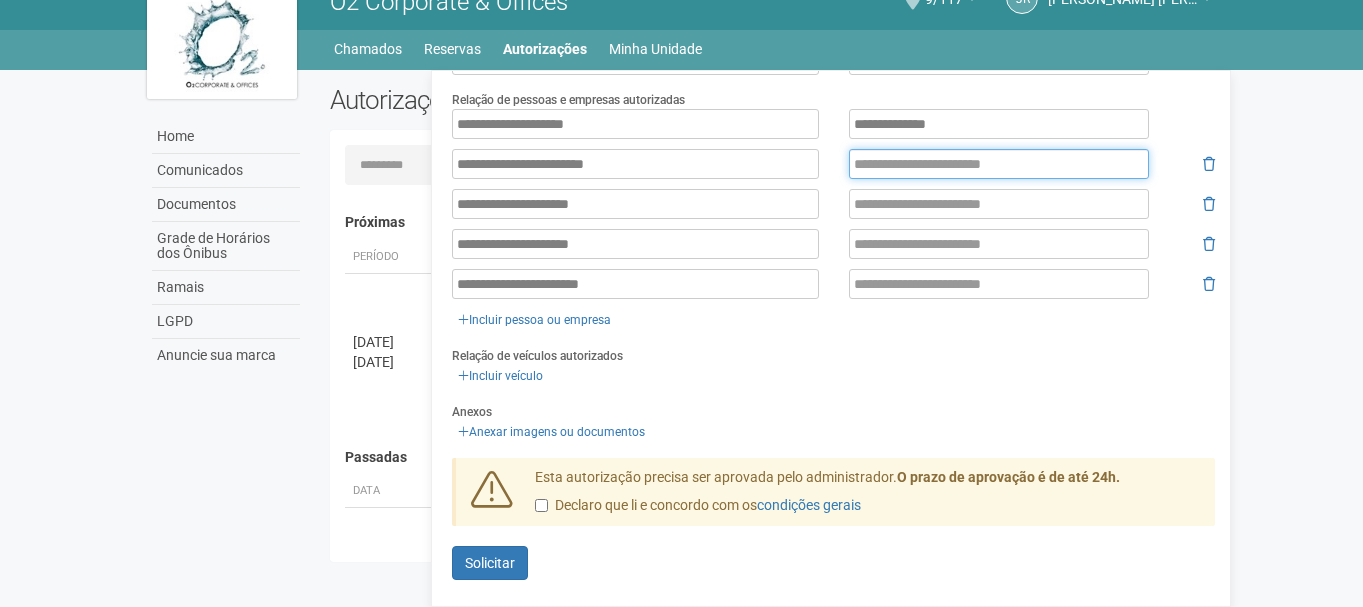 click at bounding box center [999, 164] 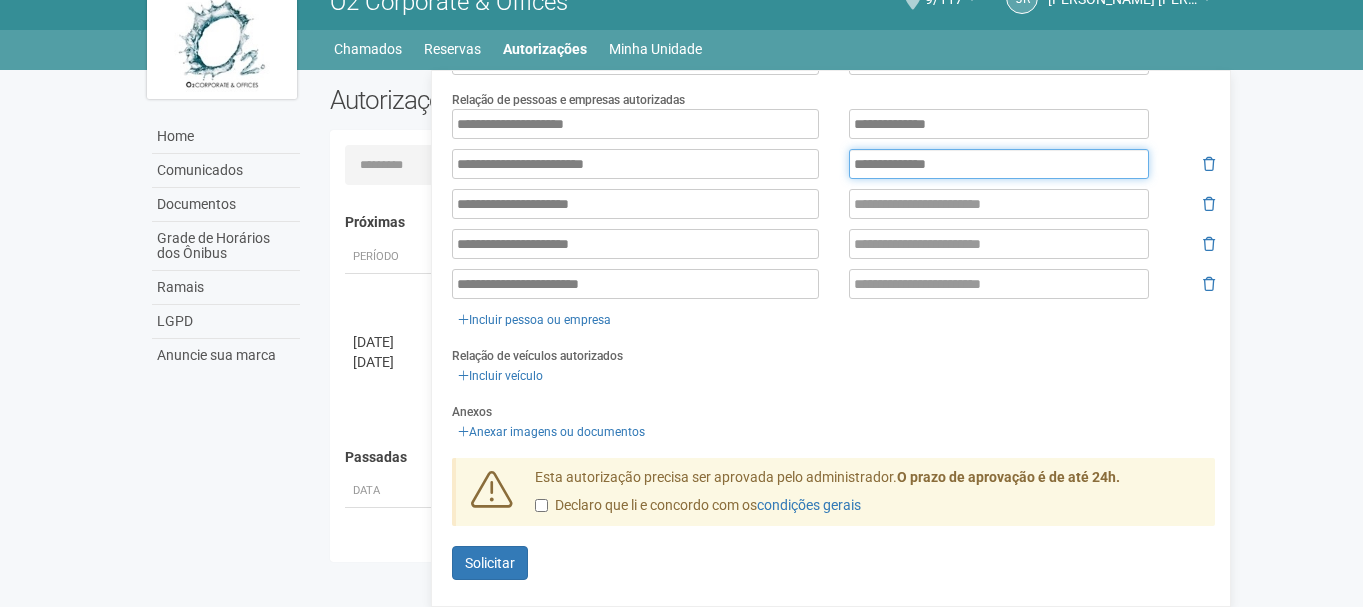 type on "**********" 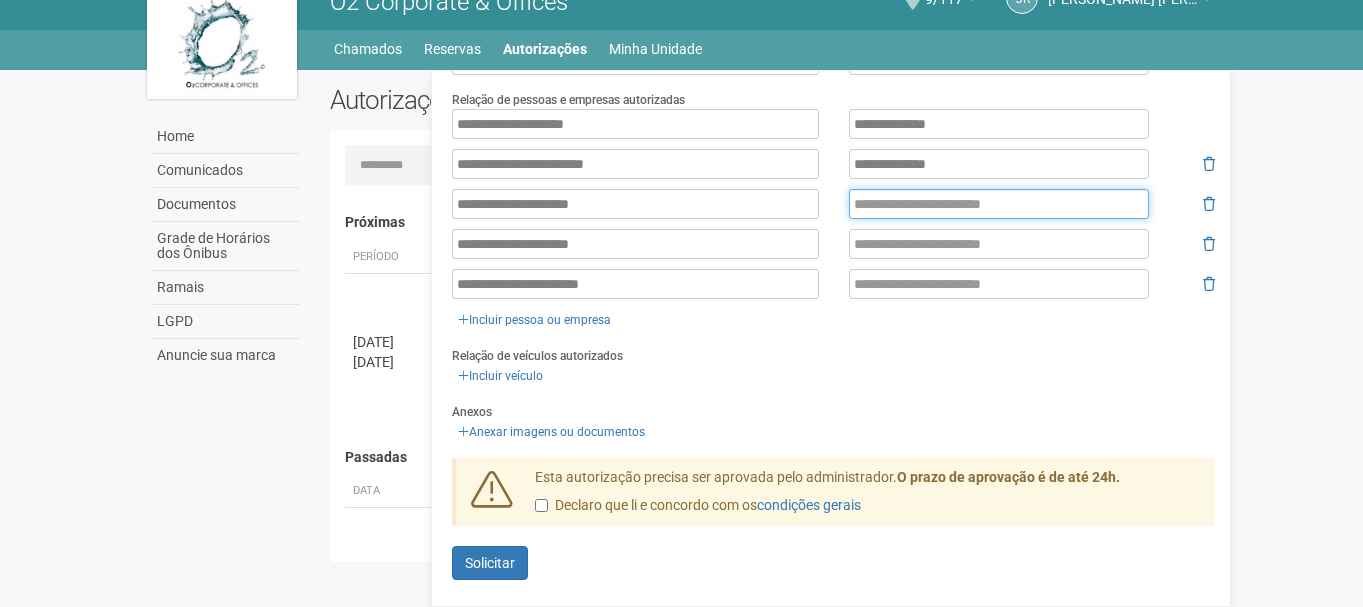 click at bounding box center [999, 204] 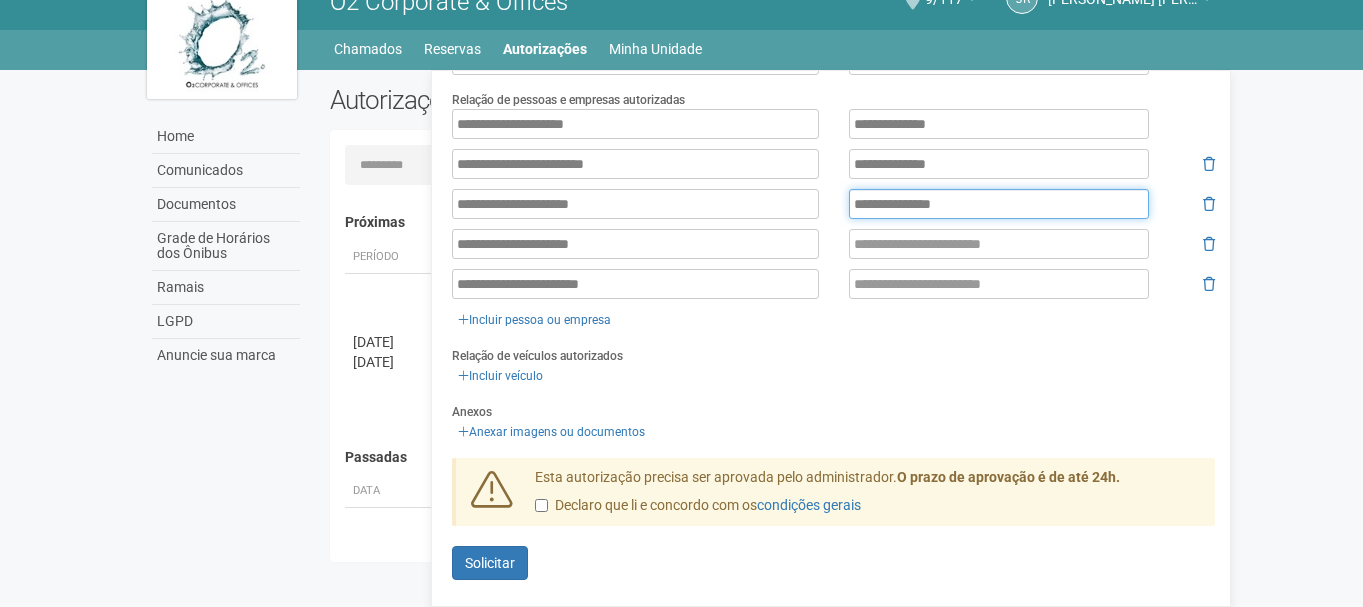 type on "**********" 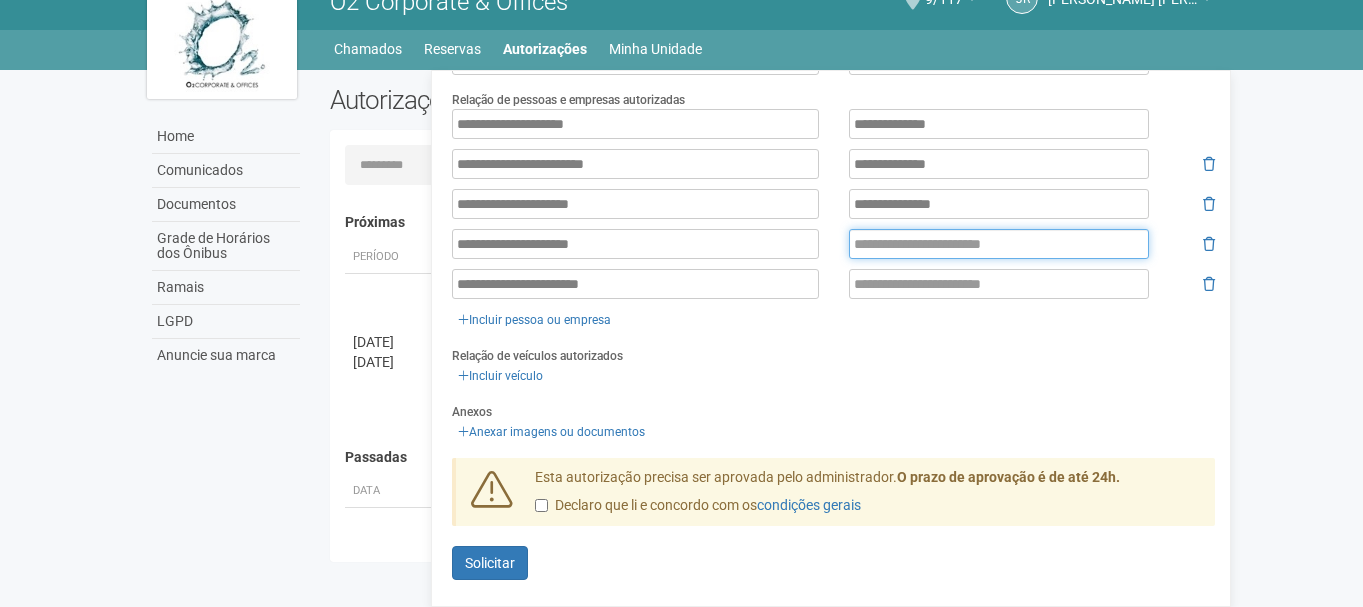 click at bounding box center (999, 244) 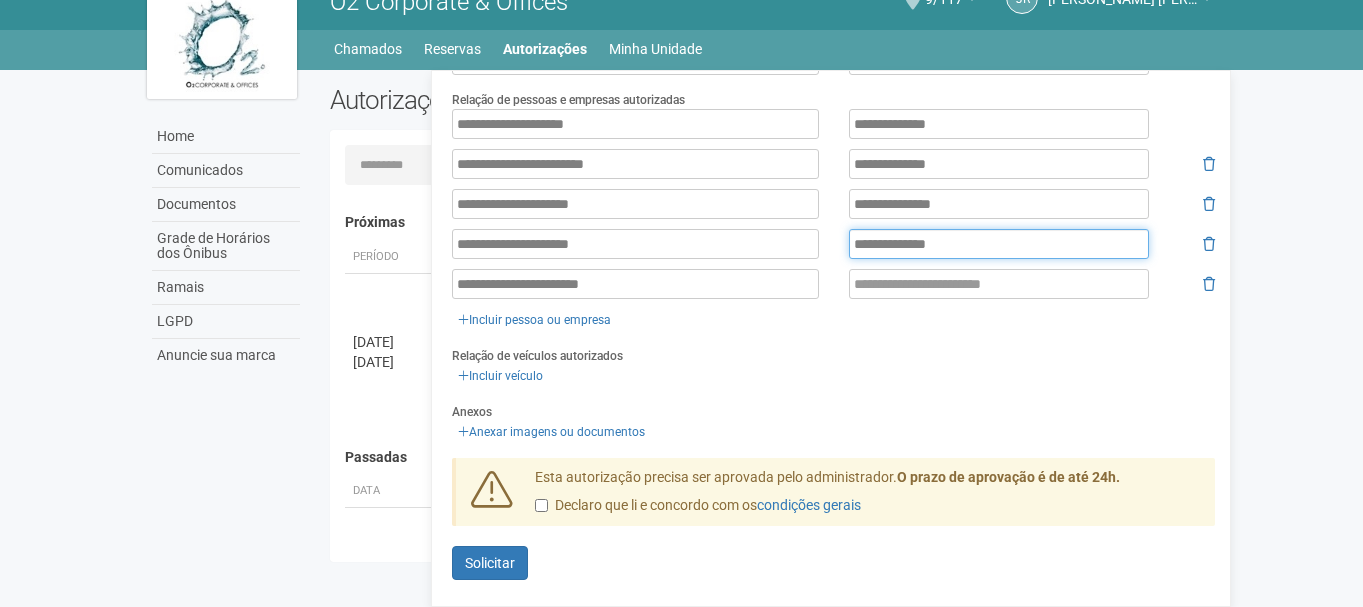 type on "**********" 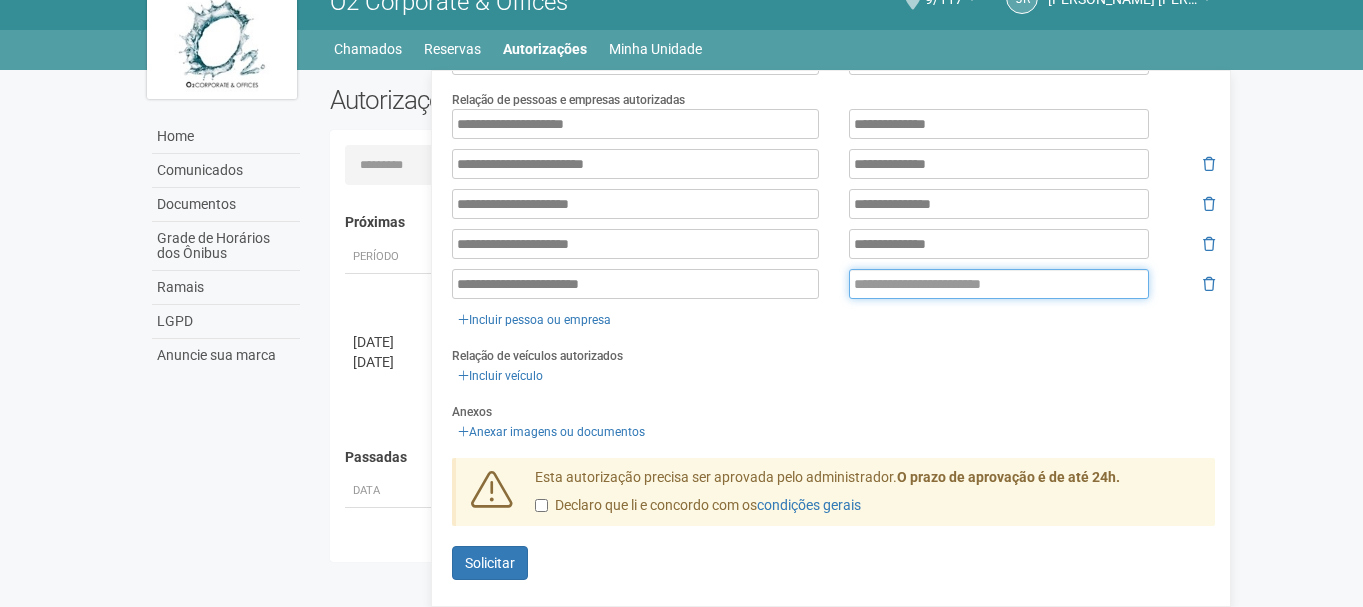 click at bounding box center (999, 284) 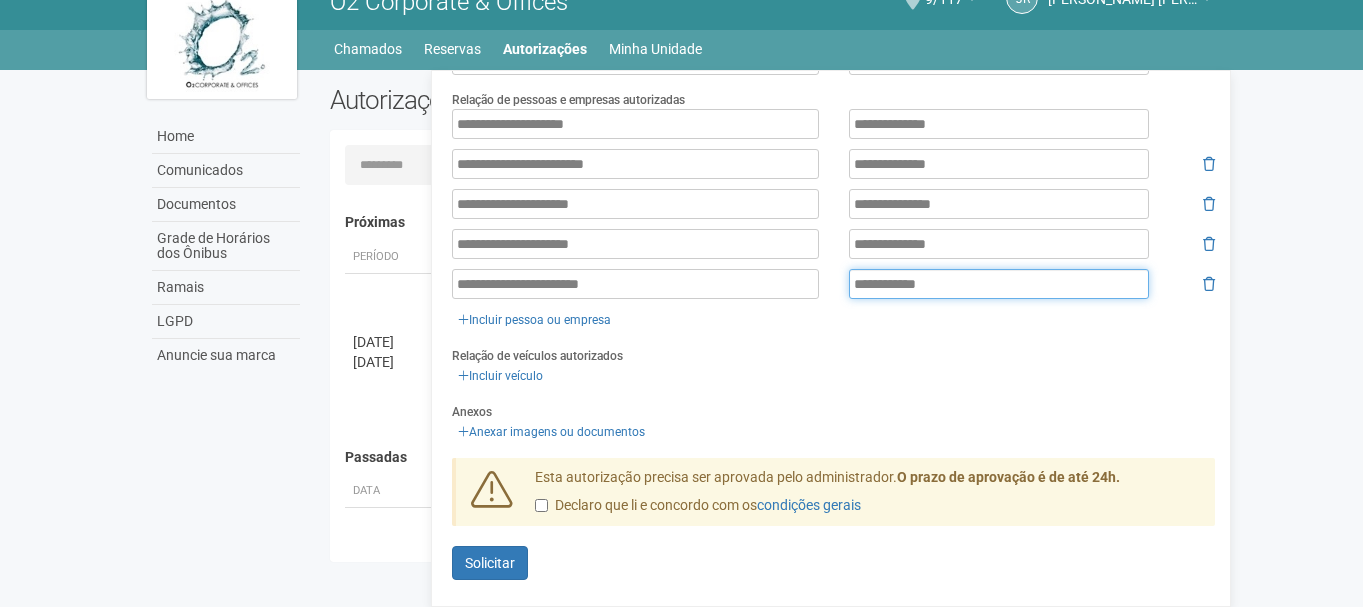 type on "**********" 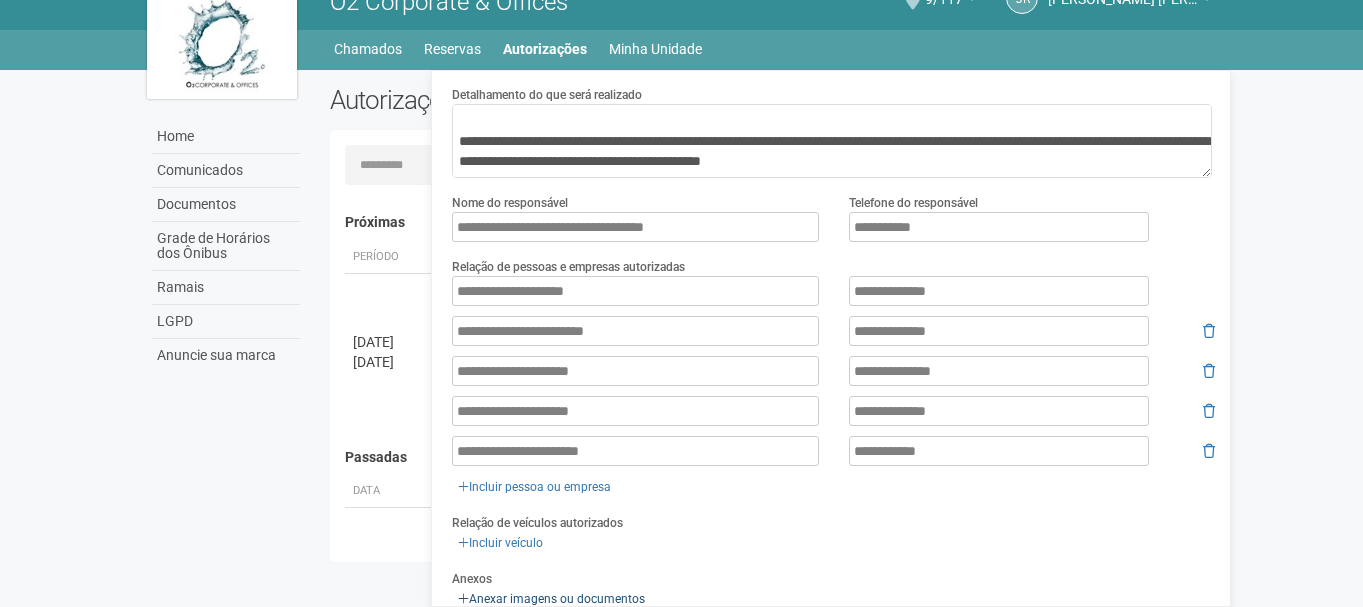 scroll, scrollTop: 336, scrollLeft: 0, axis: vertical 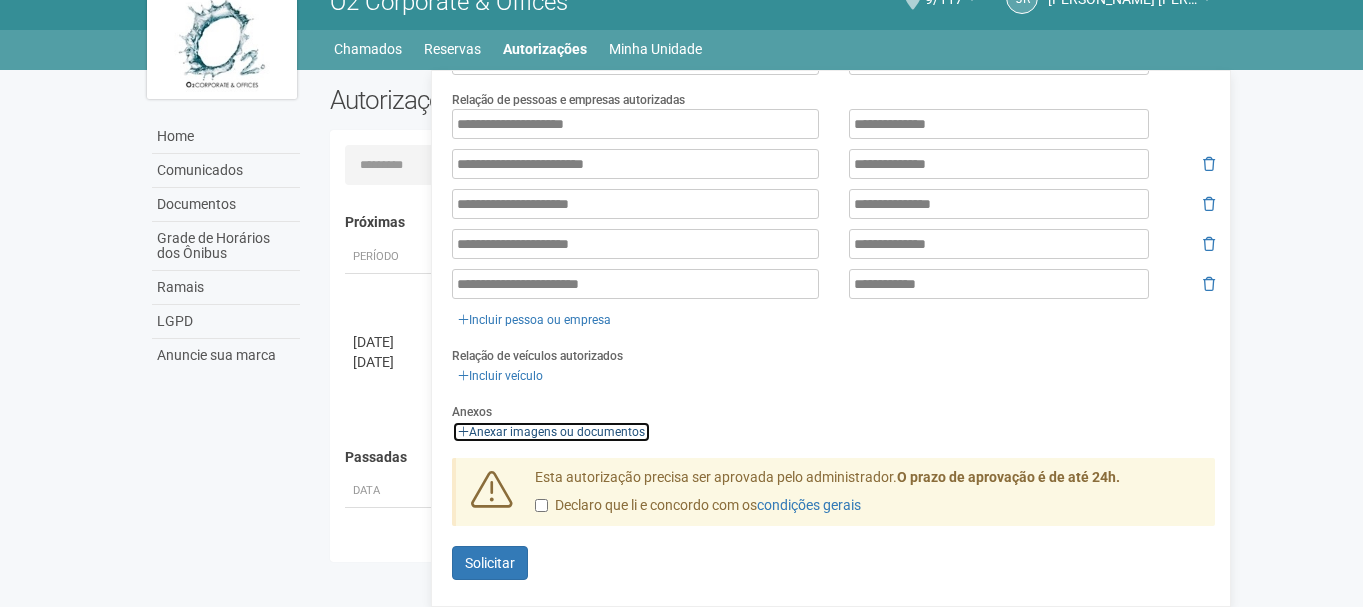 click on "Anexar imagens ou documentos" at bounding box center (551, 432) 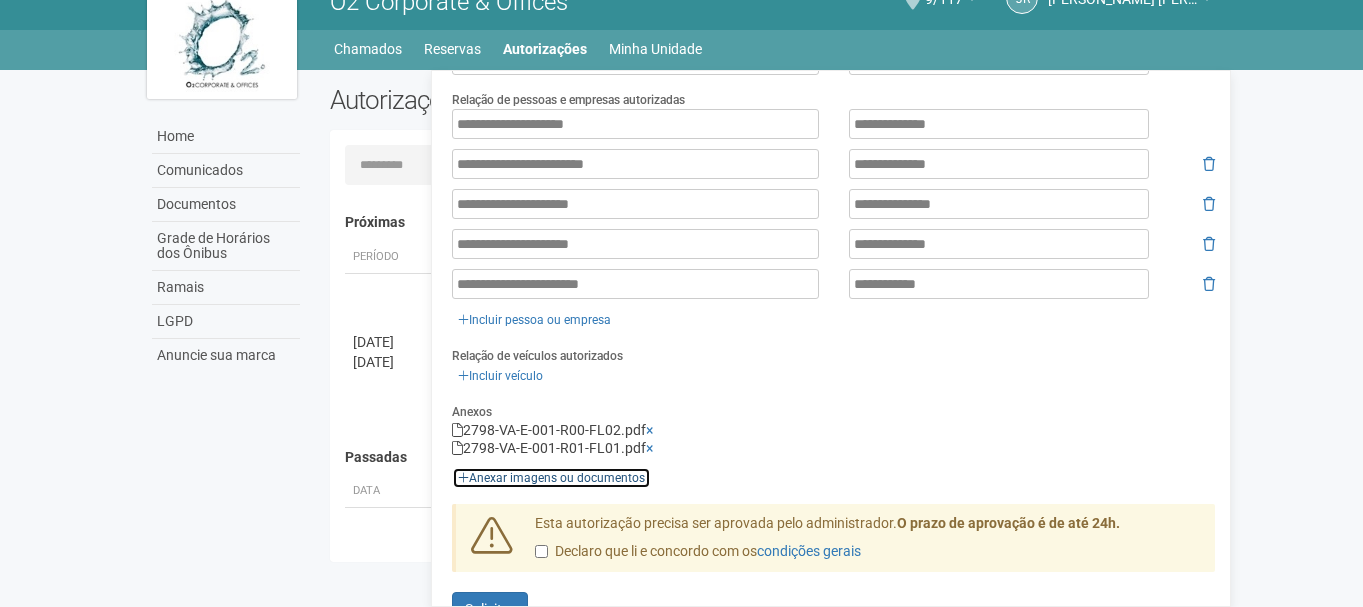 click on "Anexar imagens ou documentos" at bounding box center [551, 478] 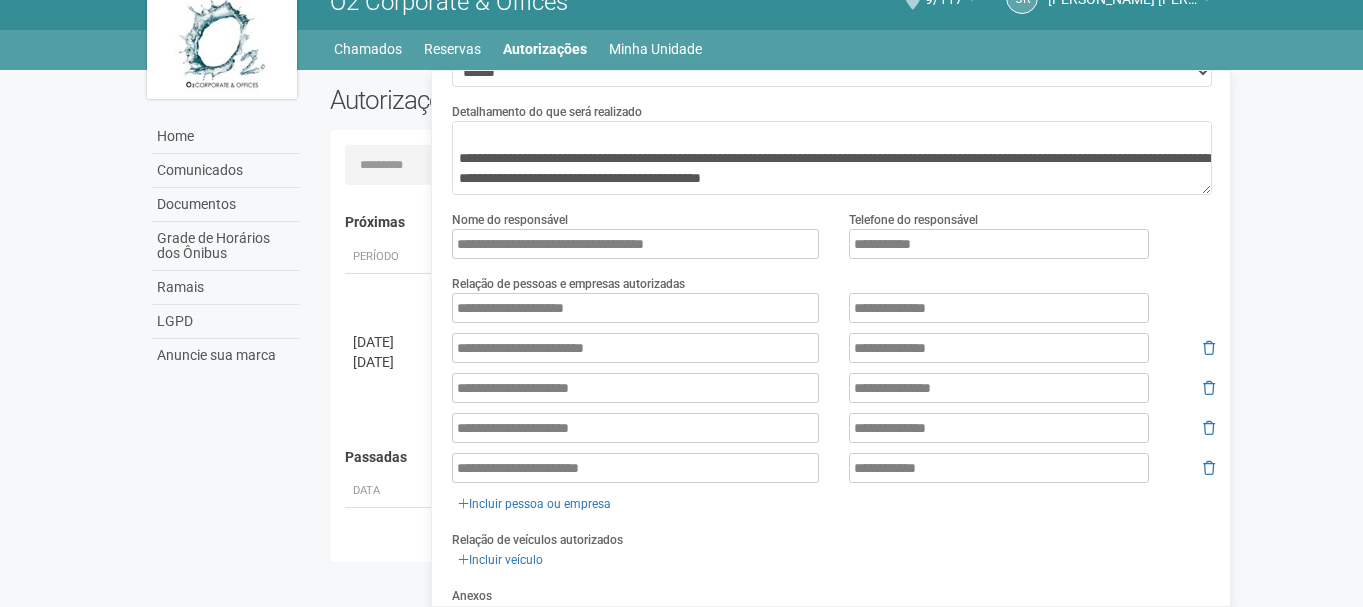scroll, scrollTop: 0, scrollLeft: 0, axis: both 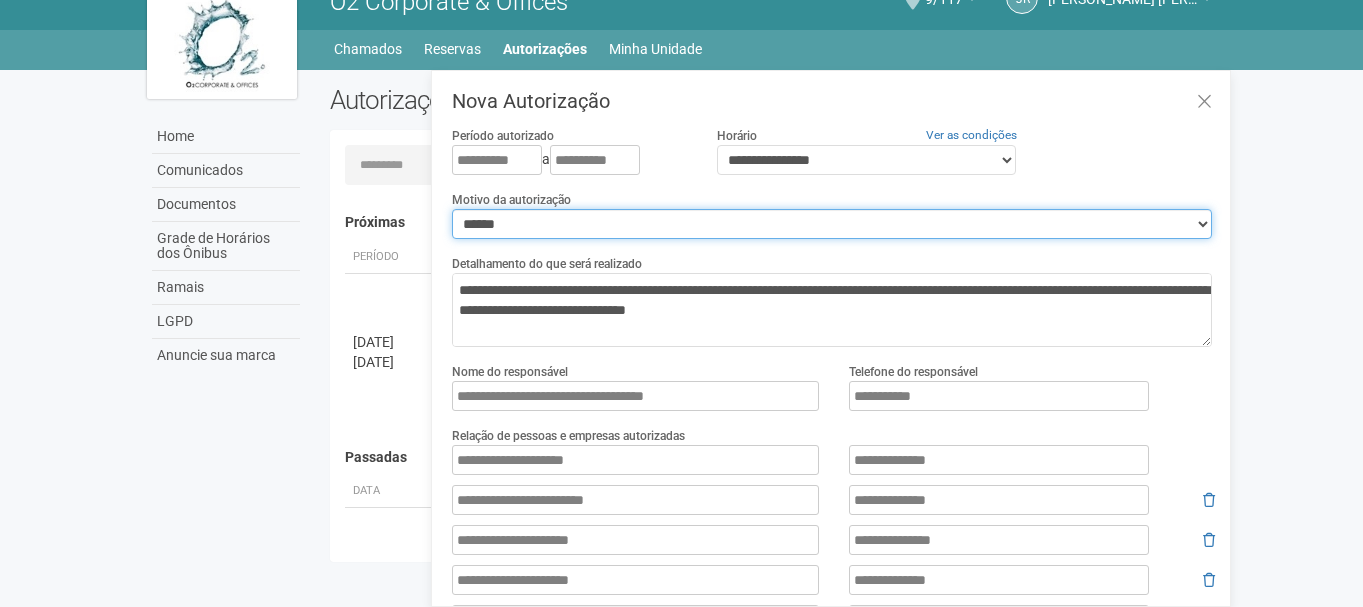 click on "**********" at bounding box center (832, 224) 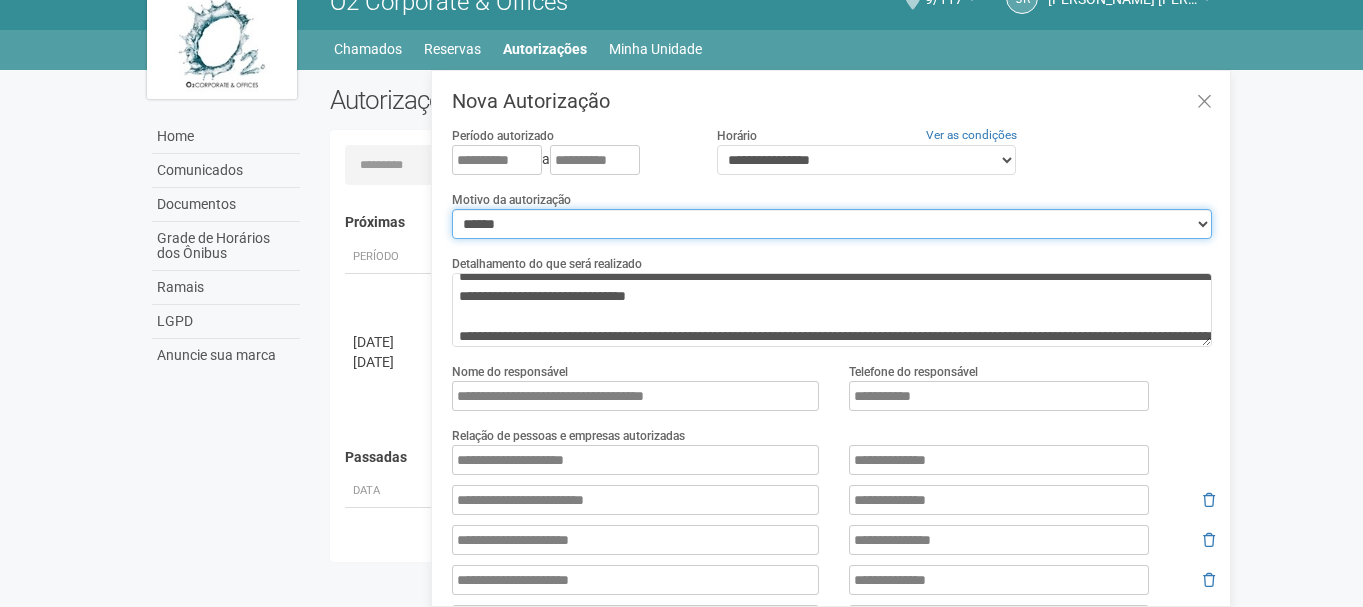 scroll, scrollTop: 0, scrollLeft: 0, axis: both 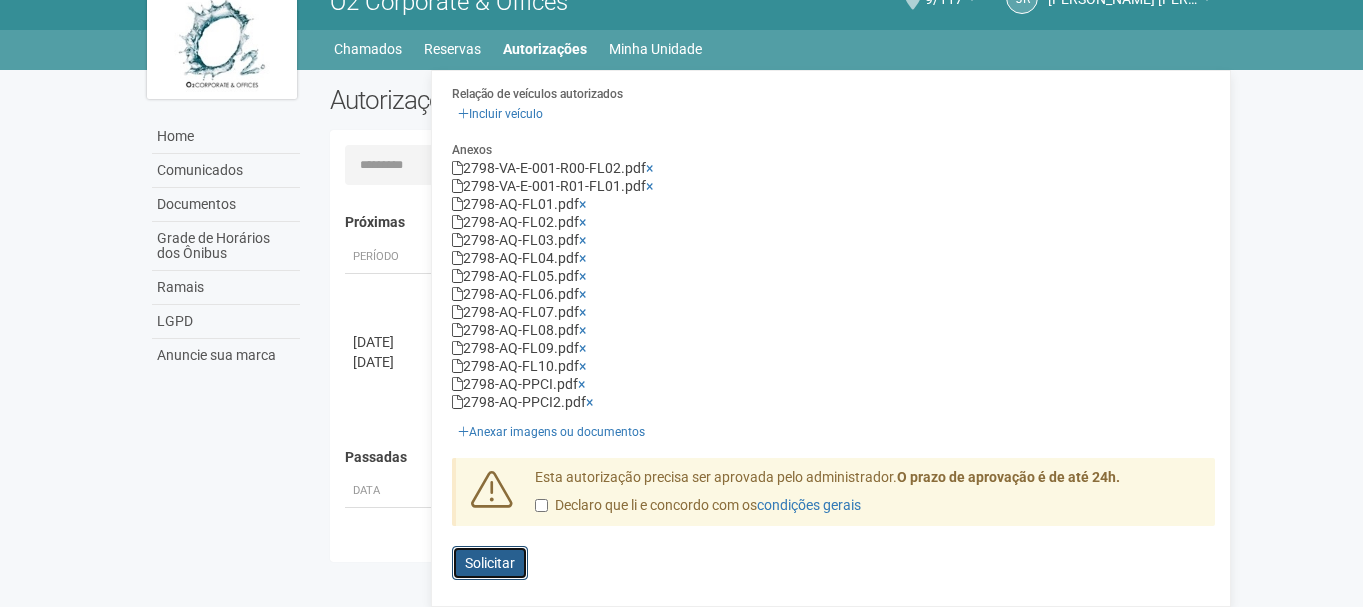click on "Solicitar" at bounding box center (490, 563) 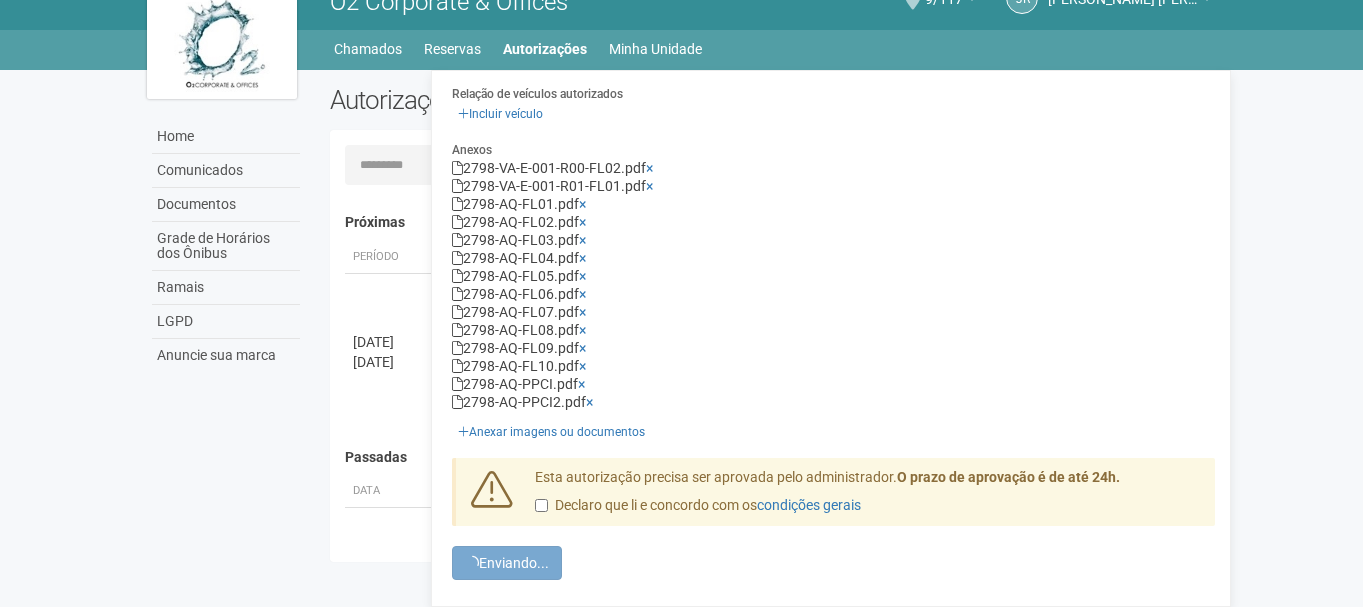 scroll, scrollTop: 0, scrollLeft: 0, axis: both 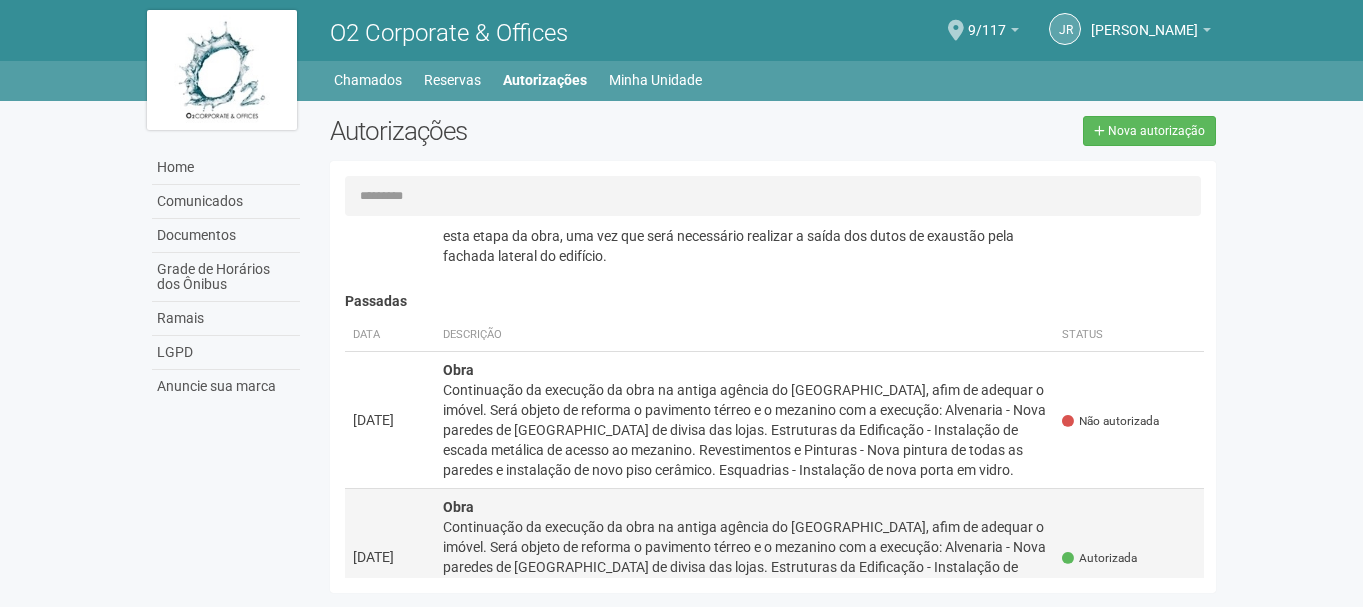 click on "Continuação da execução da obra na antiga agência do [GEOGRAPHIC_DATA], afim de adequar o imóvel. Será objeto de reforma o pavimento térreo e o mezanino com a execução: Alvenaria - Nova paredes de [GEOGRAPHIC_DATA] de divisa das lojas. Estruturas da Edificação - Instalação de escada metálica de acesso ao mezanino. Revestimentos e Pinturas - Nova pintura de todas as paredes e instalação de novo piso cerâmico. Esquadrias - Instalação de nova porta em vidro." at bounding box center (745, 430) 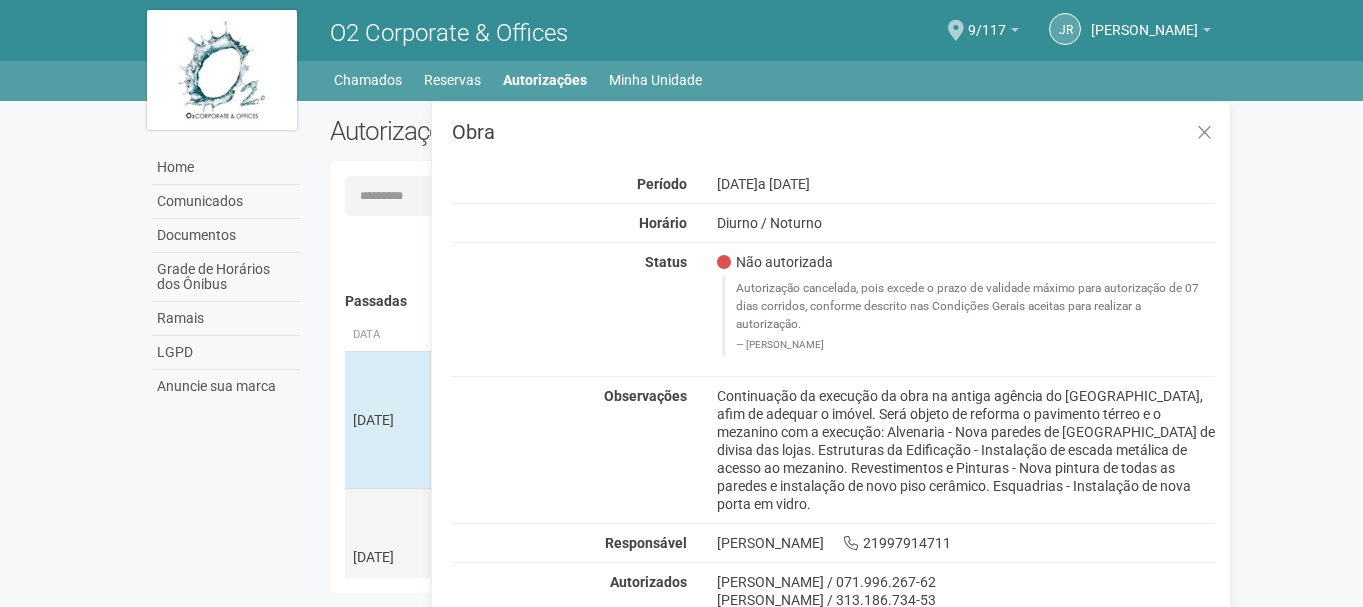 scroll, scrollTop: 0, scrollLeft: 0, axis: both 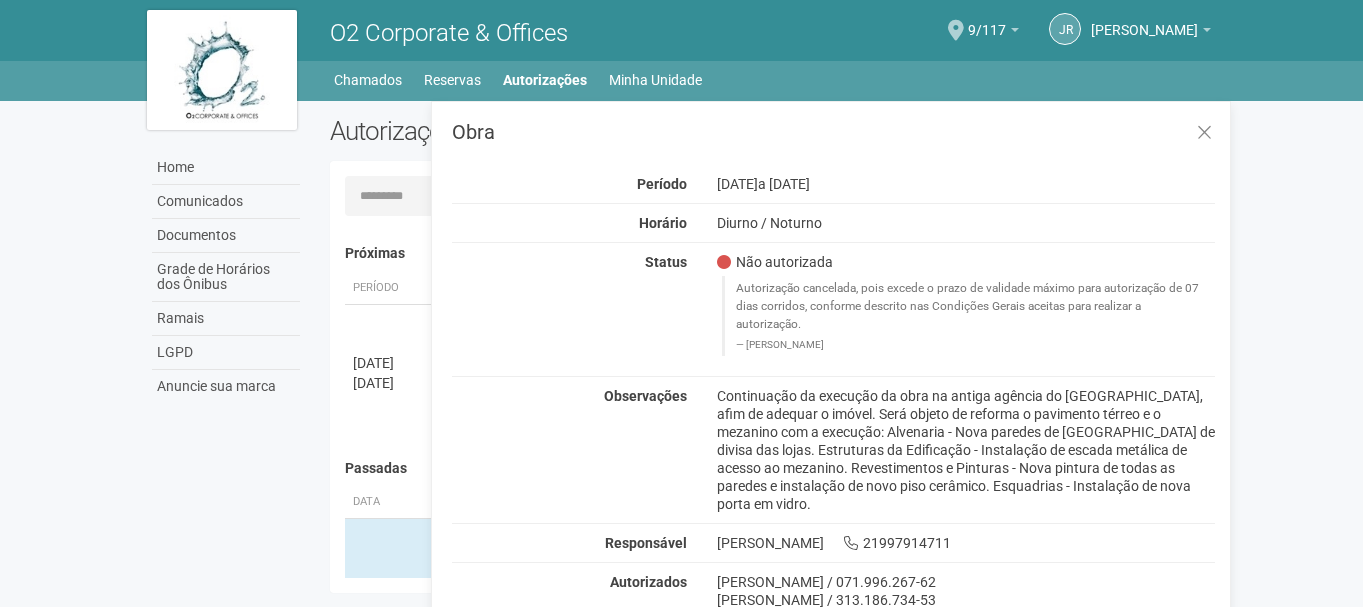 drag, startPoint x: 842, startPoint y: 180, endPoint x: 927, endPoint y: 180, distance: 85 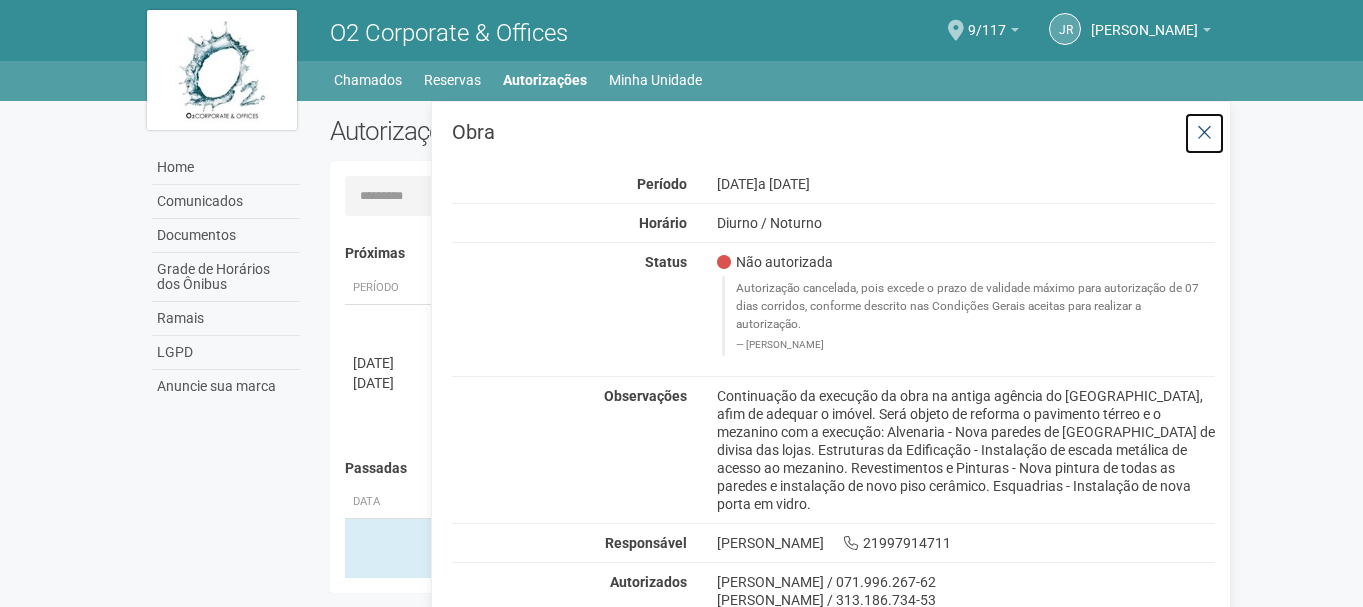click at bounding box center (1204, 133) 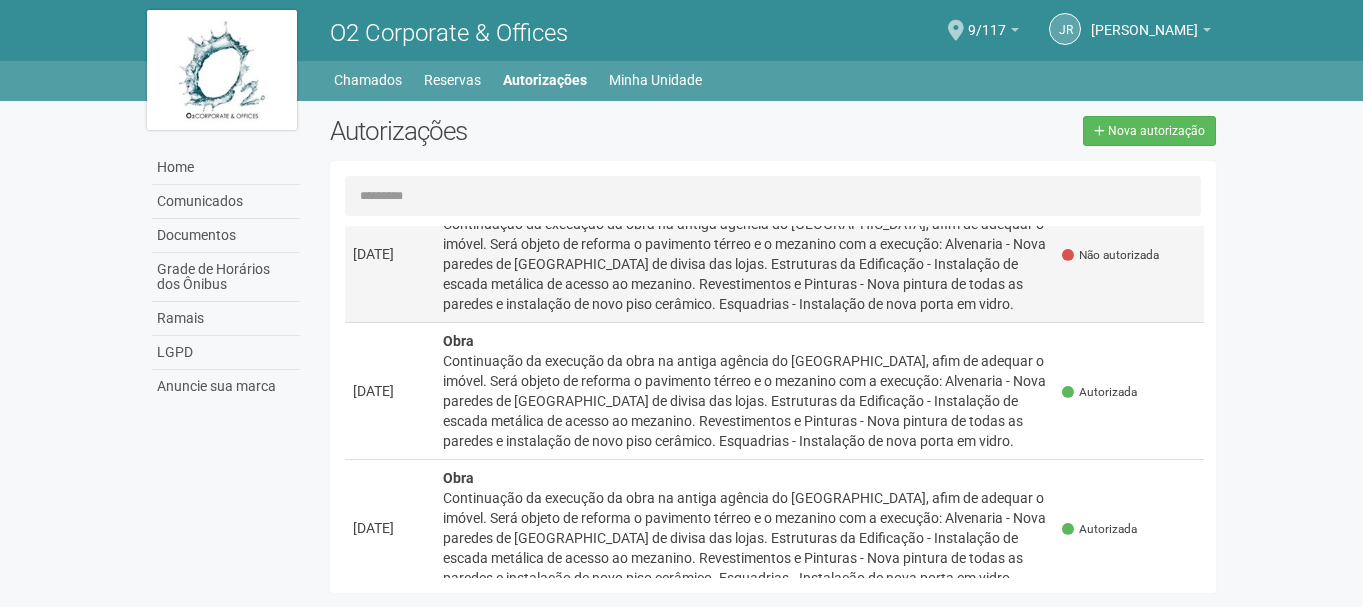 scroll, scrollTop: 167, scrollLeft: 0, axis: vertical 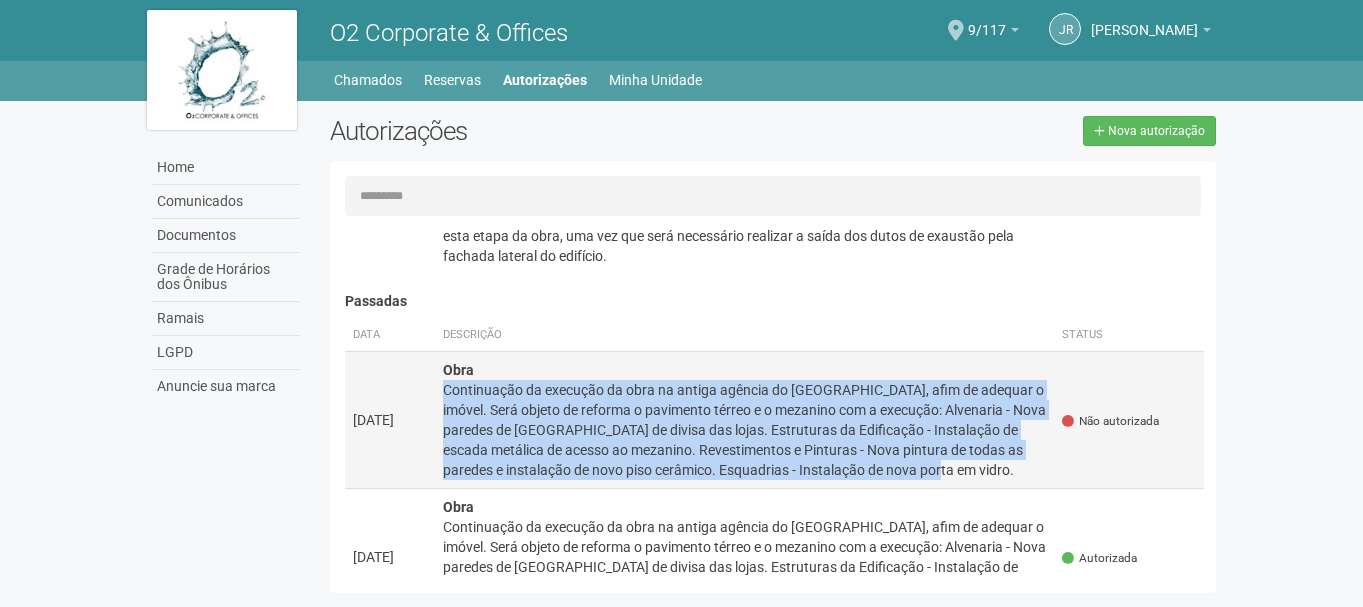 drag, startPoint x: 445, startPoint y: 391, endPoint x: 995, endPoint y: 471, distance: 555.7877 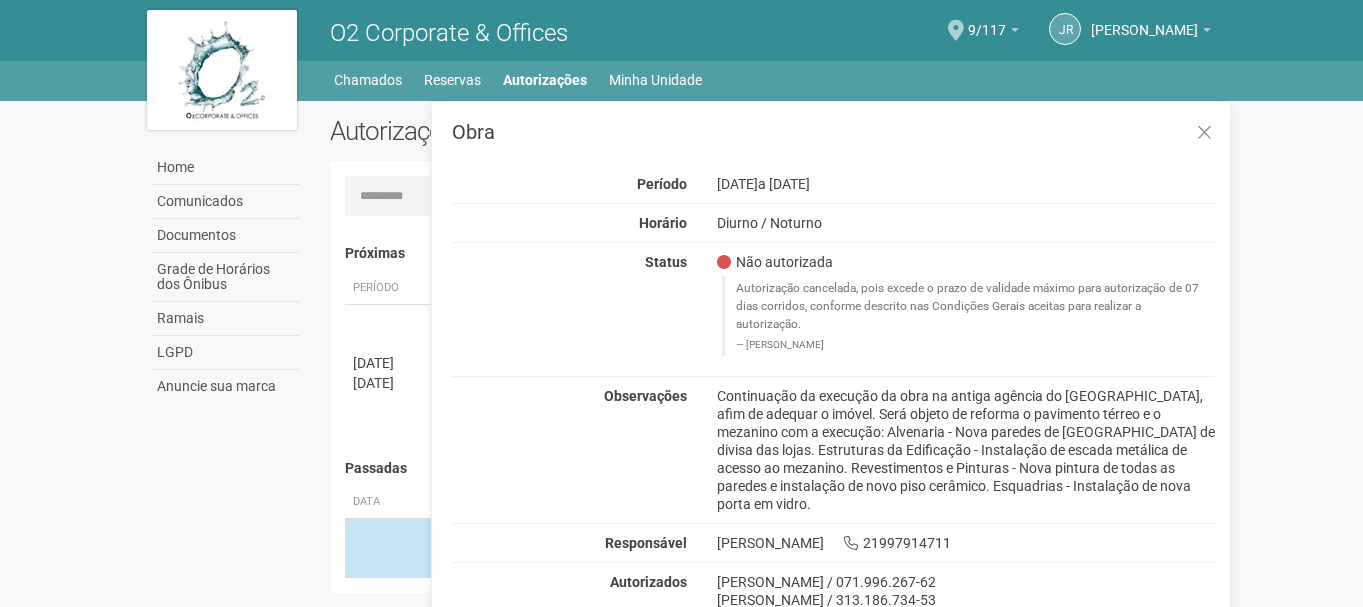 copy on "Continuação da execução da obra na antiga agência do [GEOGRAPHIC_DATA], afim de adequar o imóvel. Será objeto de reforma o pavimento térreo e o mezanino com a execução: Alvenaria - Nova paredes de [GEOGRAPHIC_DATA] de divisa das lojas. Estruturas da Edificação - Instalação de escada metálica de acesso ao mezanino. Revestimentos e Pinturas - Nova pintura de todas as paredes e instalação de novo piso cerâmico. Esquadrias - Instalação de nova porta em vidro." 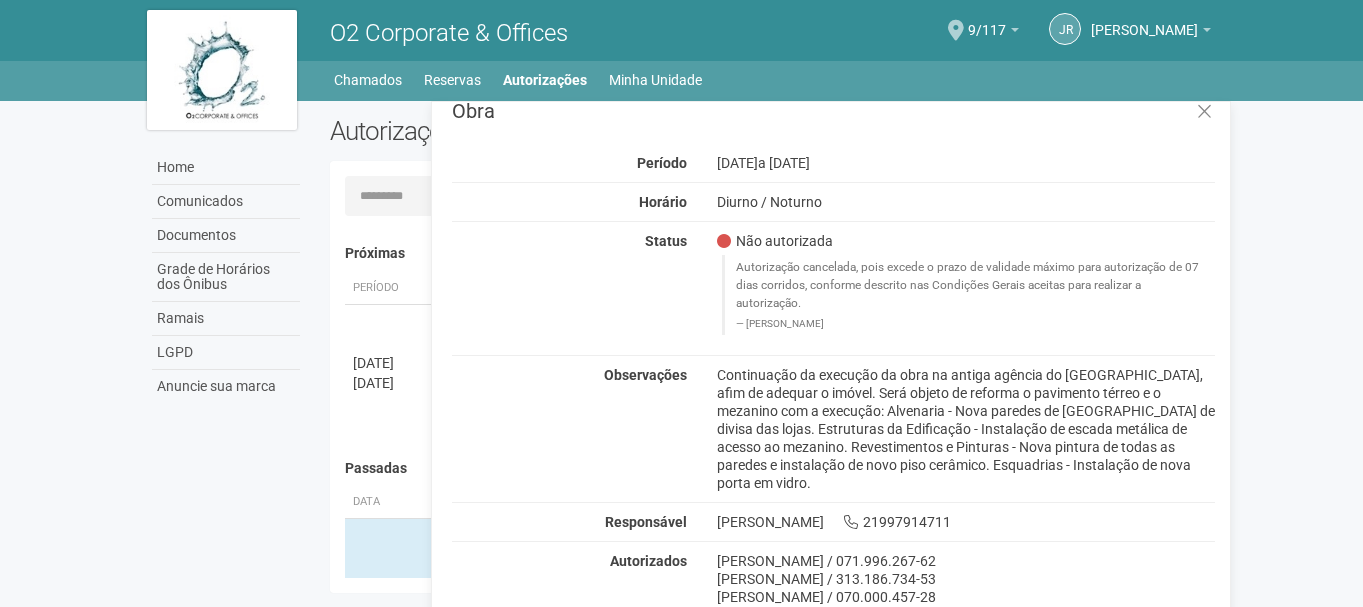 scroll, scrollTop: 25, scrollLeft: 0, axis: vertical 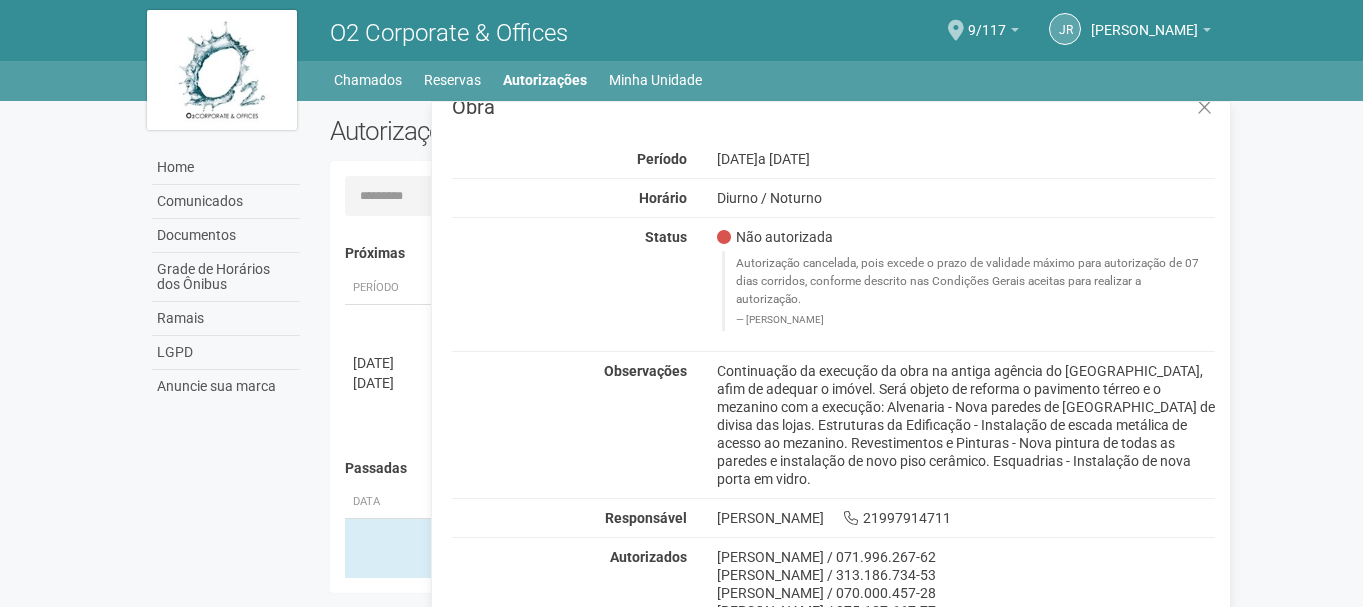 drag, startPoint x: 720, startPoint y: 554, endPoint x: 871, endPoint y: 551, distance: 151.0298 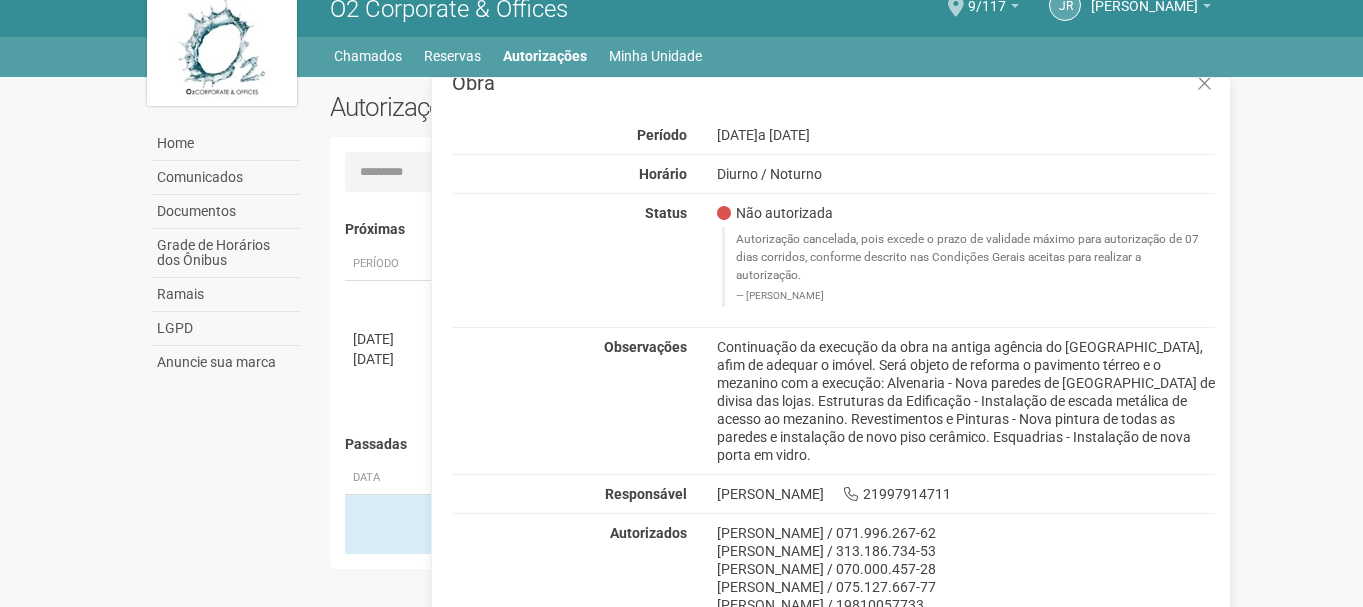 scroll, scrollTop: 31, scrollLeft: 0, axis: vertical 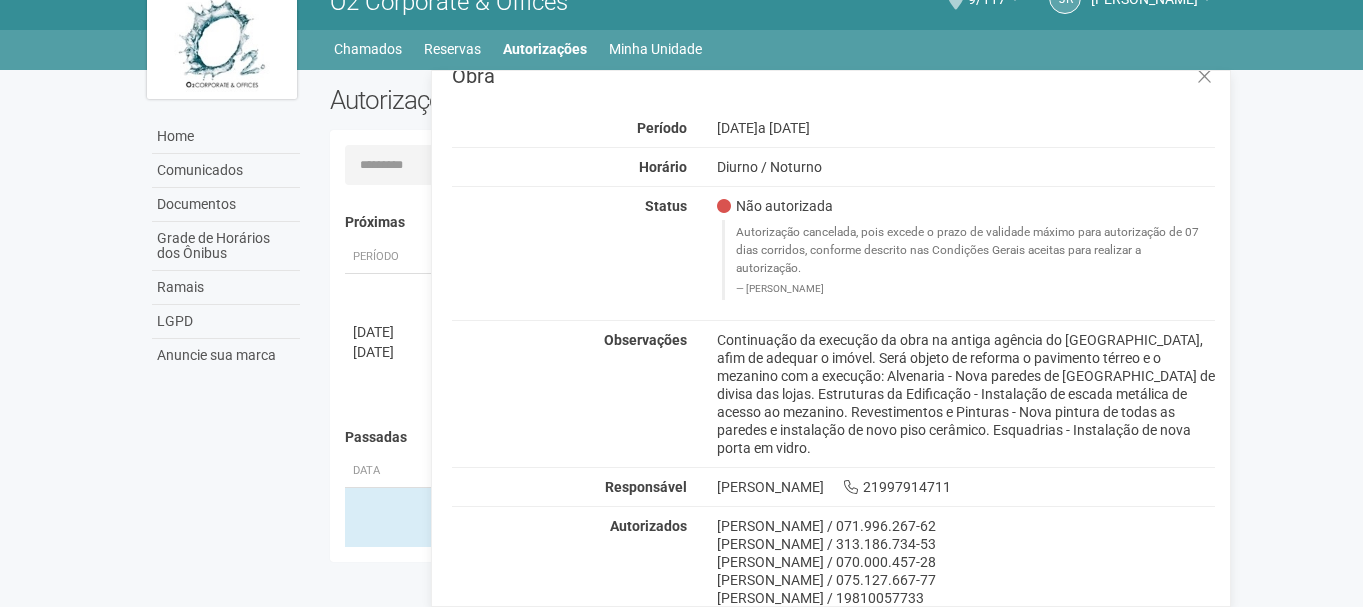 drag, startPoint x: 717, startPoint y: 579, endPoint x: 864, endPoint y: 577, distance: 147.01361 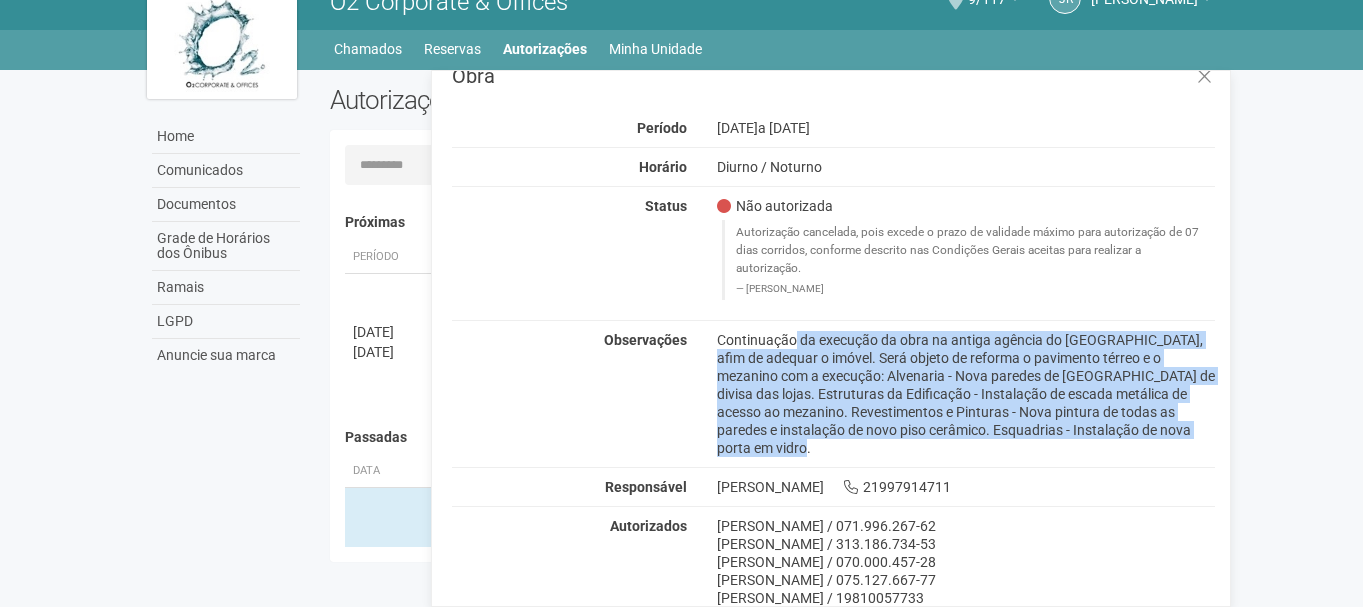 drag, startPoint x: 720, startPoint y: 339, endPoint x: 759, endPoint y: 450, distance: 117.65203 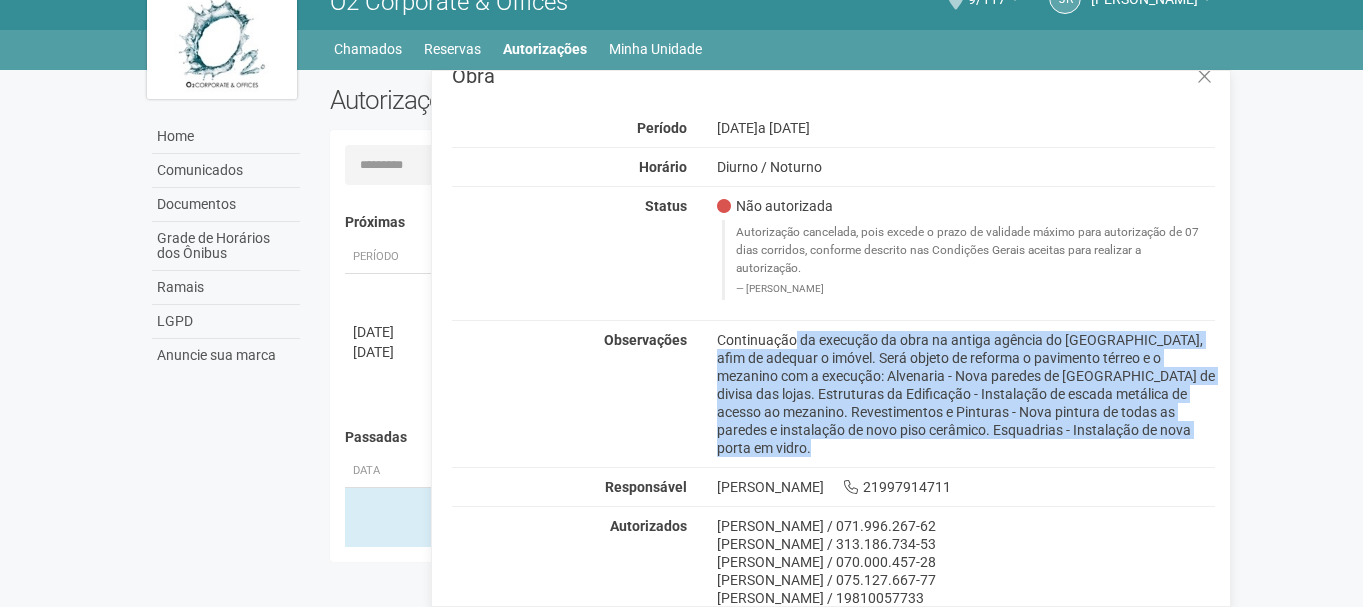 drag, startPoint x: 722, startPoint y: 345, endPoint x: 769, endPoint y: 457, distance: 121.46193 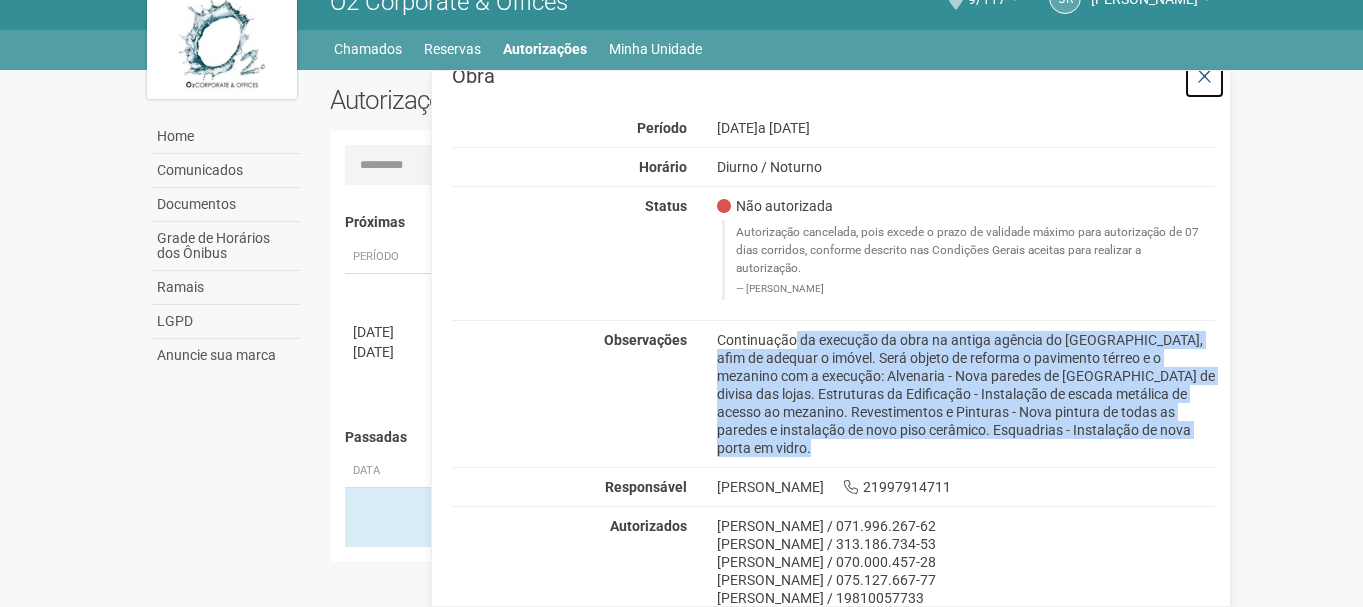 click at bounding box center [1204, 77] 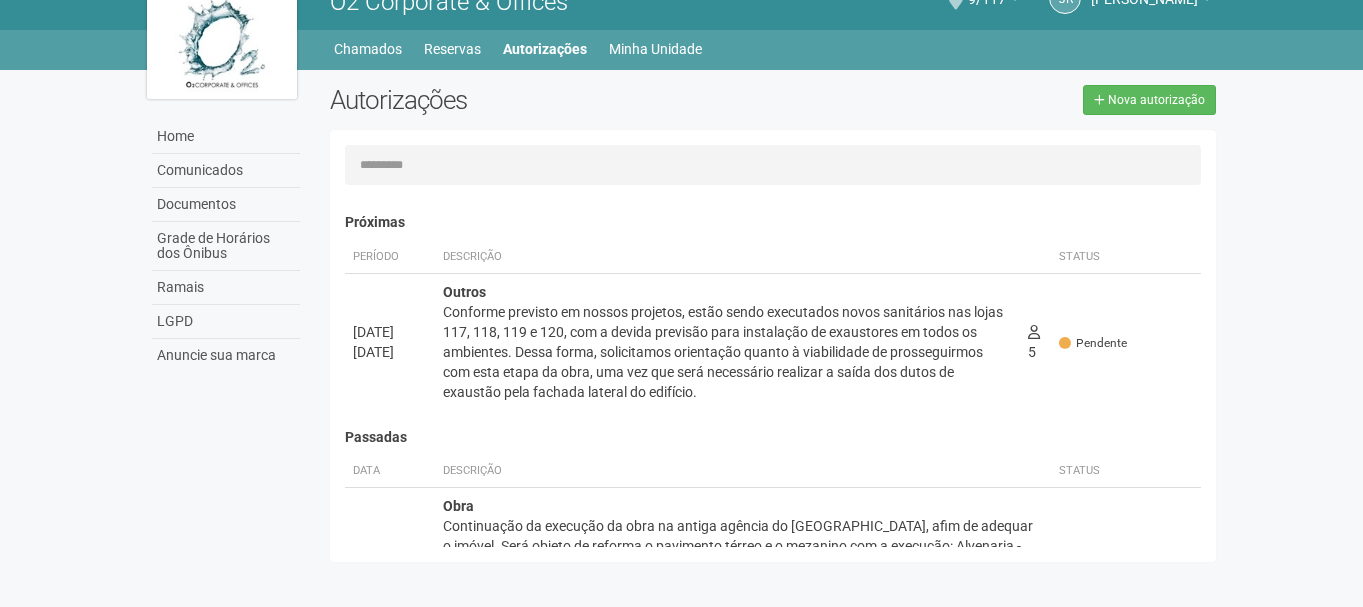 scroll, scrollTop: 0, scrollLeft: 0, axis: both 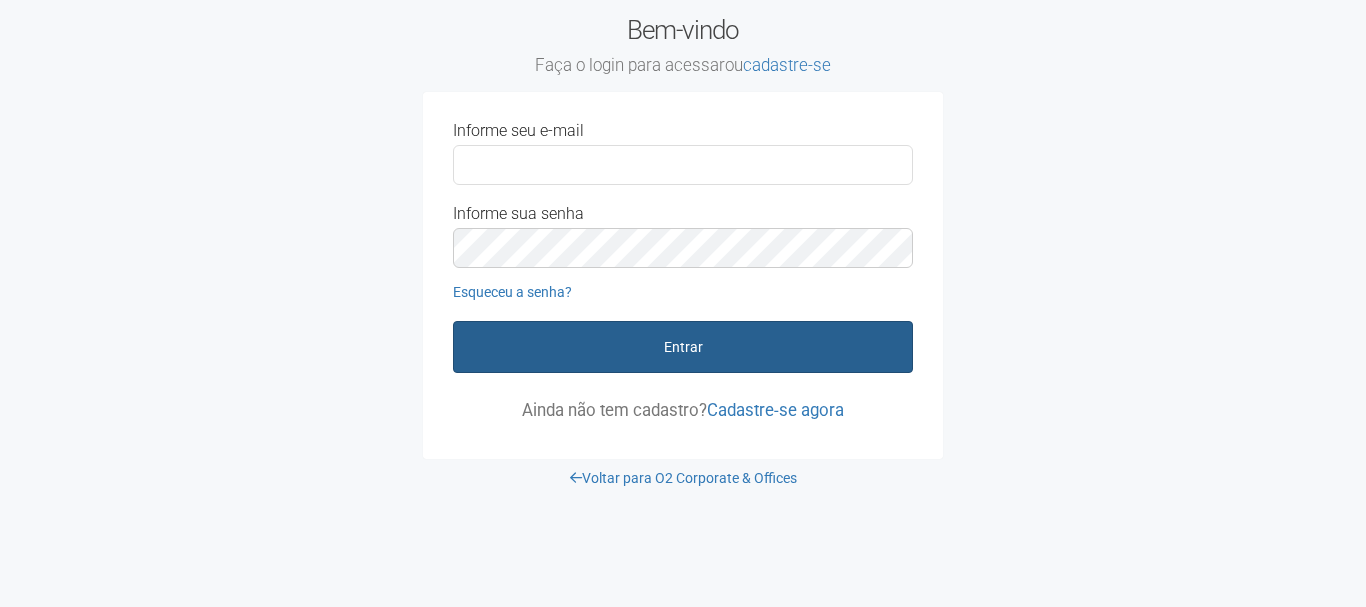 type on "**********" 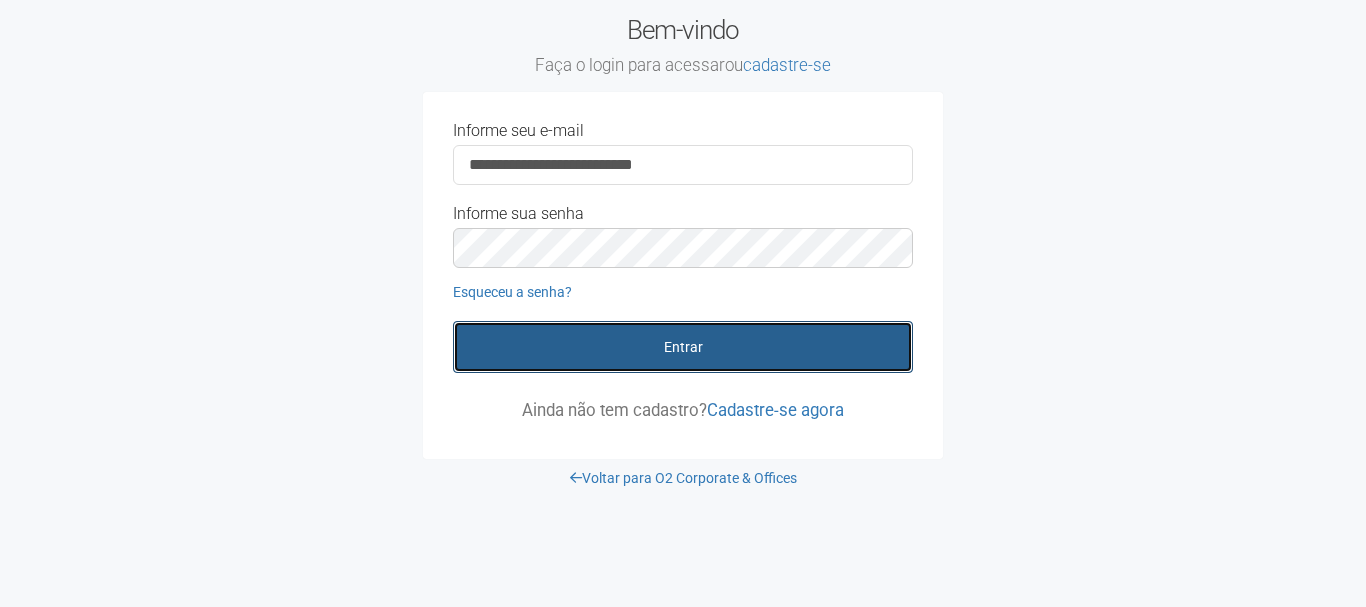 click on "Entrar" at bounding box center (683, 347) 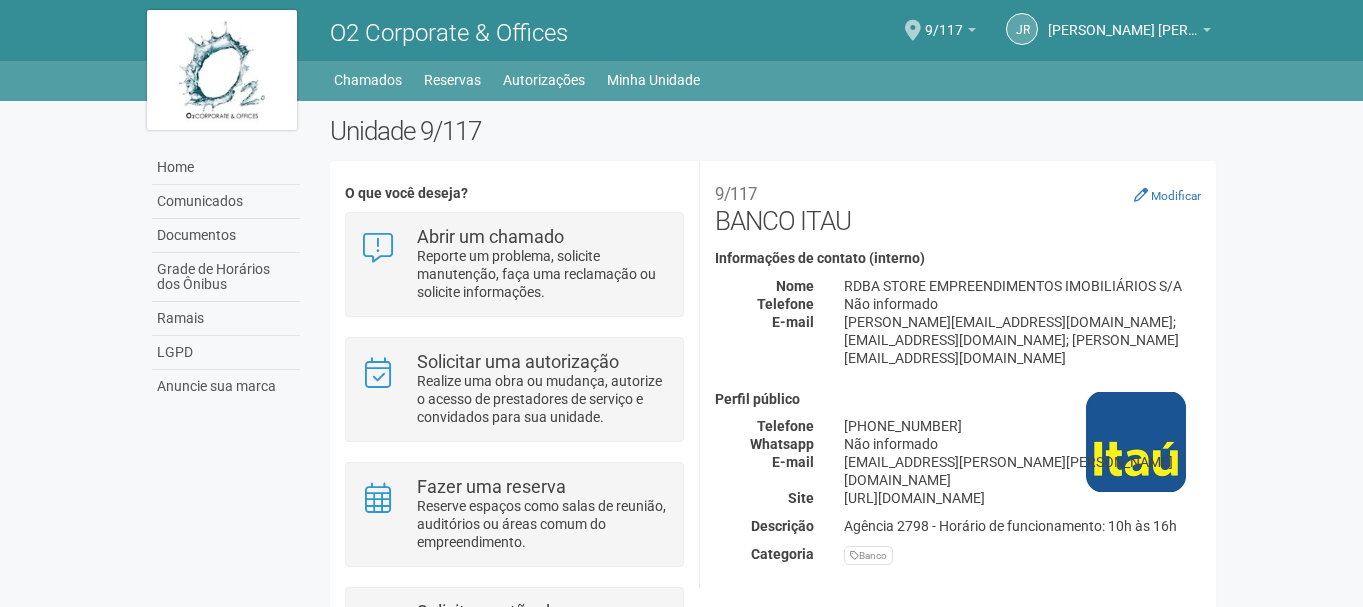 scroll, scrollTop: 0, scrollLeft: 0, axis: both 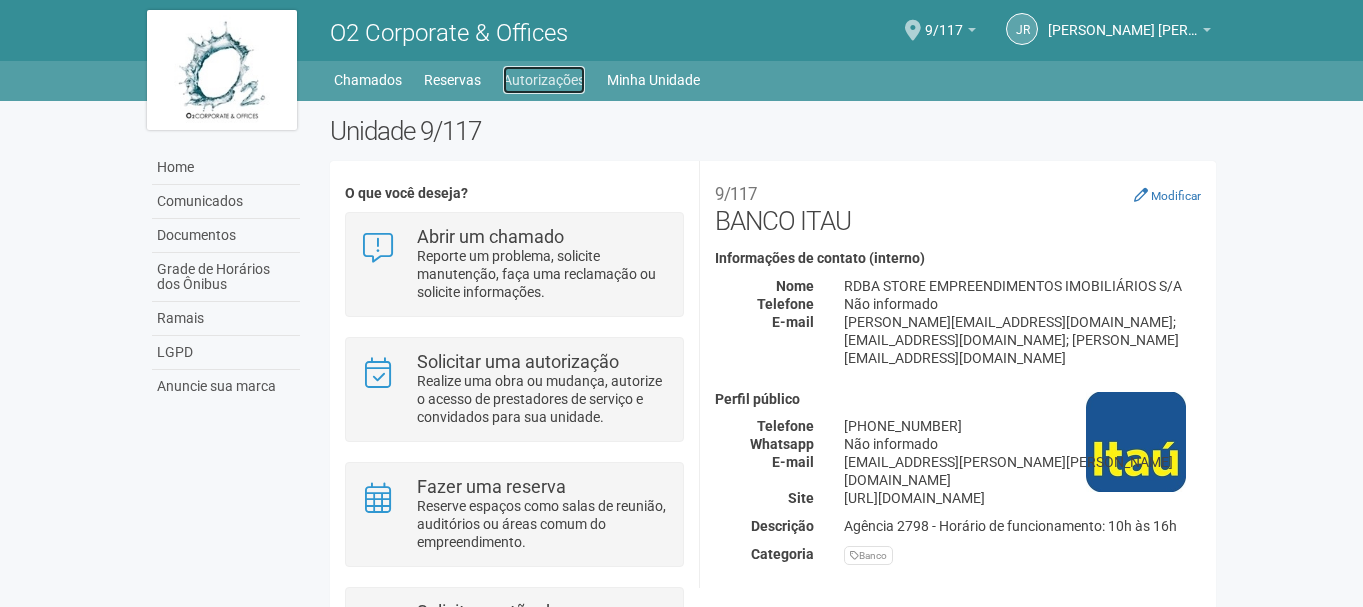 click on "Autorizações" at bounding box center [544, 80] 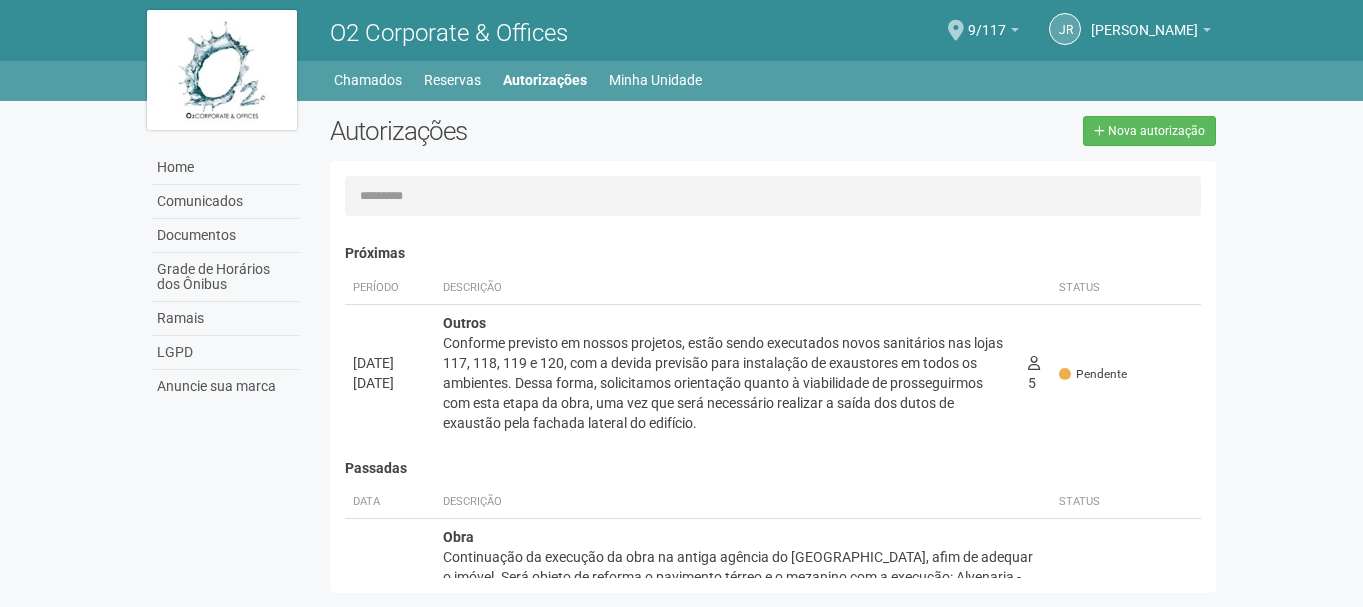 scroll, scrollTop: 0, scrollLeft: 0, axis: both 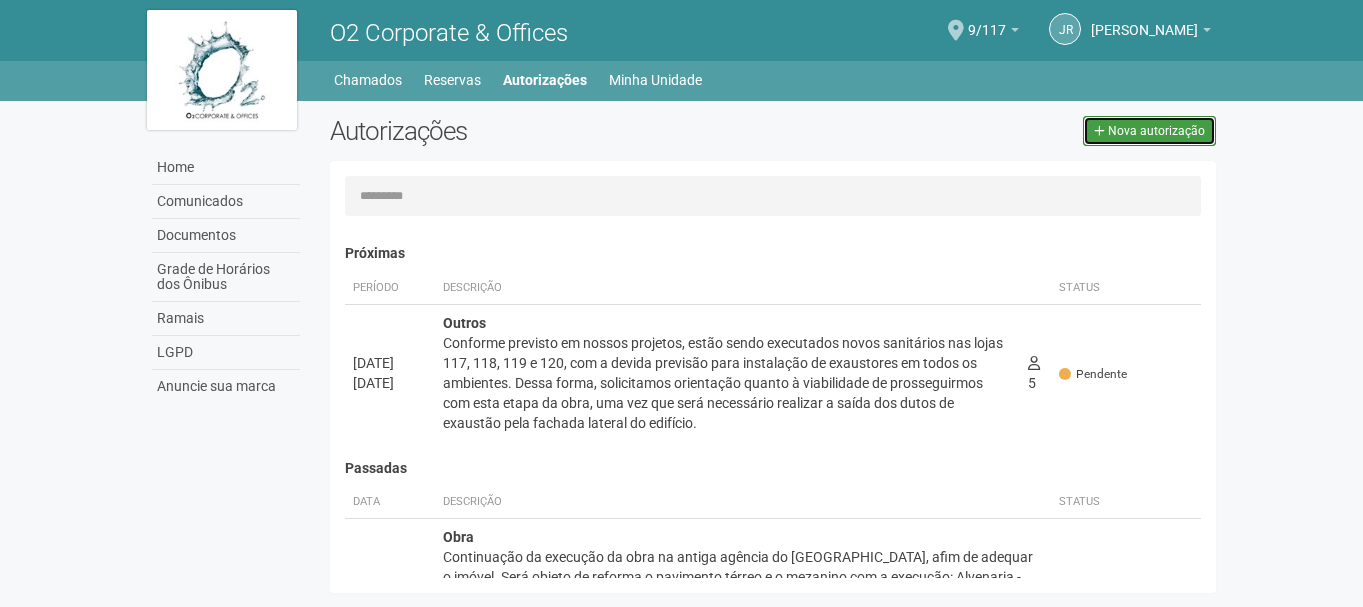 click at bounding box center [1099, 131] 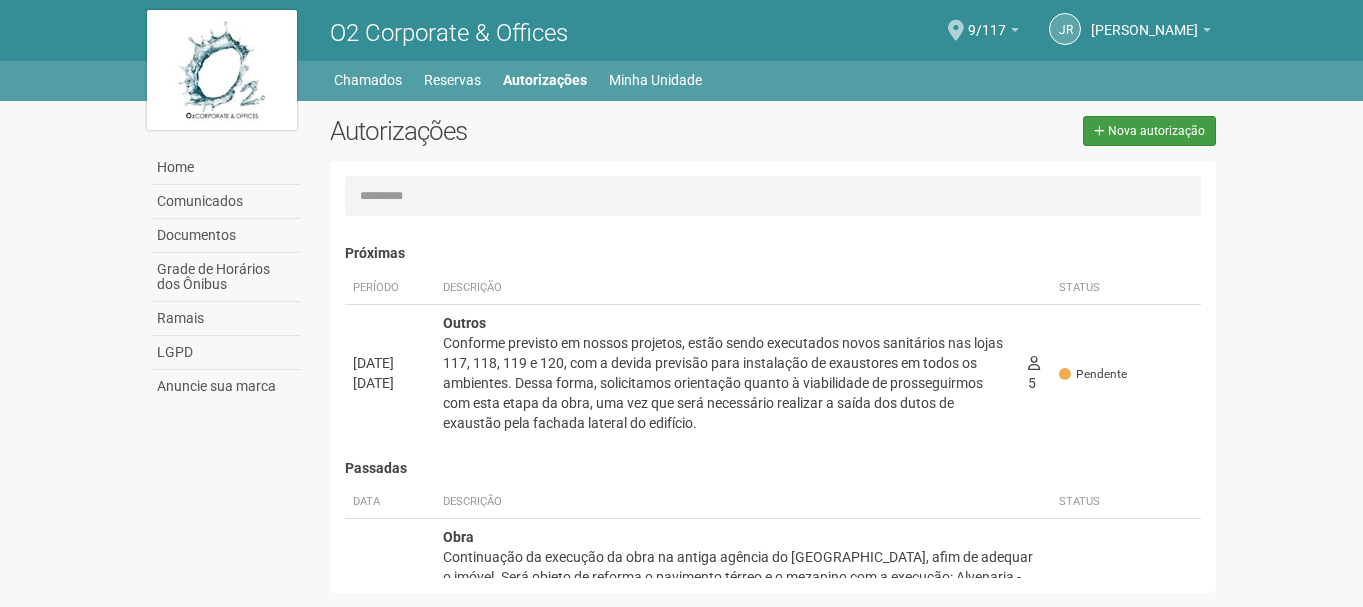 select on "**" 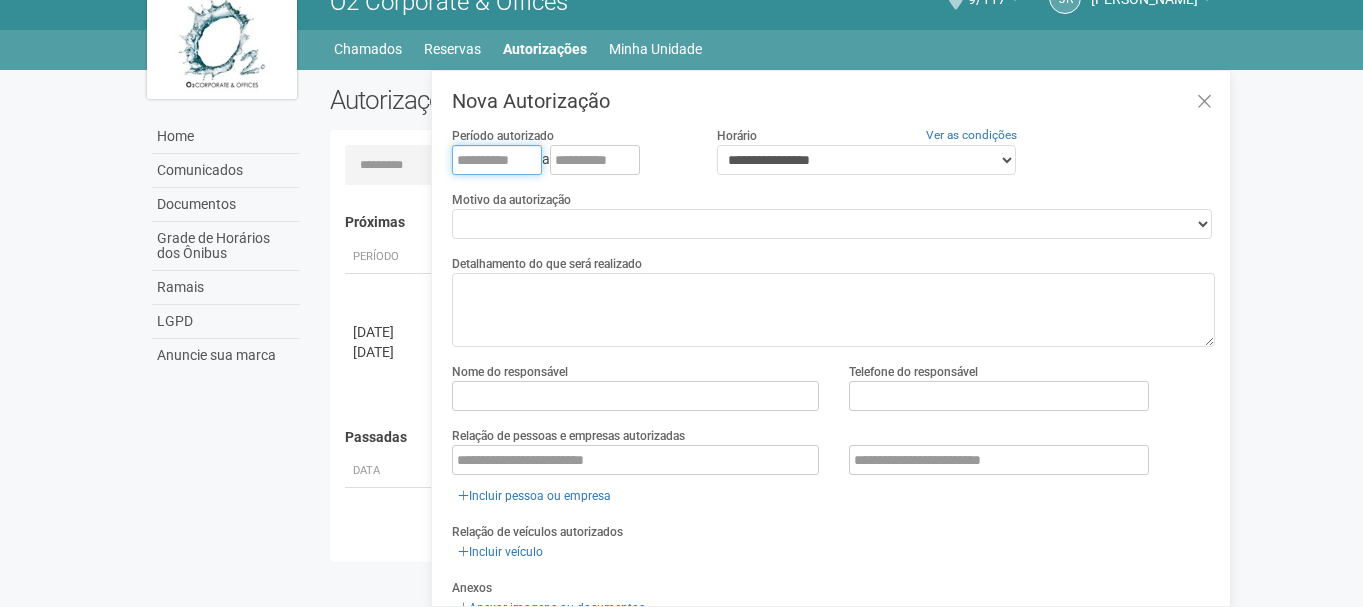 click at bounding box center (497, 160) 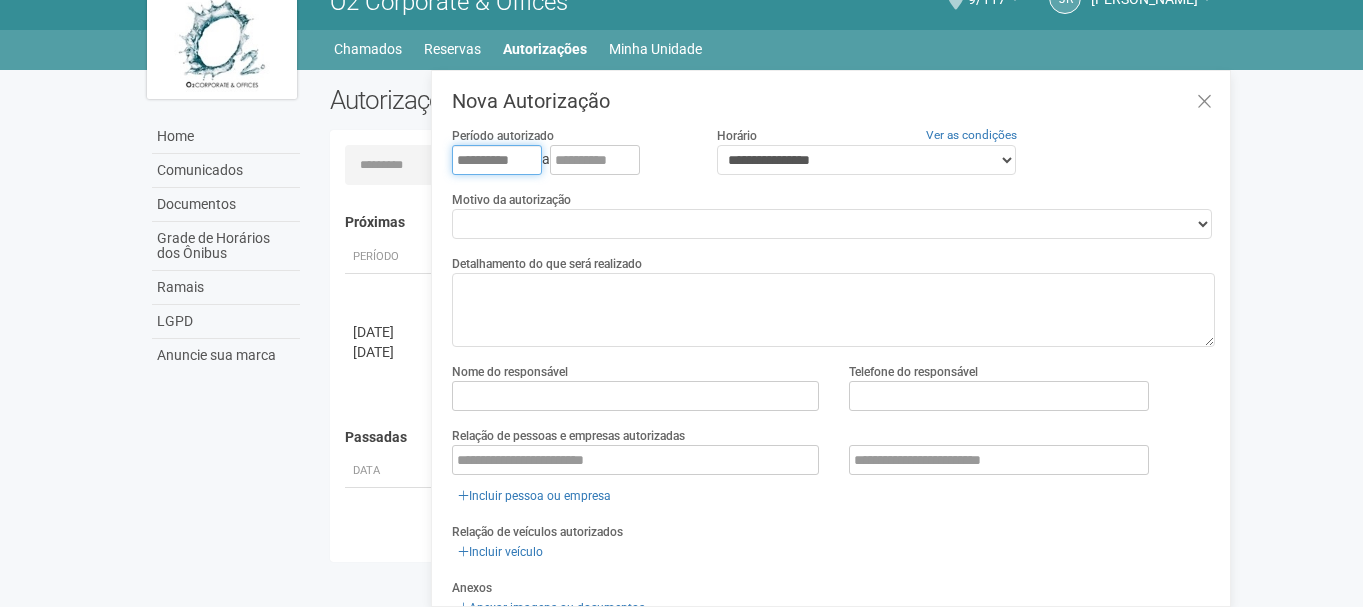 type on "**********" 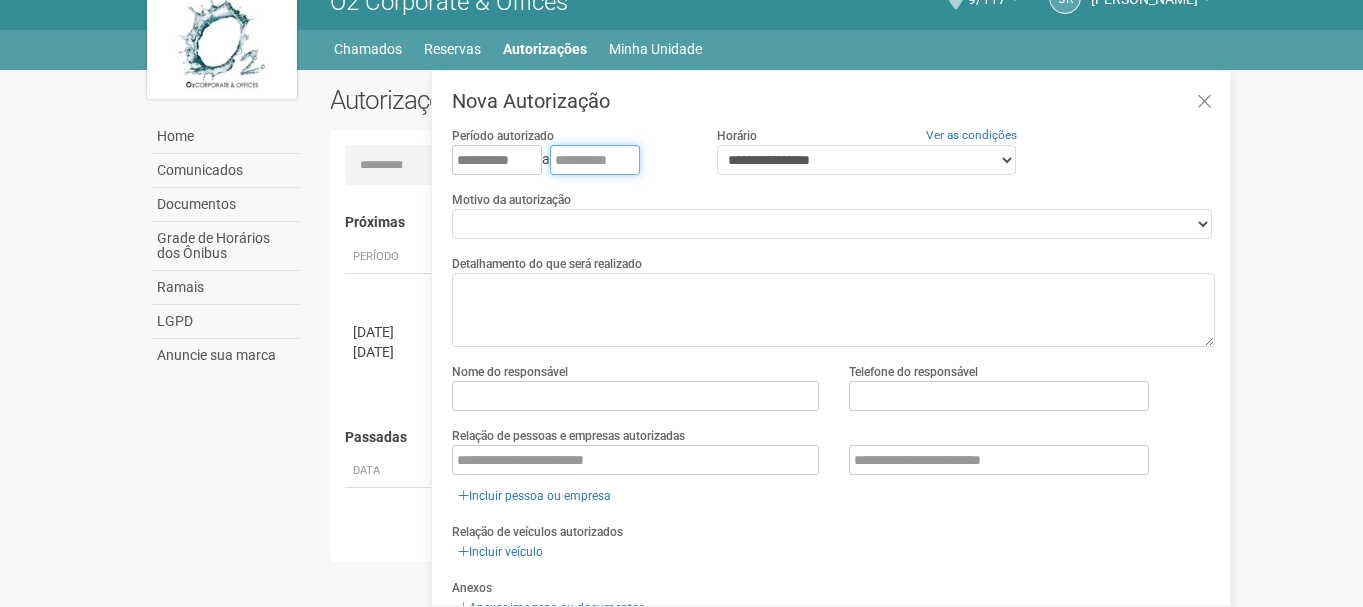 click at bounding box center [595, 160] 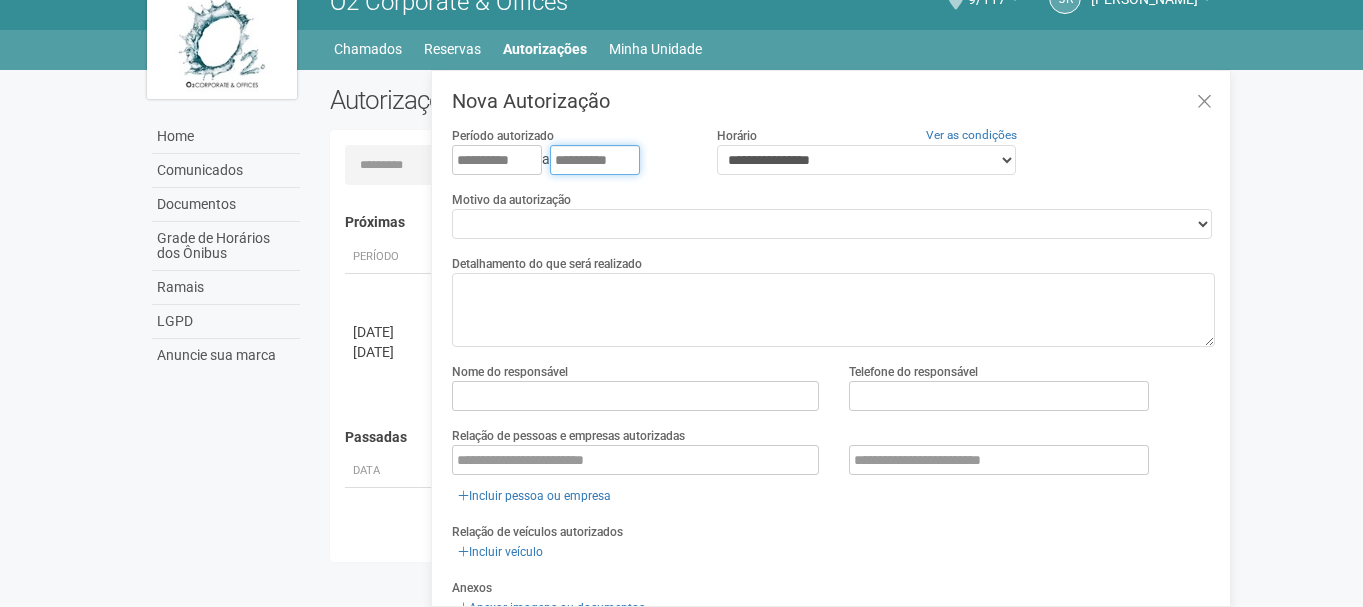 type on "**********" 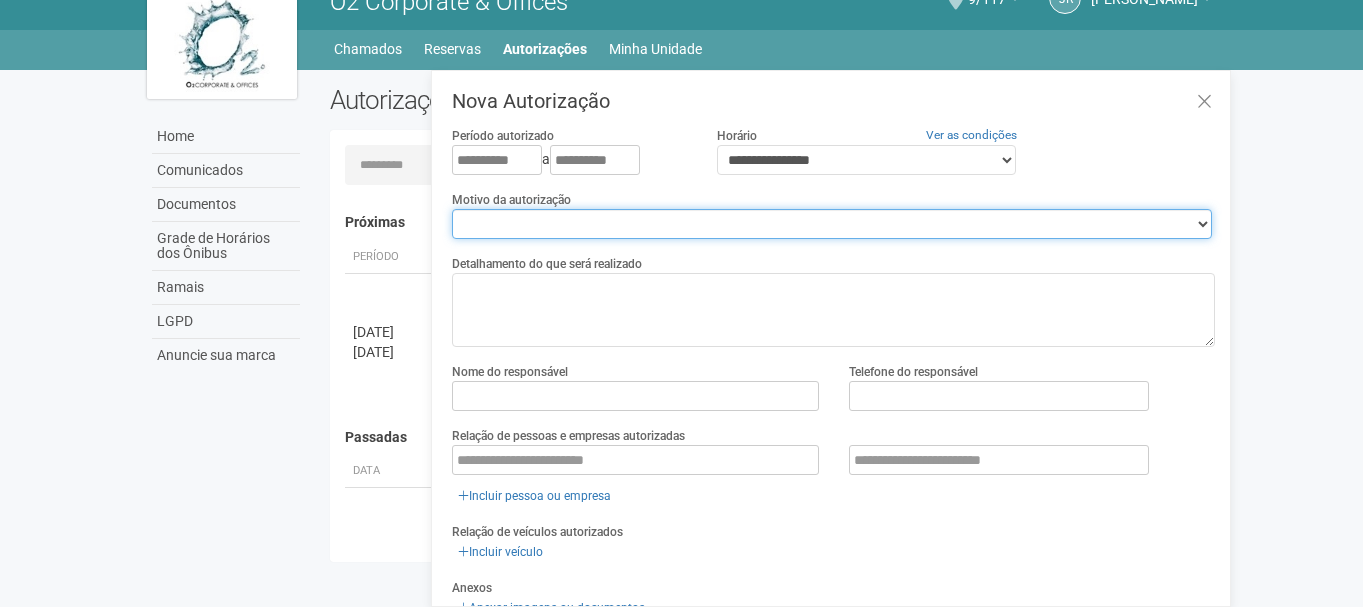click on "**********" at bounding box center (832, 224) 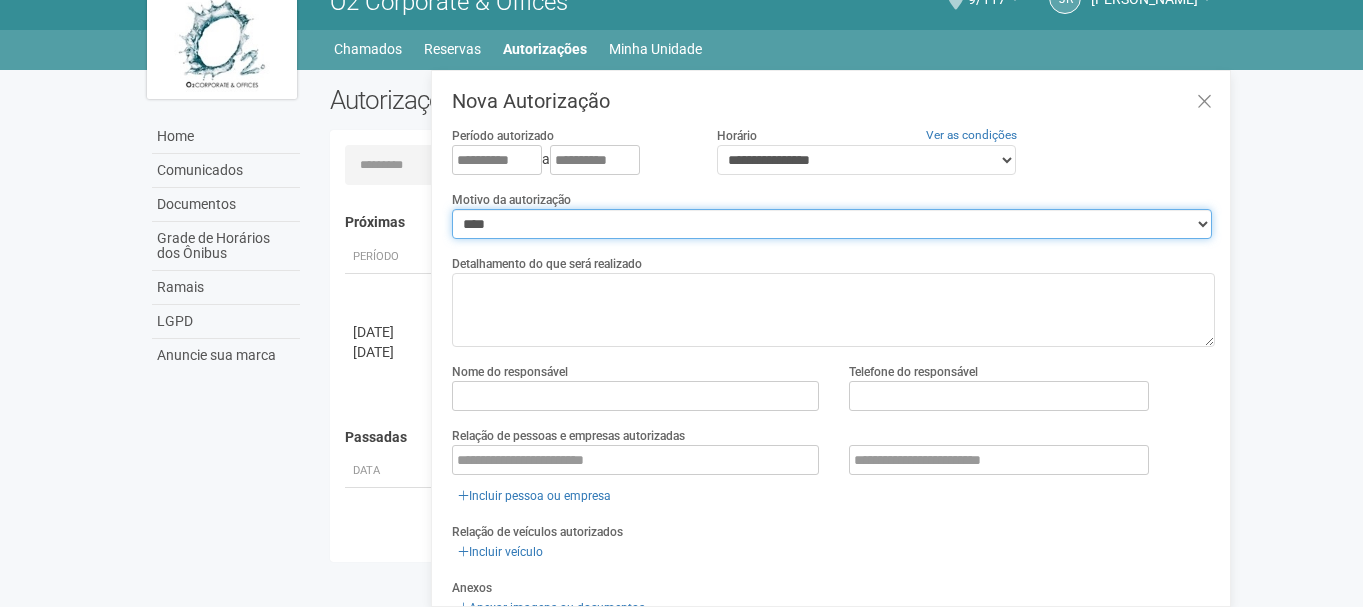 click on "**********" at bounding box center [832, 224] 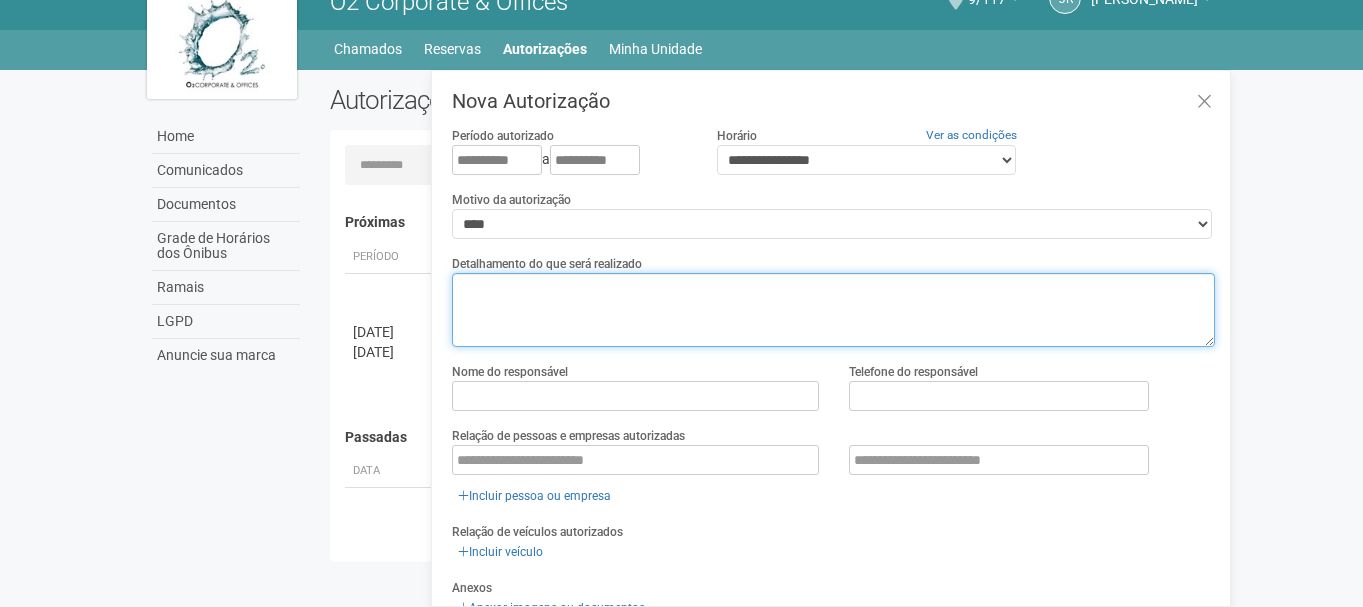 click at bounding box center [833, 310] 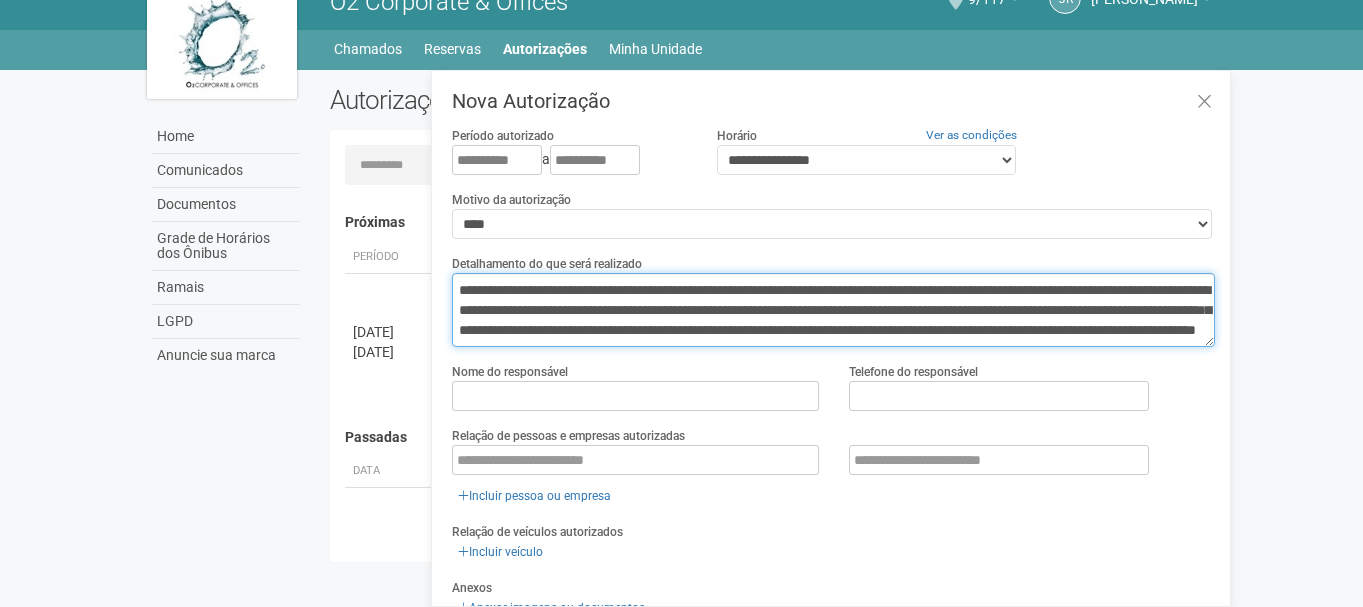 scroll, scrollTop: 13, scrollLeft: 0, axis: vertical 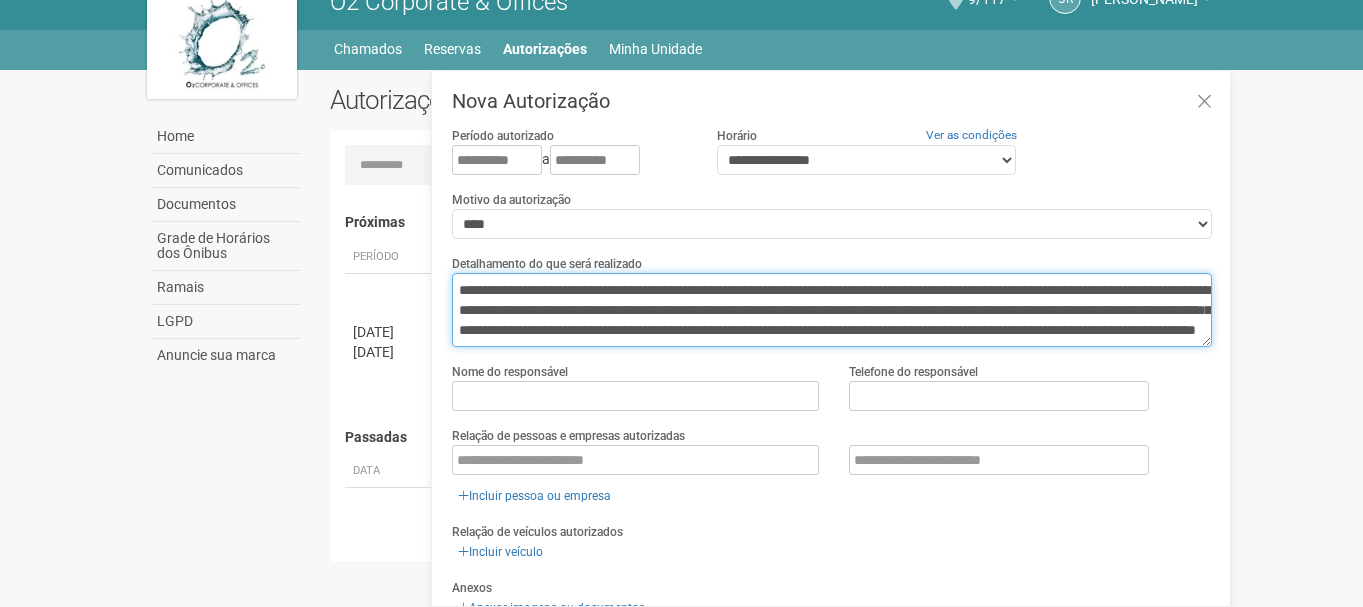 type on "**********" 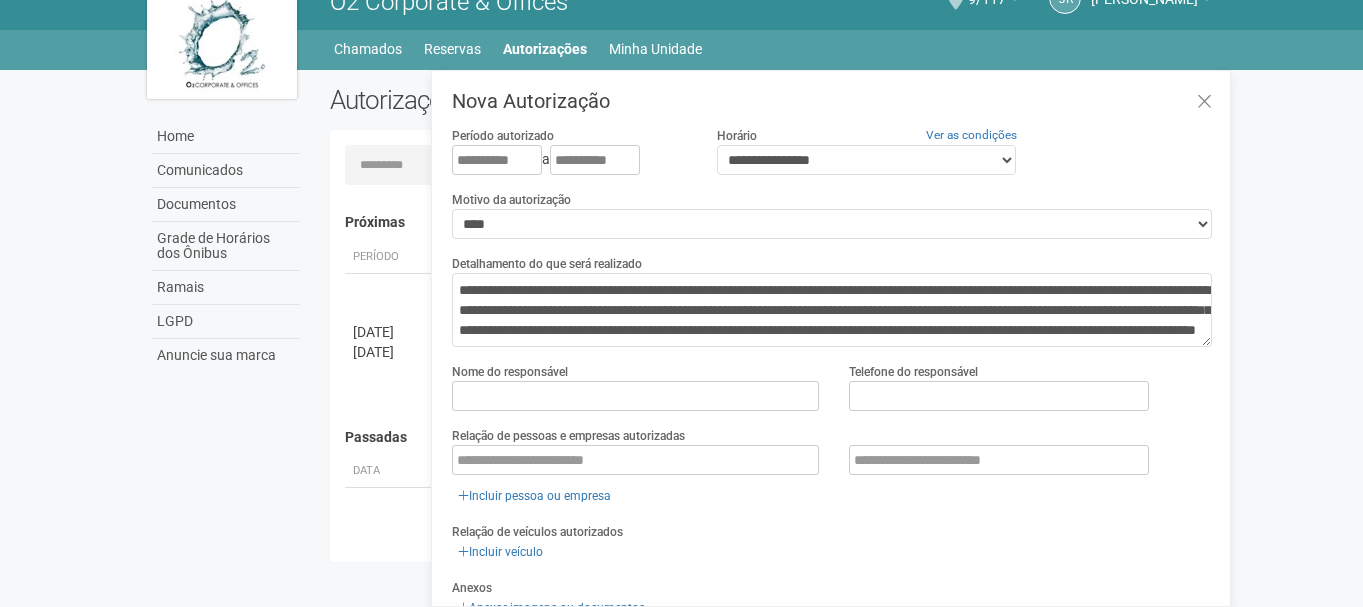 click on "Nome do responsável
Telefone do responsável" at bounding box center (833, 394) 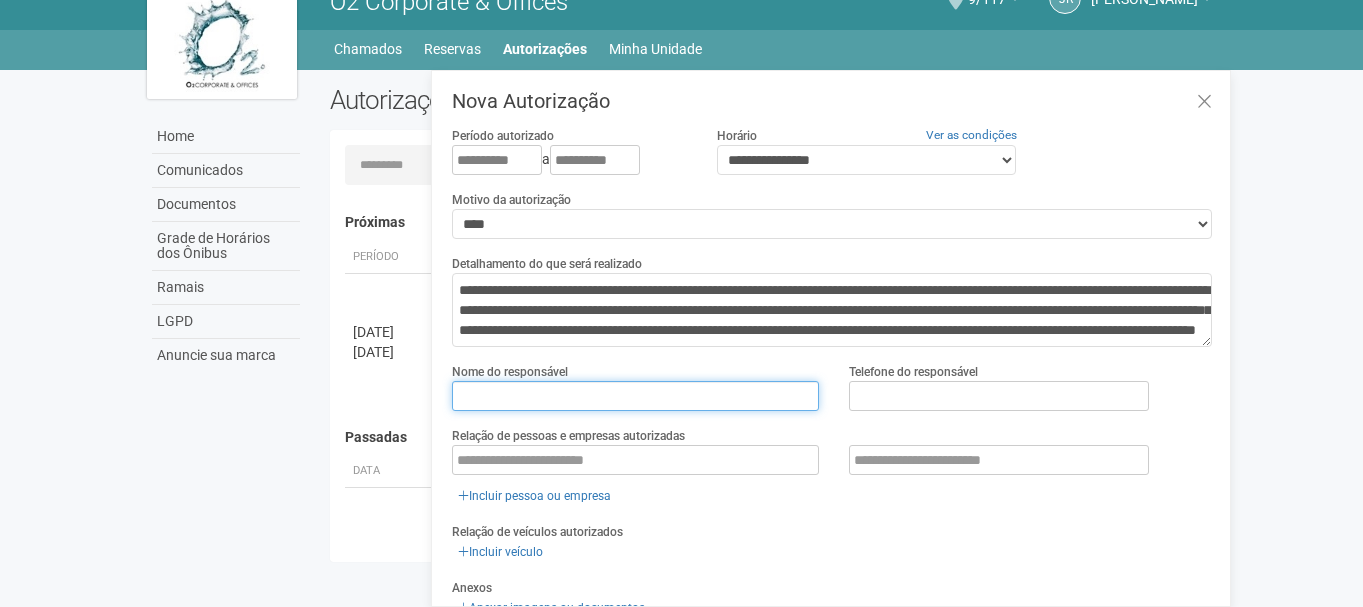 click at bounding box center (635, 396) 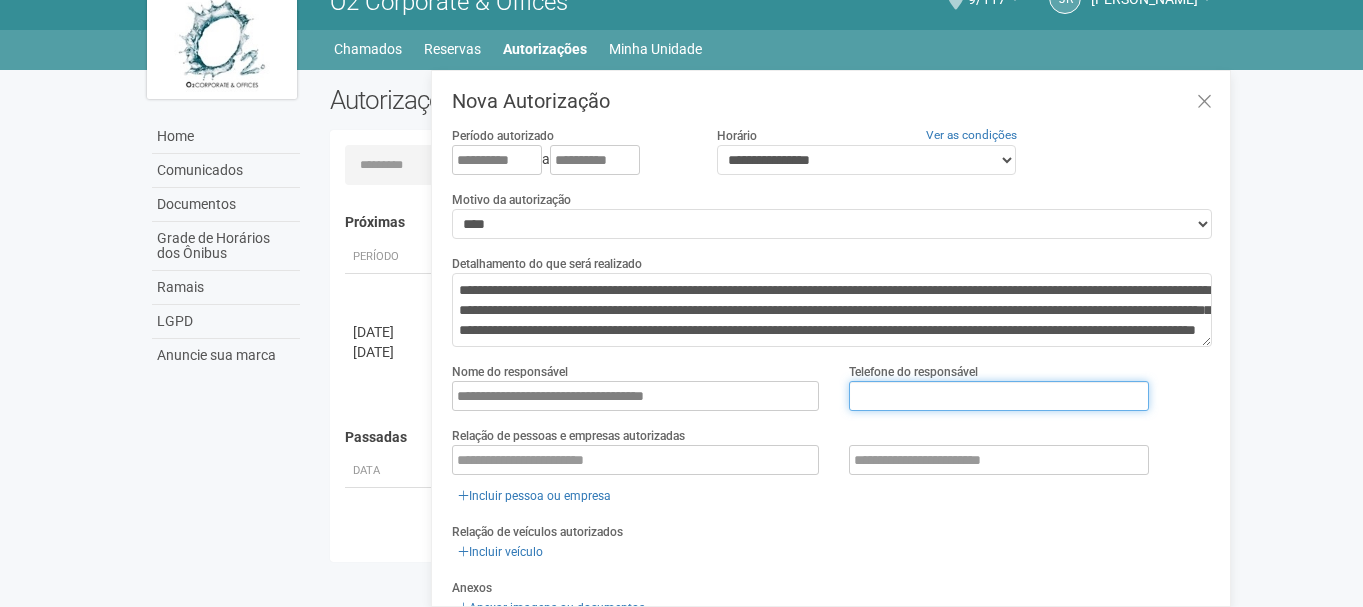 type on "**********" 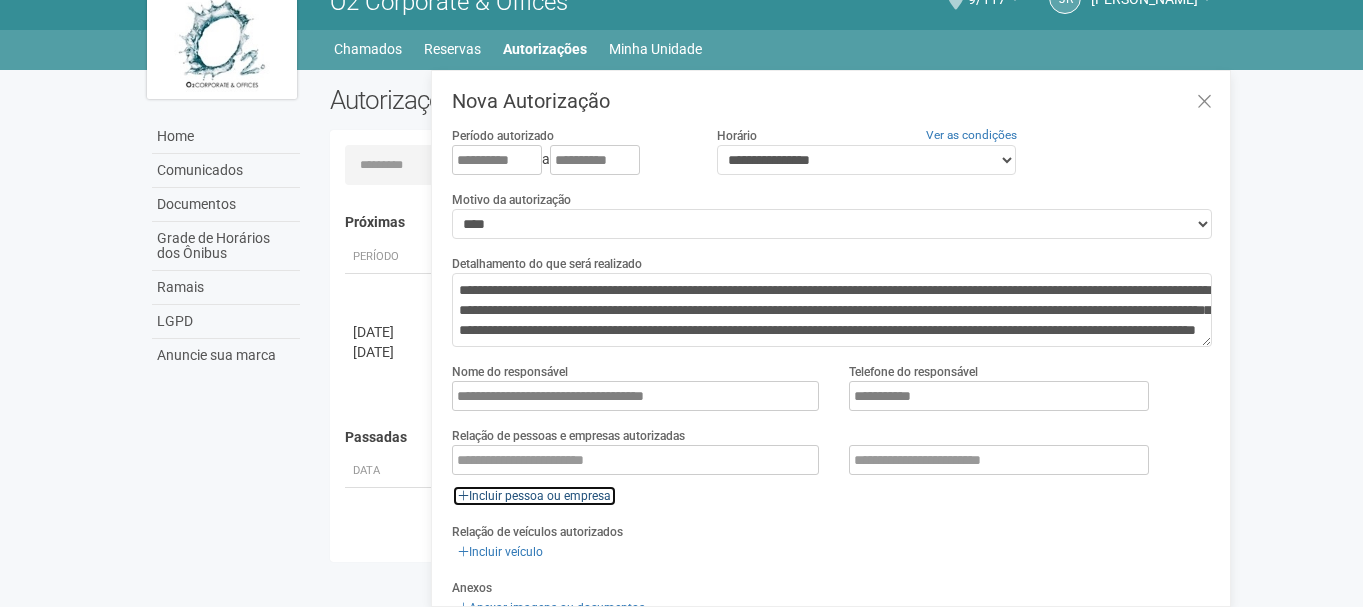click on "Incluir pessoa ou empresa" at bounding box center [534, 496] 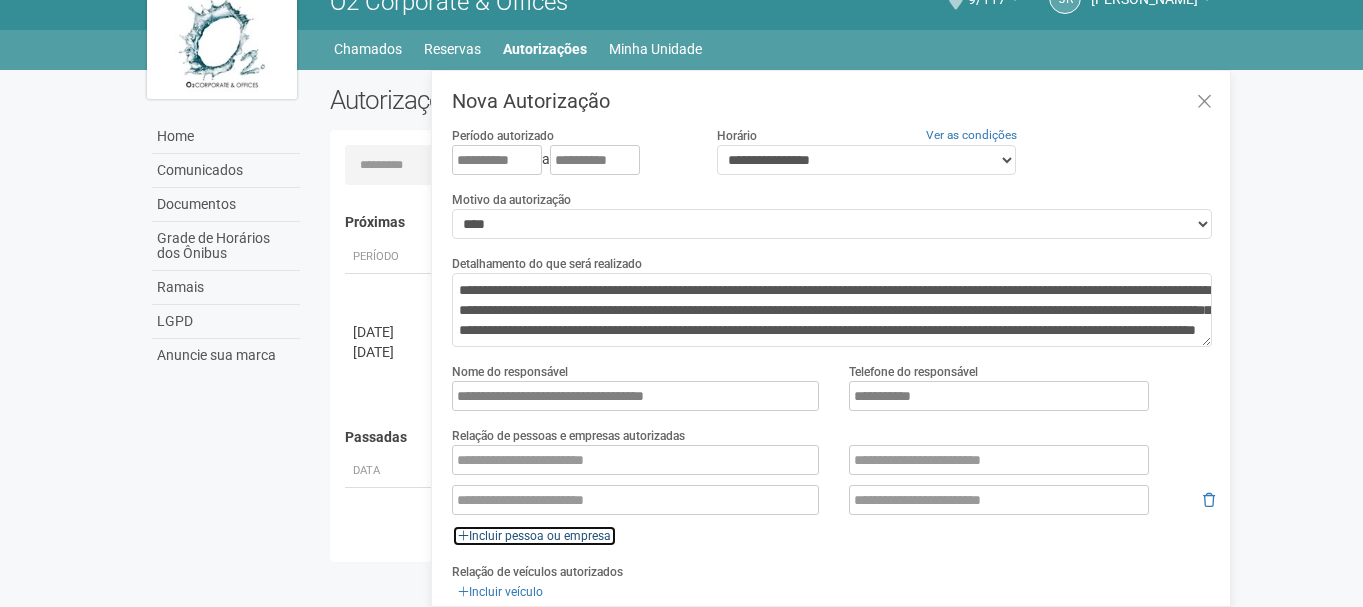 click on "Incluir pessoa ou empresa" at bounding box center (534, 536) 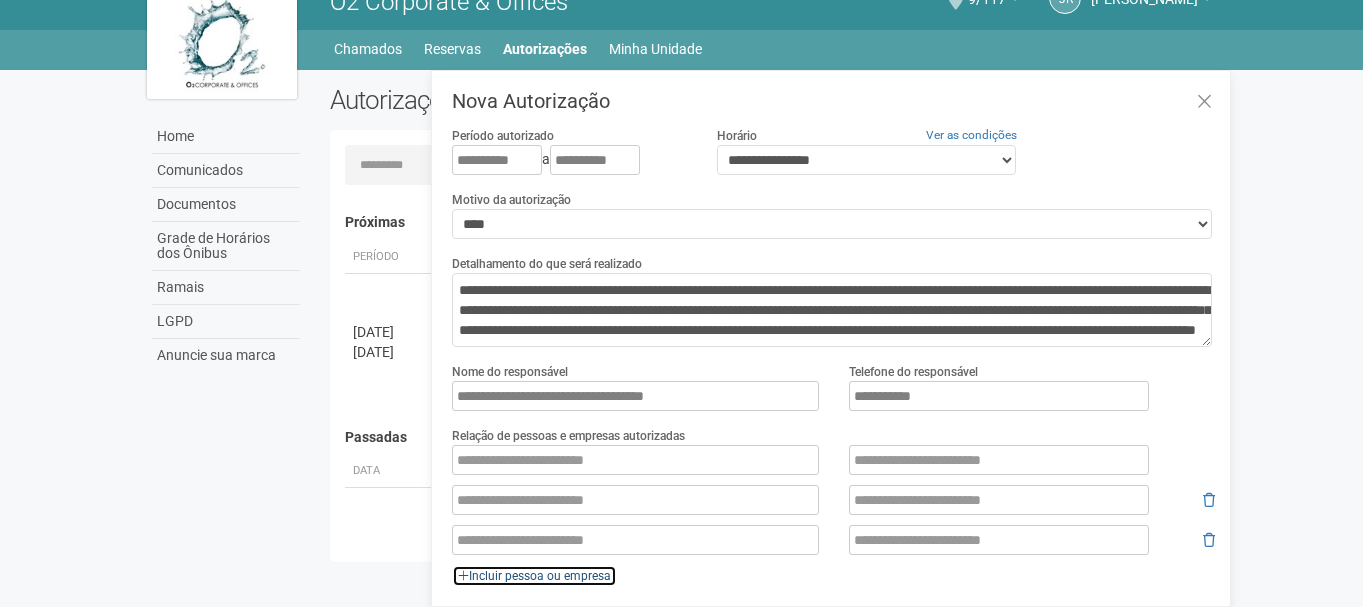 click on "Incluir pessoa ou empresa" at bounding box center [534, 576] 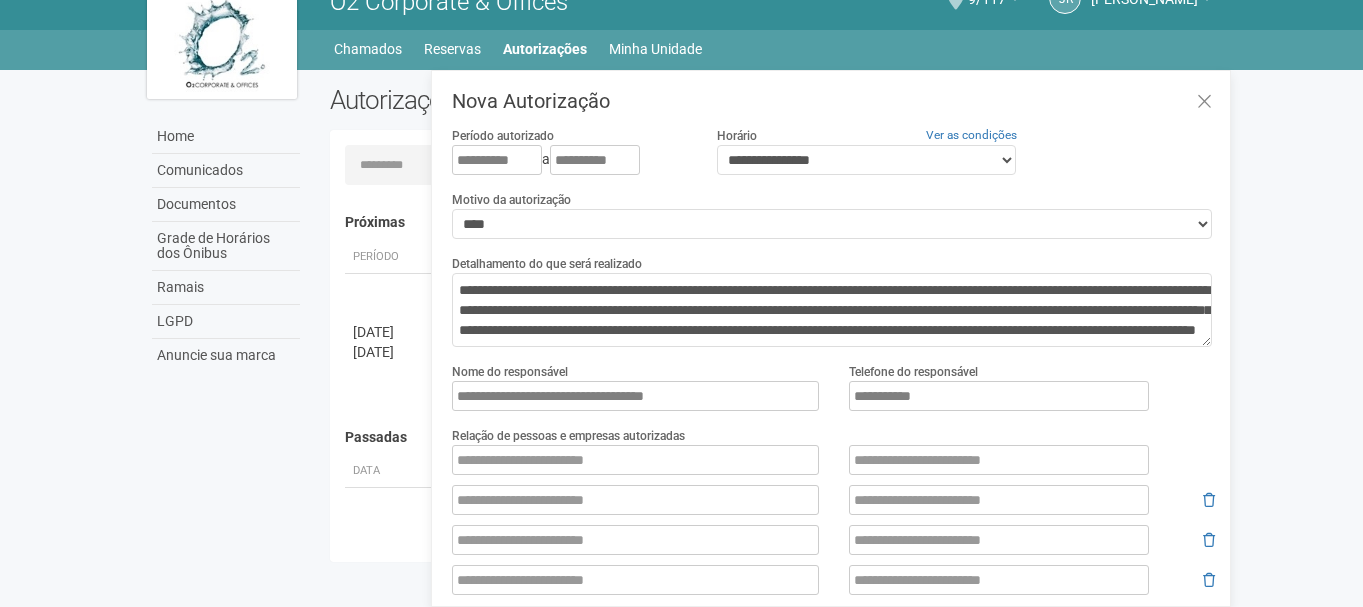 scroll, scrollTop: 20, scrollLeft: 0, axis: vertical 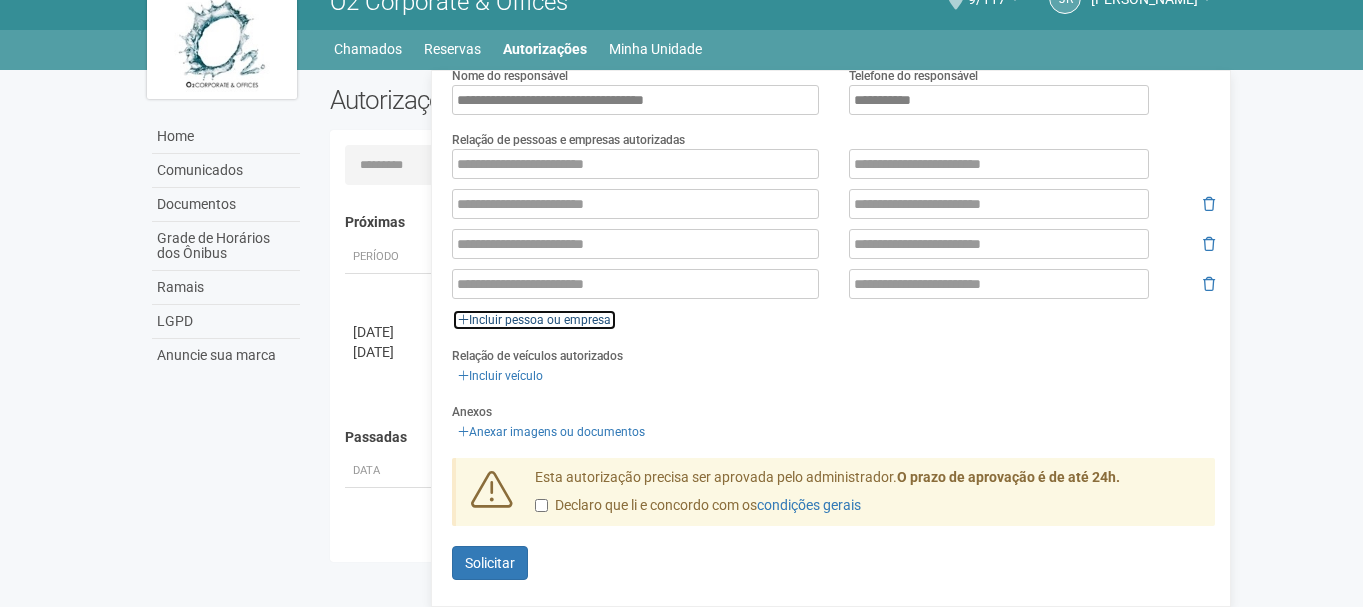 click on "Incluir pessoa ou empresa" at bounding box center (534, 320) 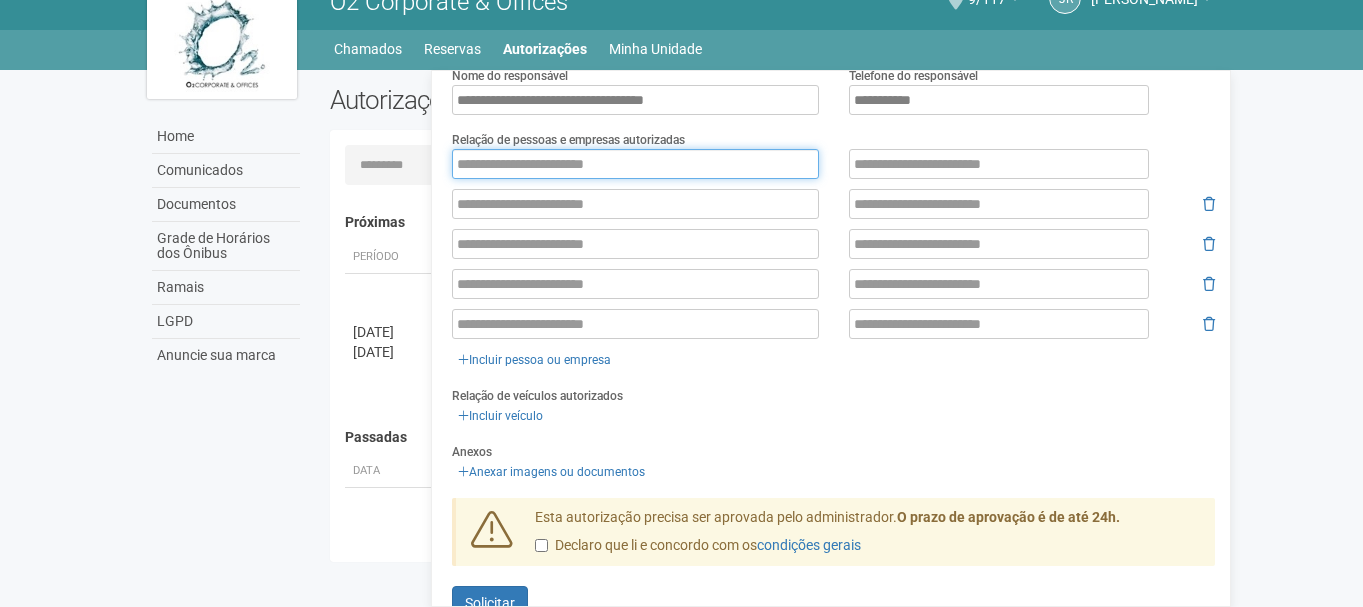 click at bounding box center (635, 164) 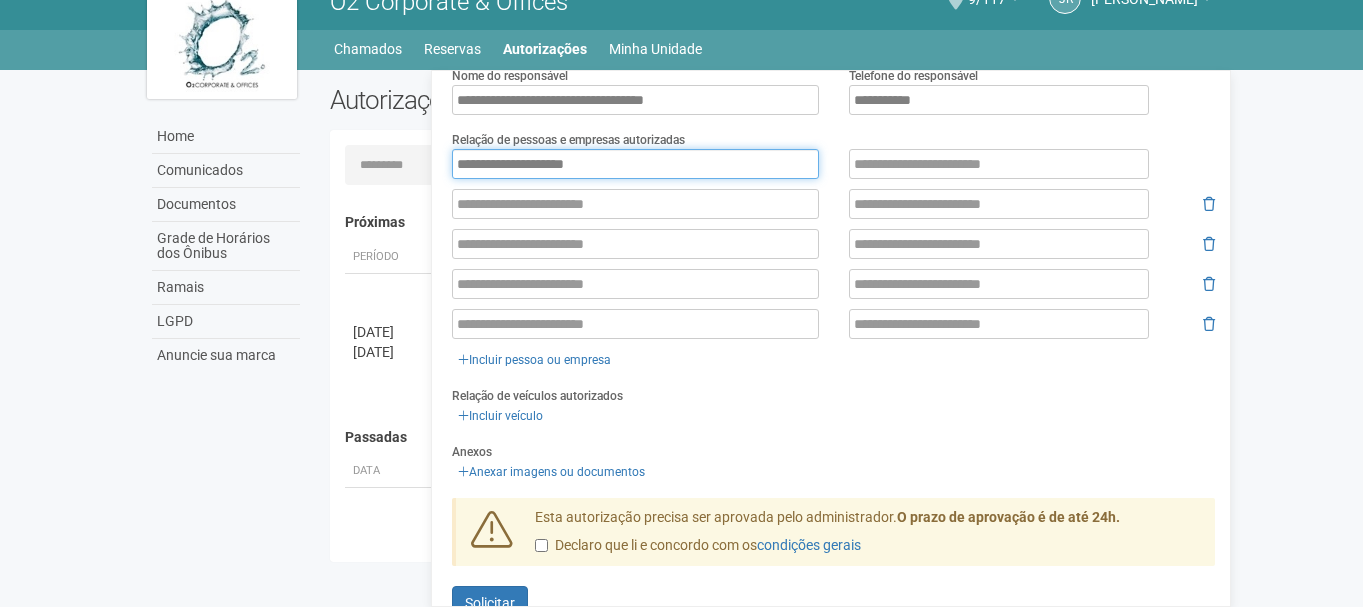 type on "**********" 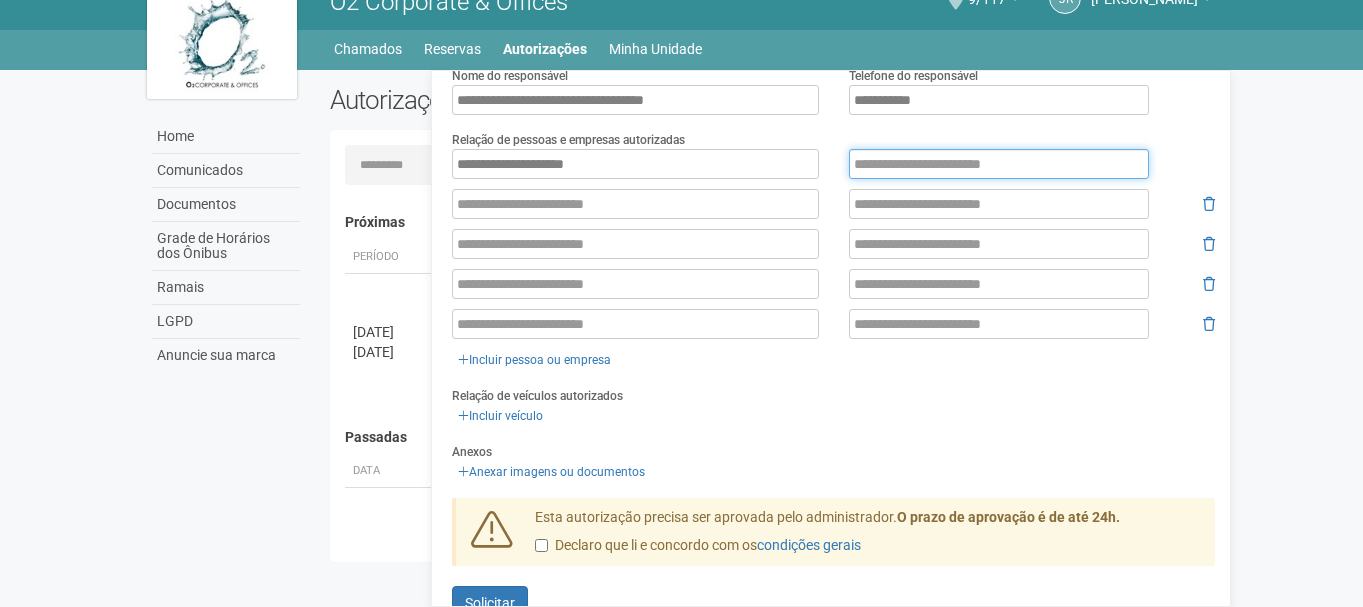 click at bounding box center [999, 164] 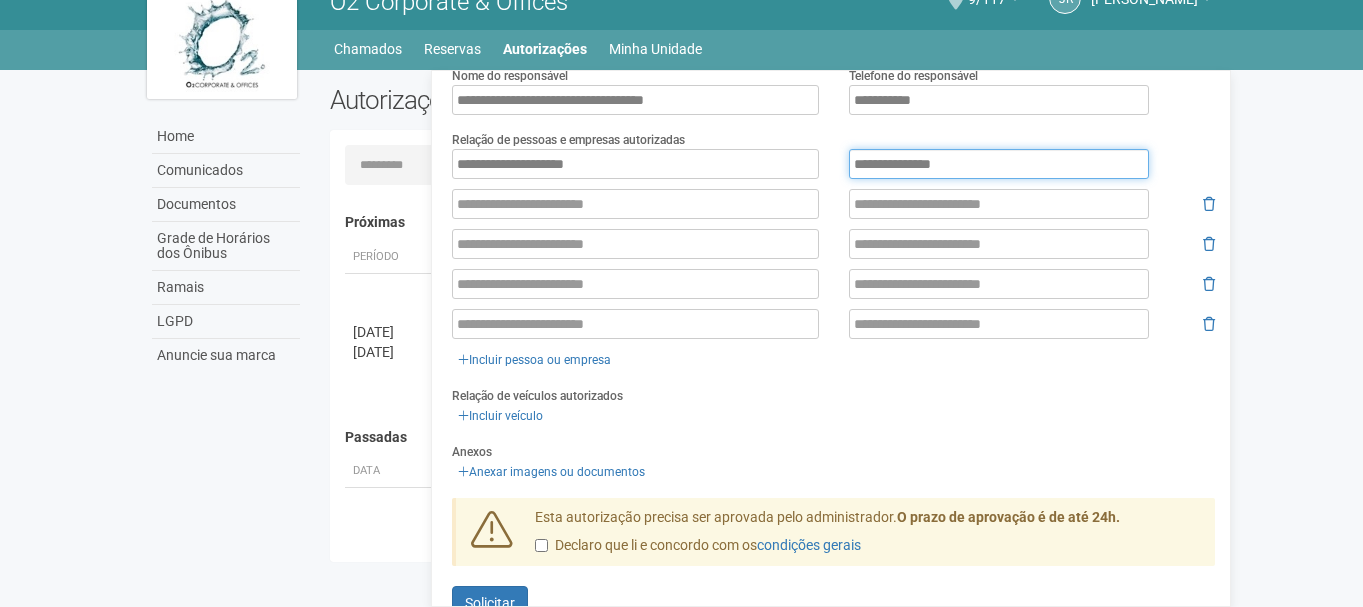 type on "**********" 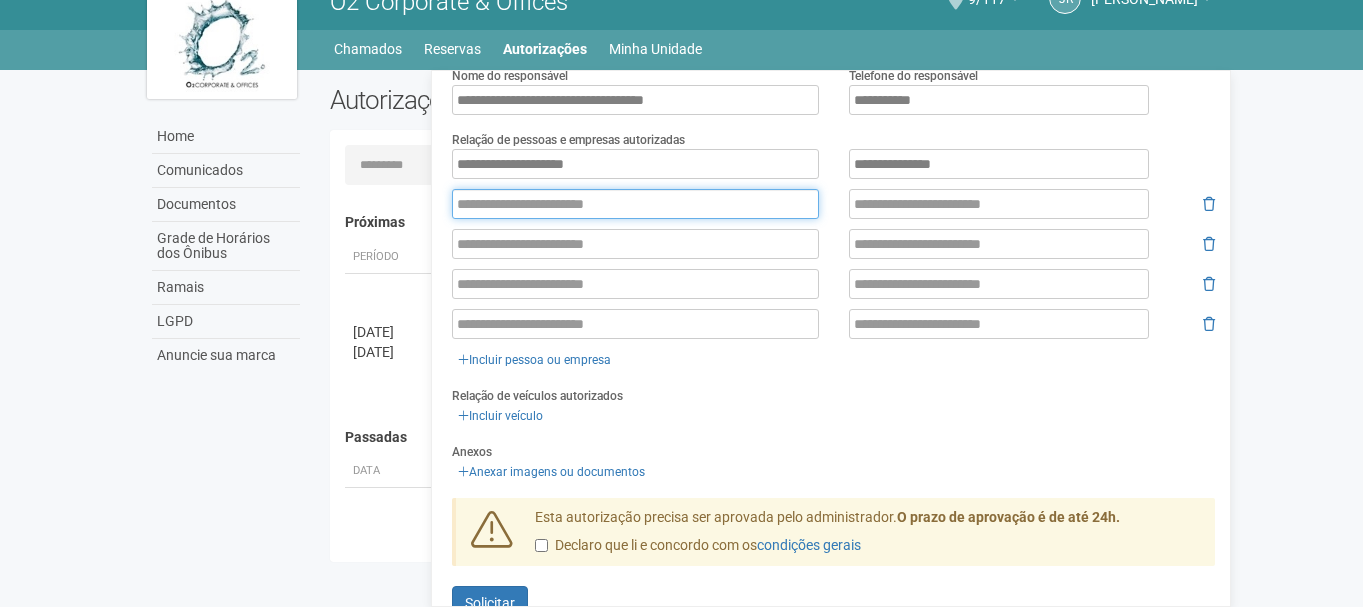 click at bounding box center (635, 204) 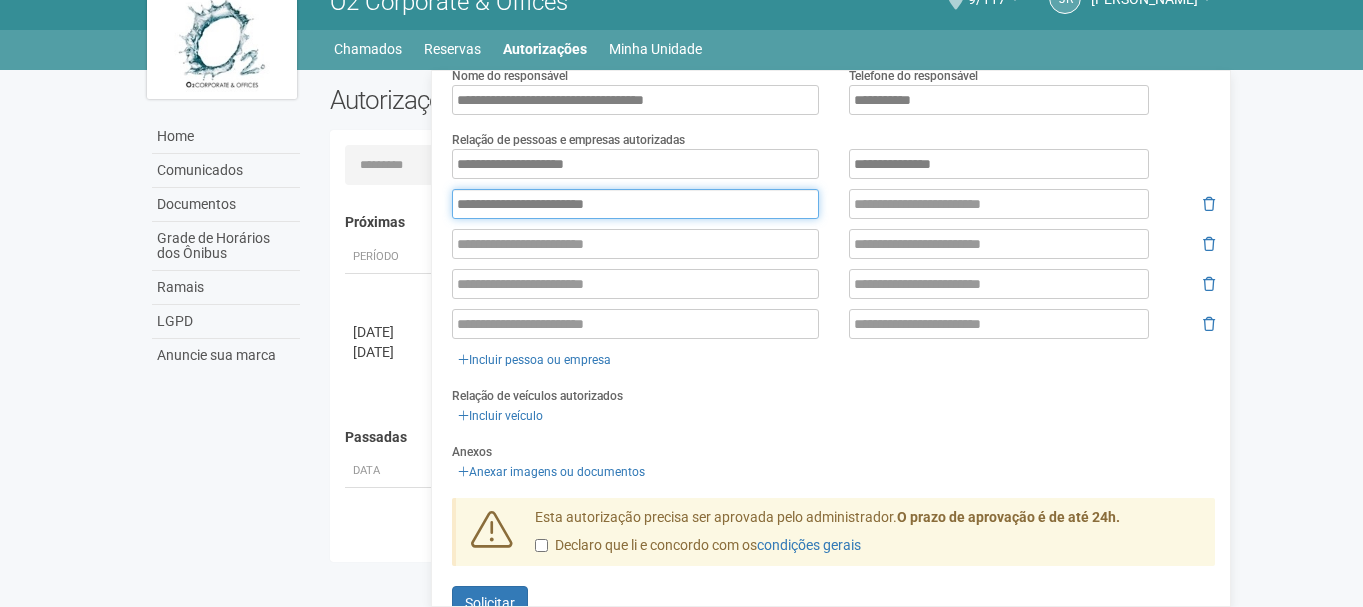 type on "**********" 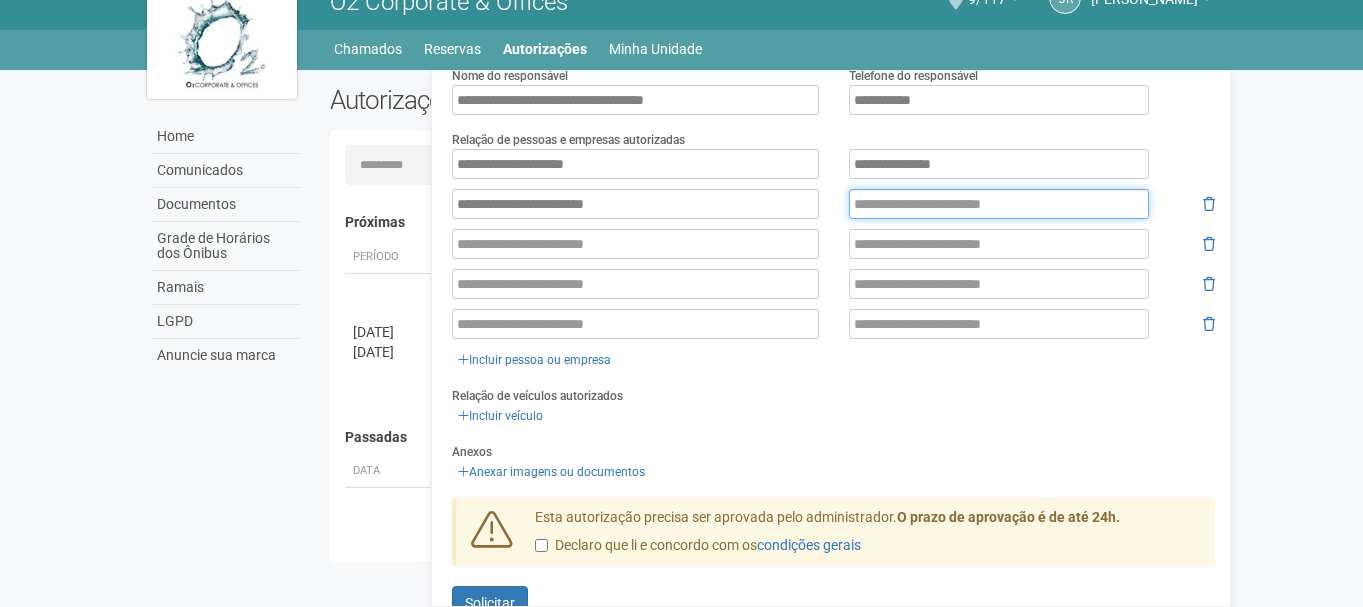 click at bounding box center (999, 204) 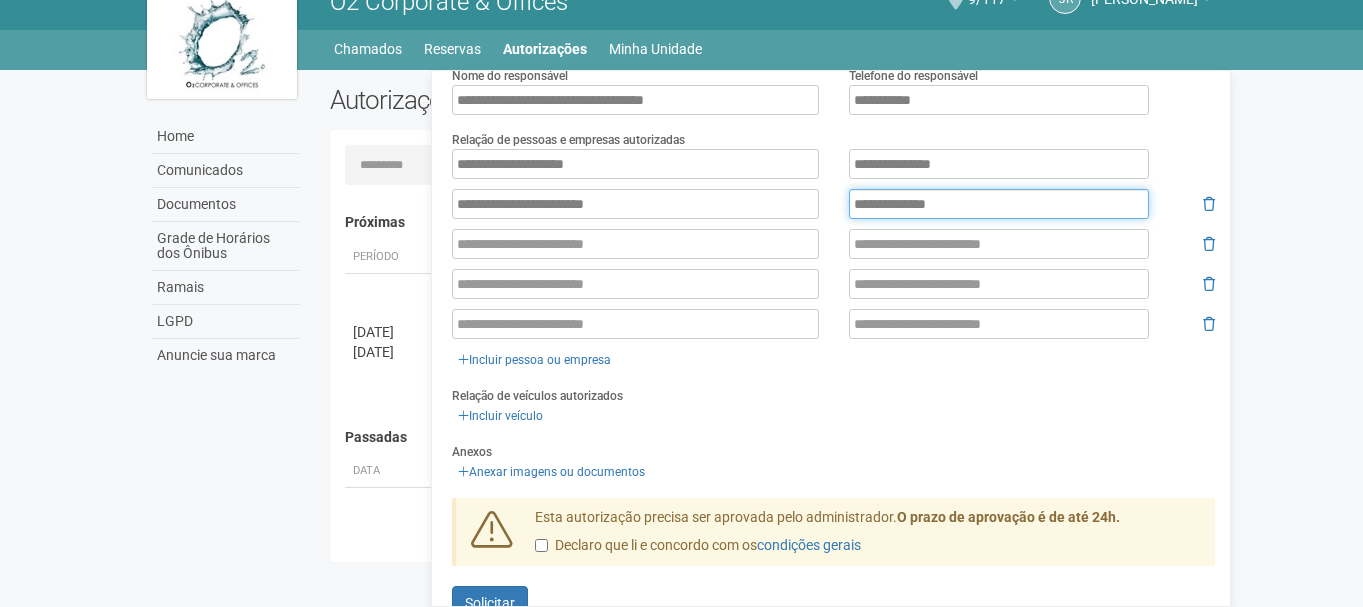 type on "**********" 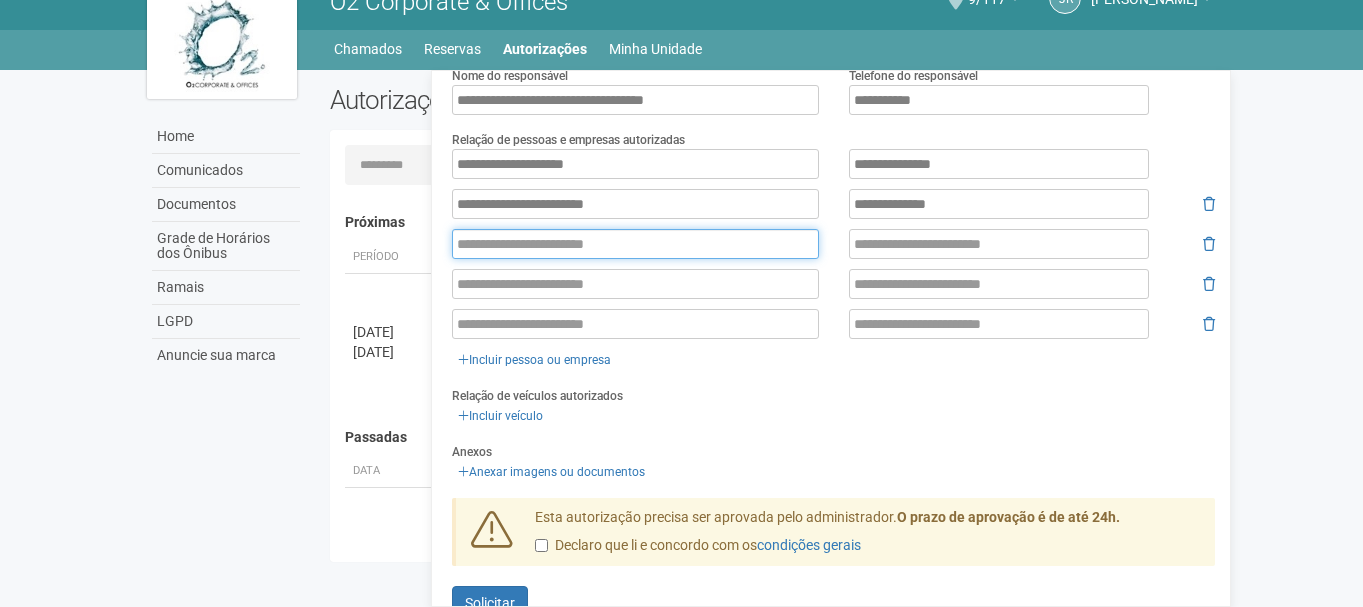 click at bounding box center (635, 244) 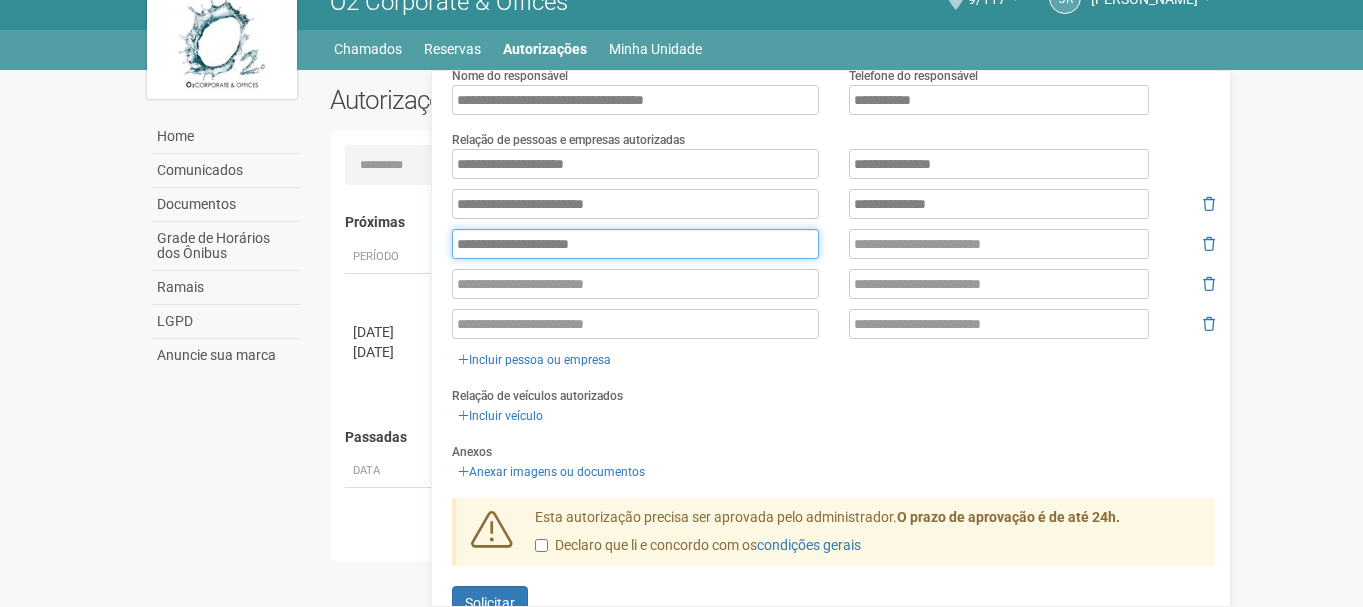 type on "**********" 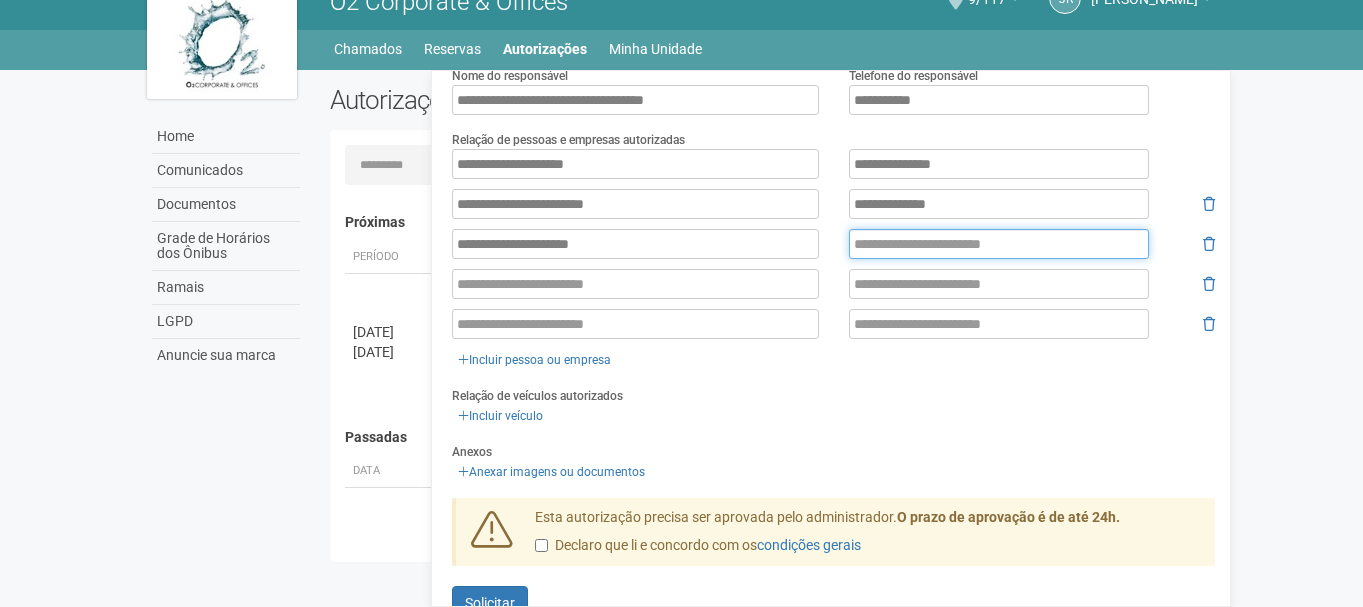 click at bounding box center [999, 244] 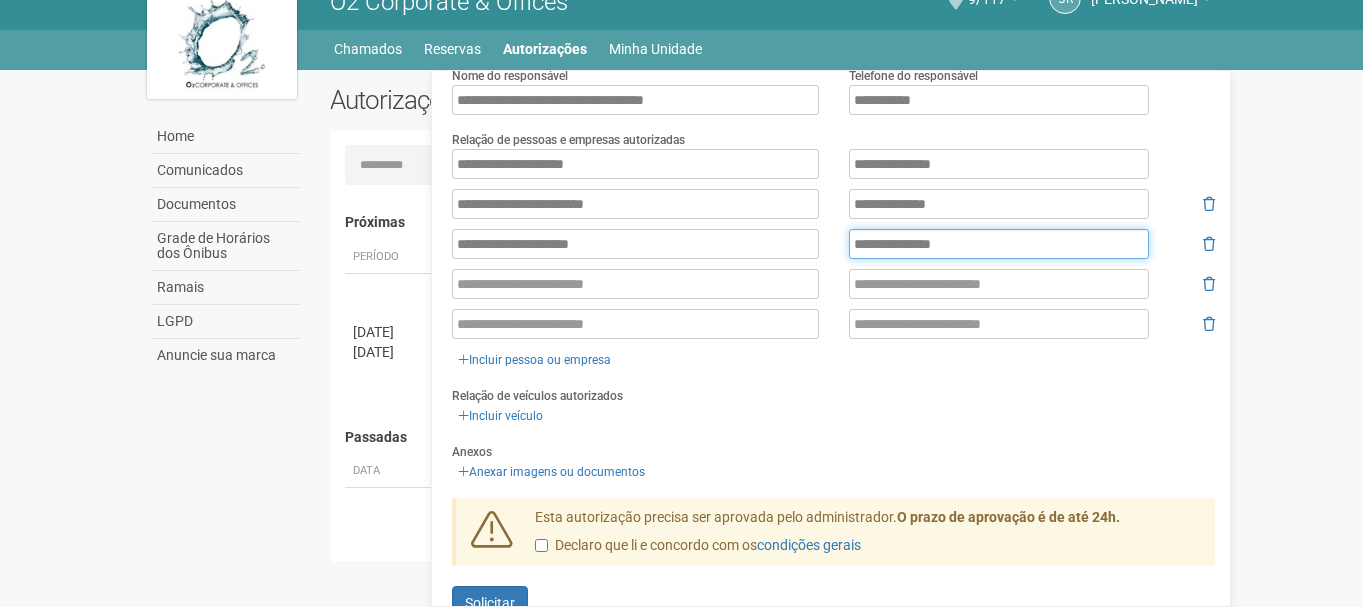 type on "**********" 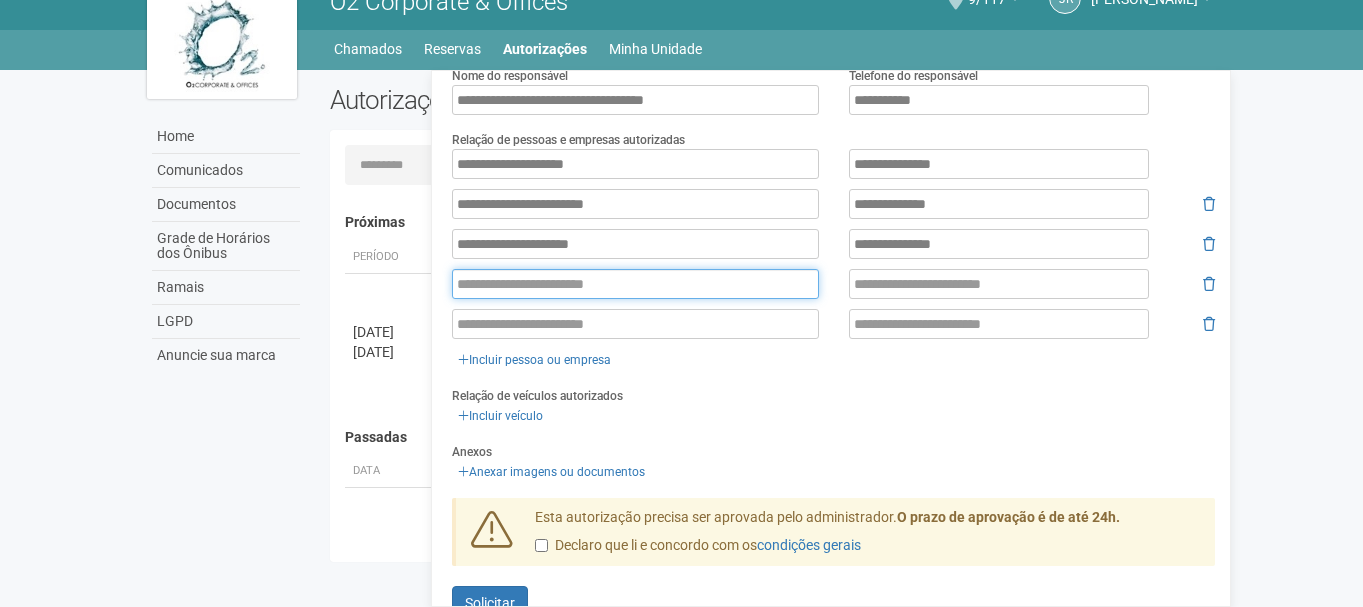 click at bounding box center [635, 284] 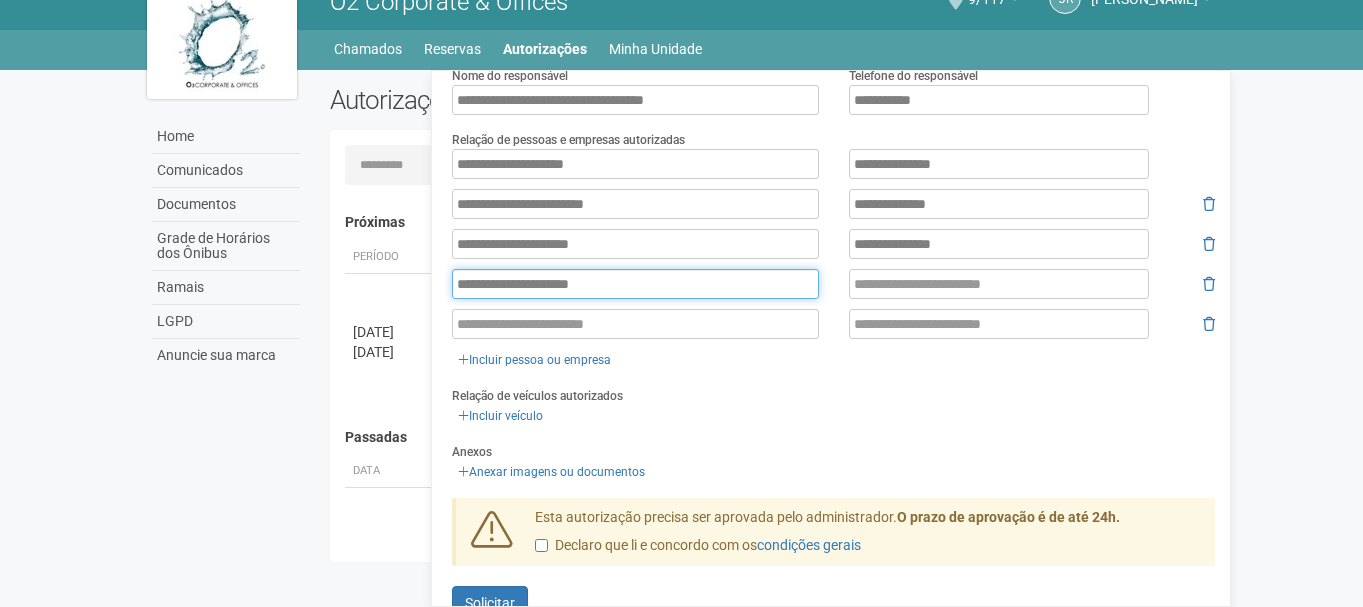 type on "**********" 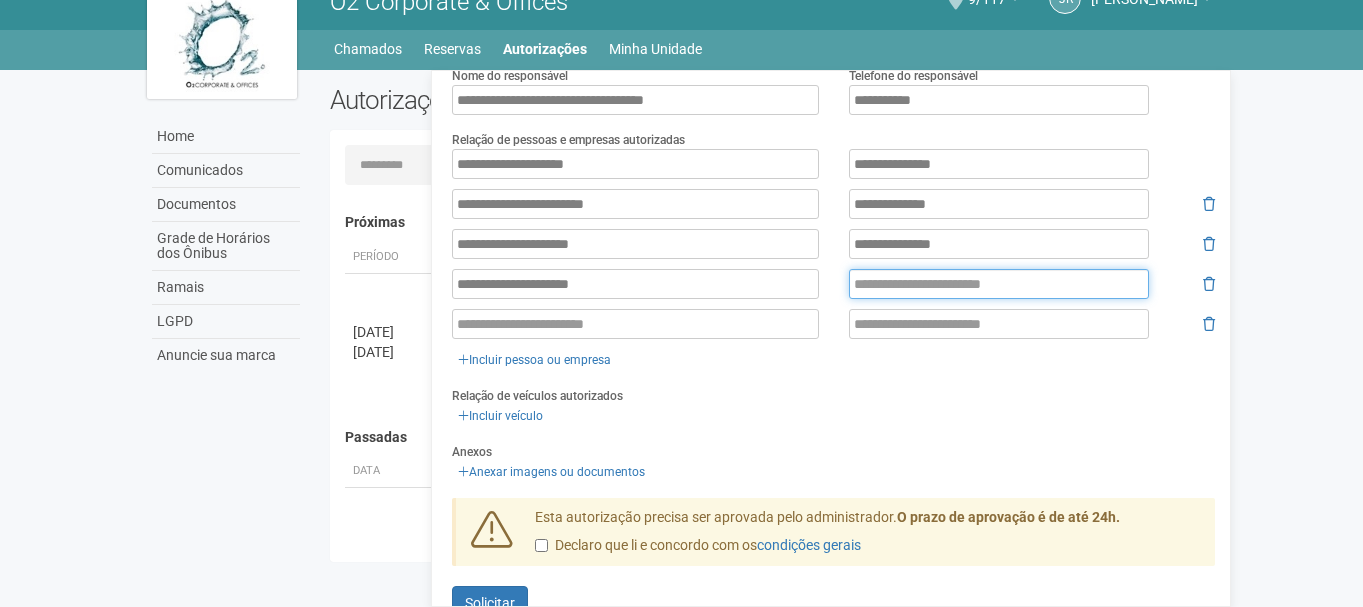 click at bounding box center [999, 284] 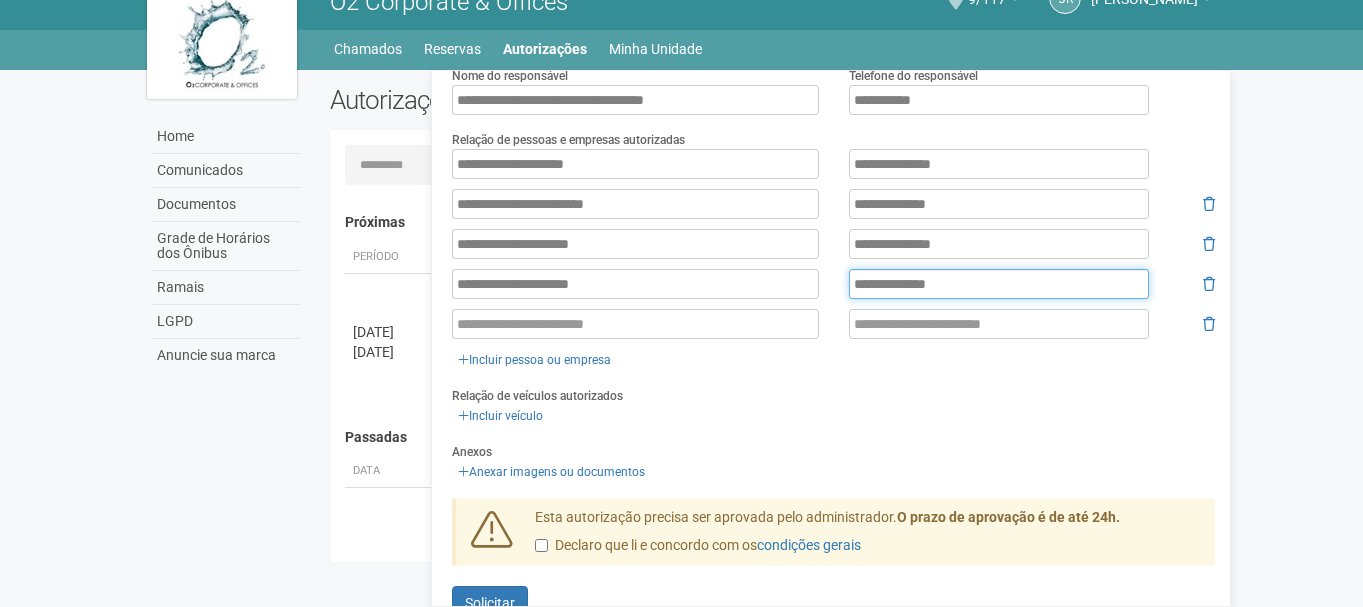 type on "**********" 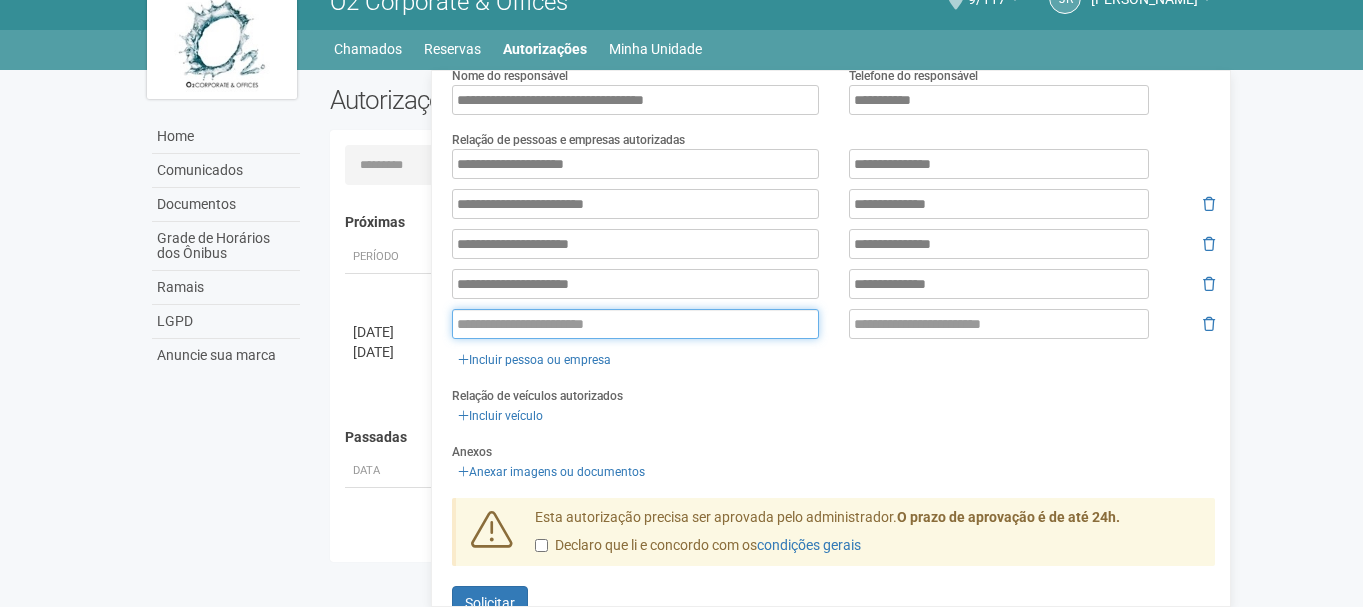 click at bounding box center (635, 324) 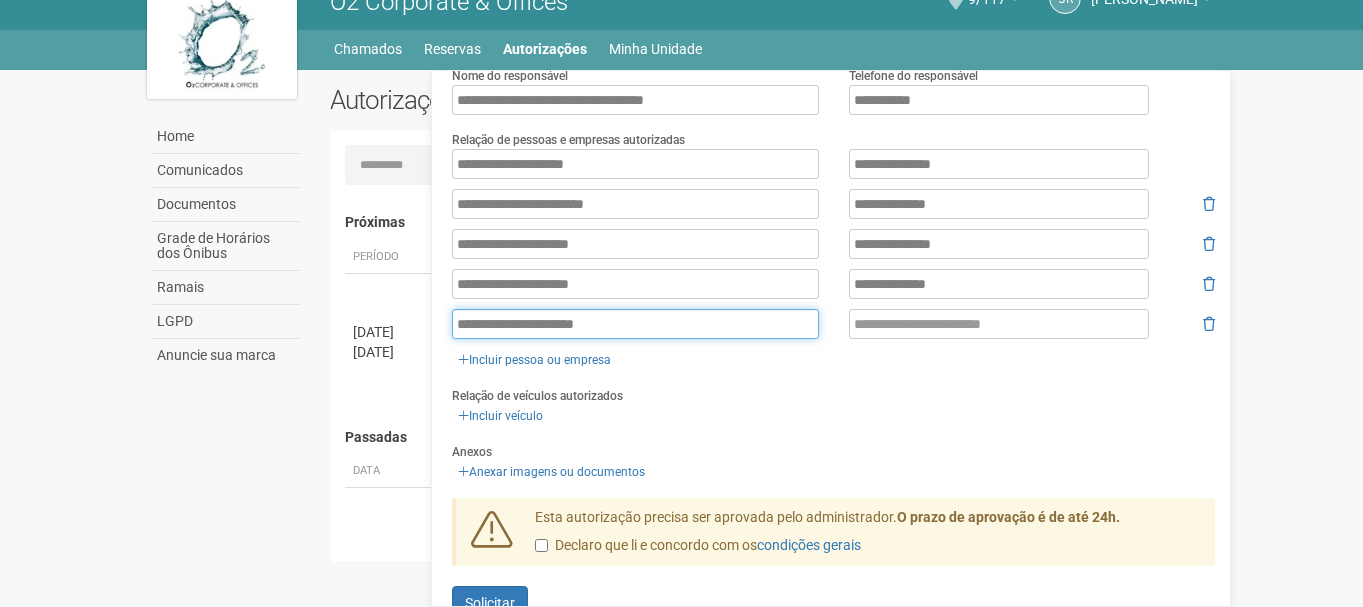 type on "**********" 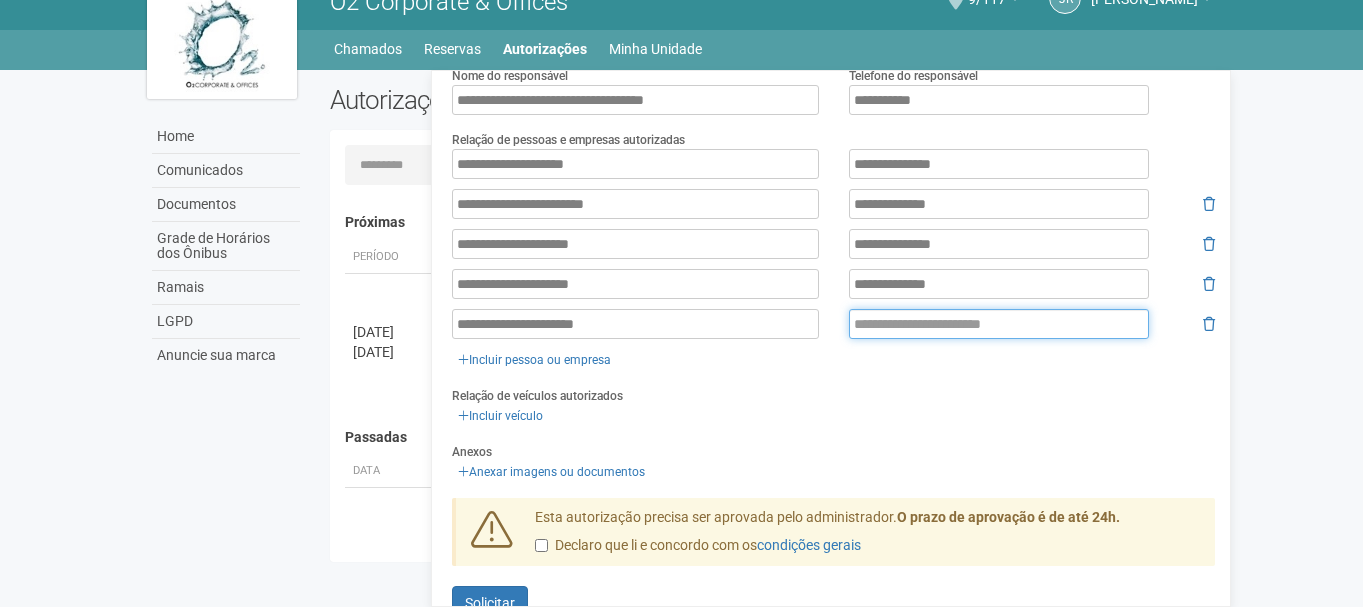 click at bounding box center (999, 324) 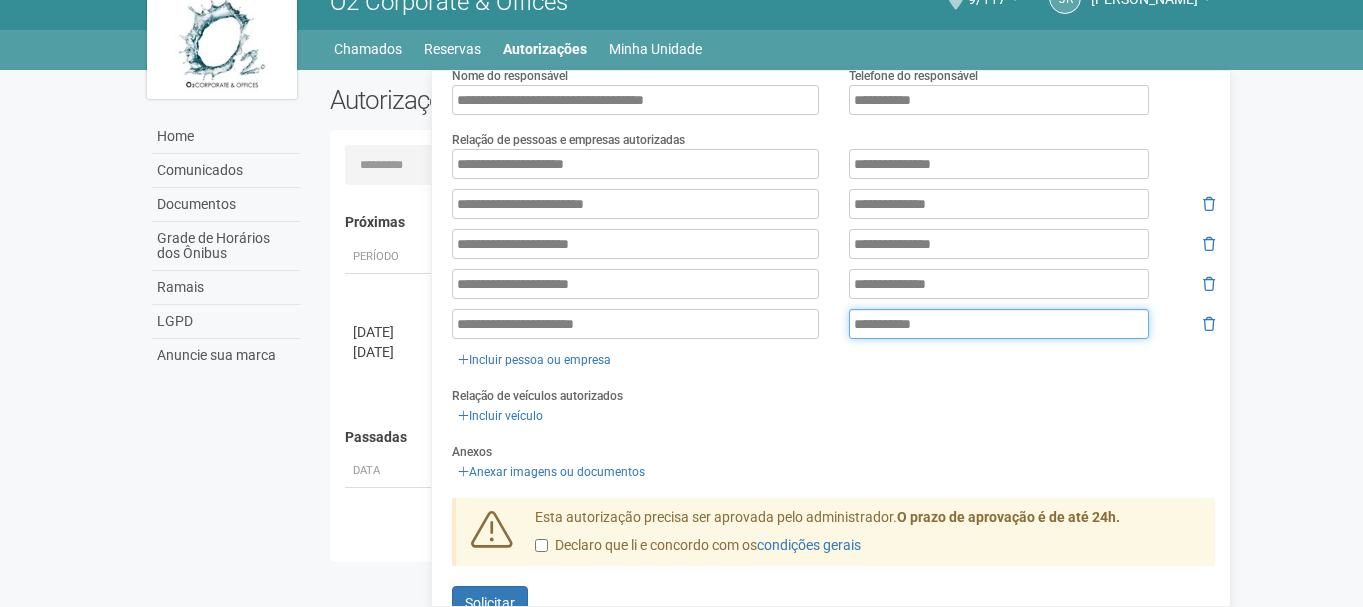 type on "**********" 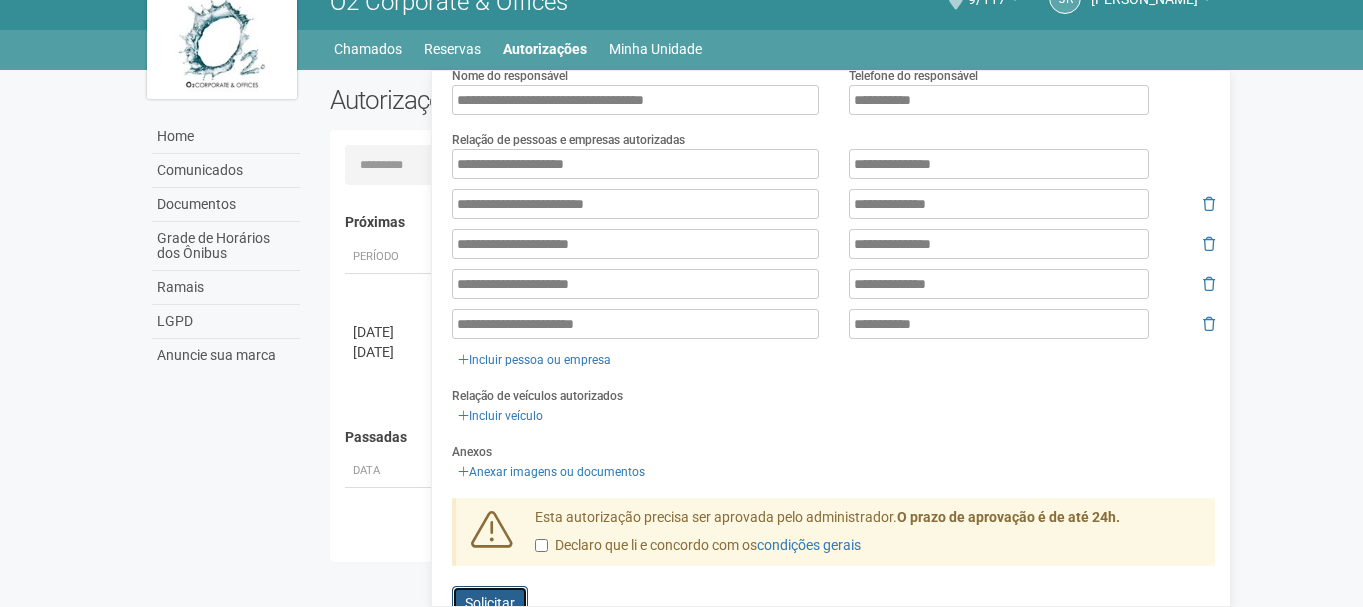 click on "Solicitar" at bounding box center [490, 603] 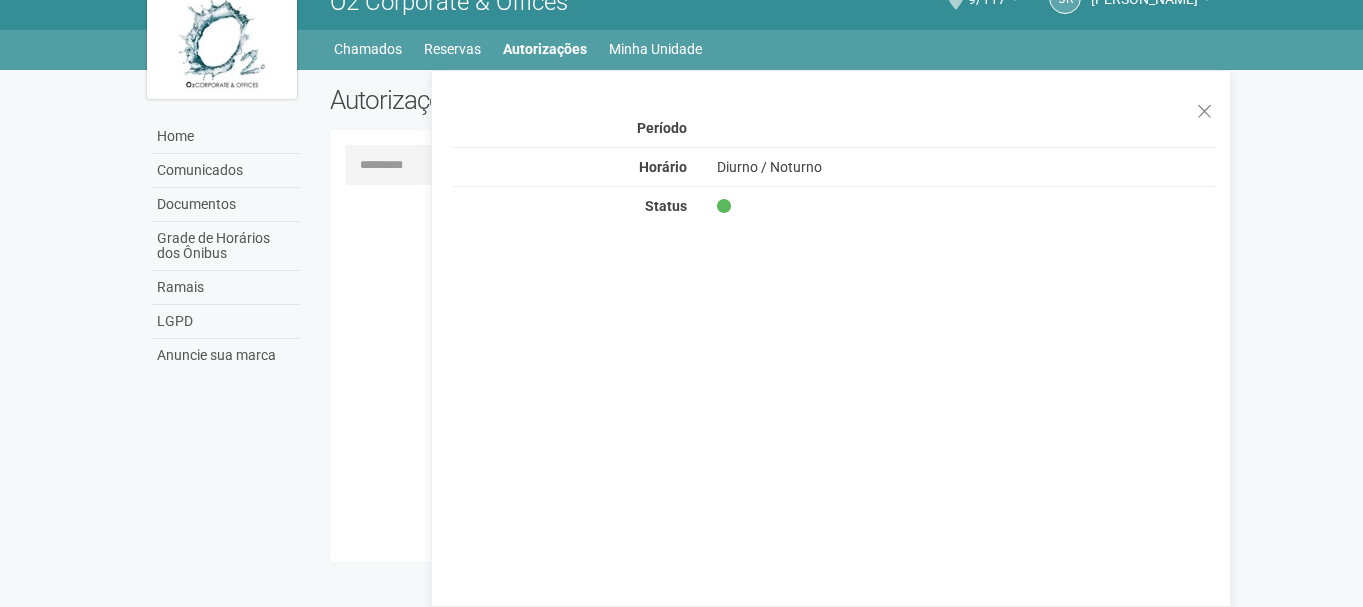scroll, scrollTop: 0, scrollLeft: 0, axis: both 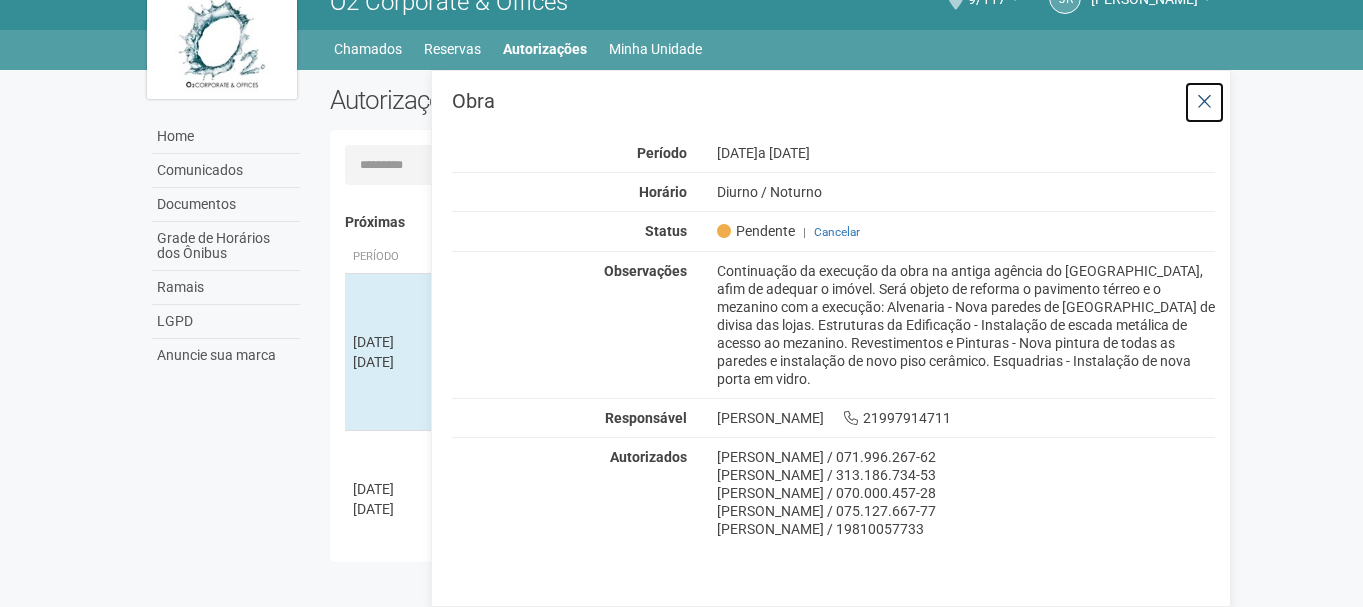 click at bounding box center (1204, 102) 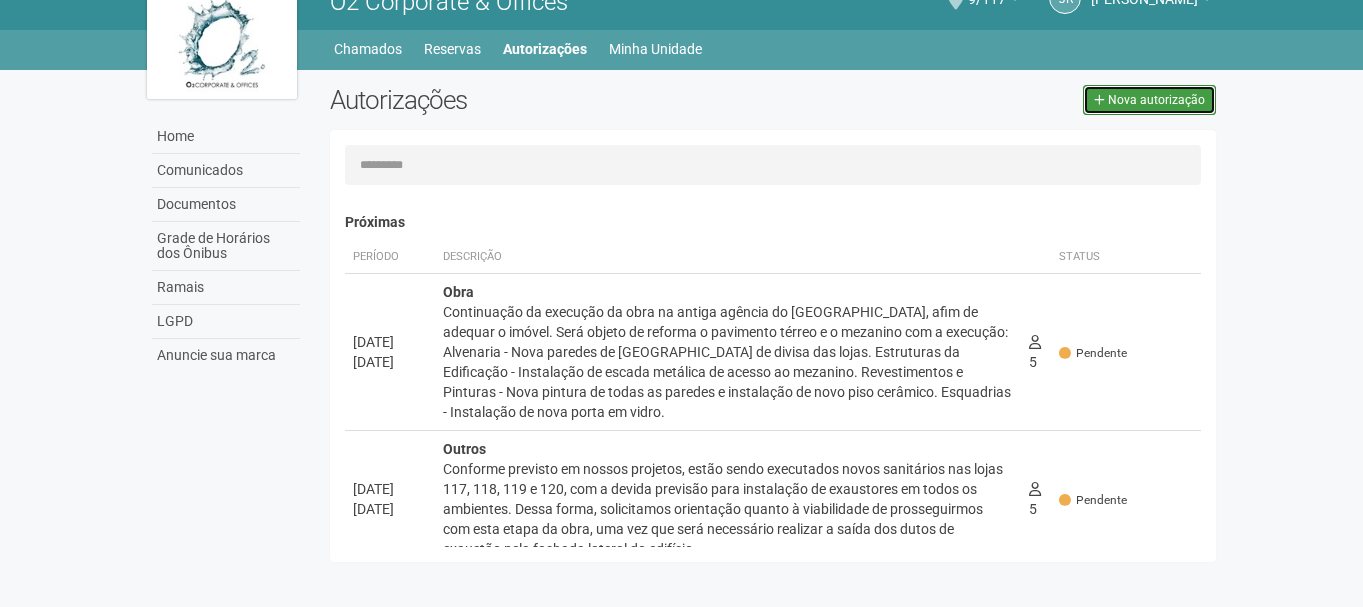 click on "Nova autorização" at bounding box center [1149, 100] 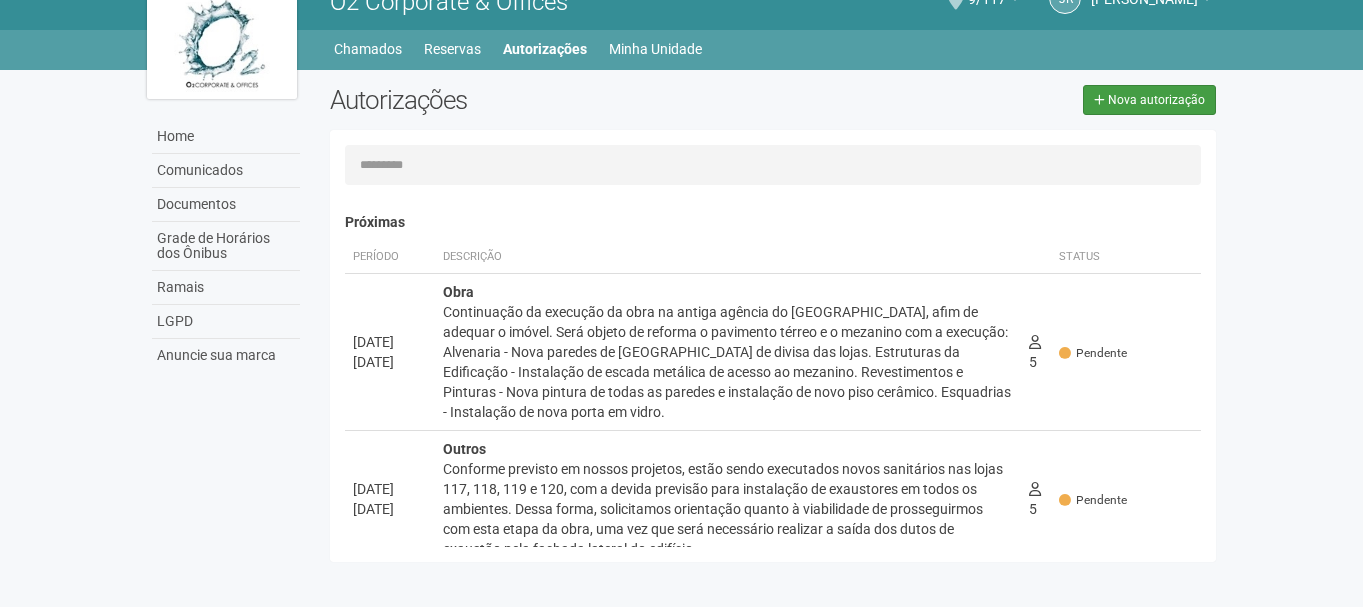 type 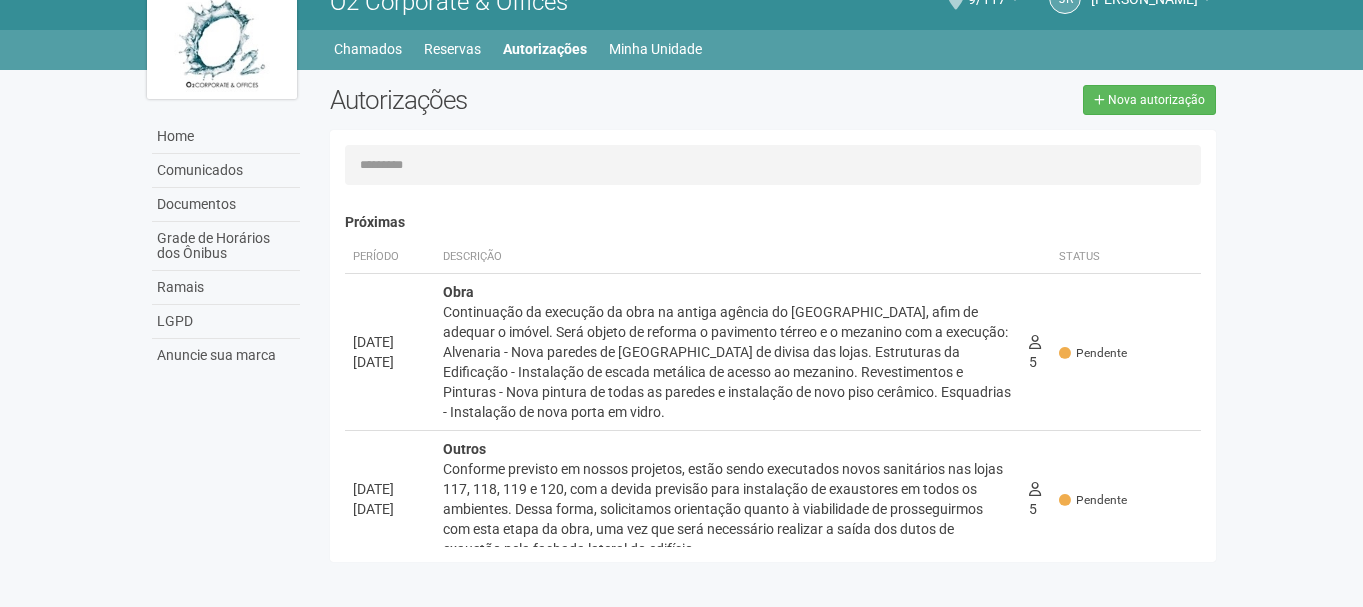 select on "**********" 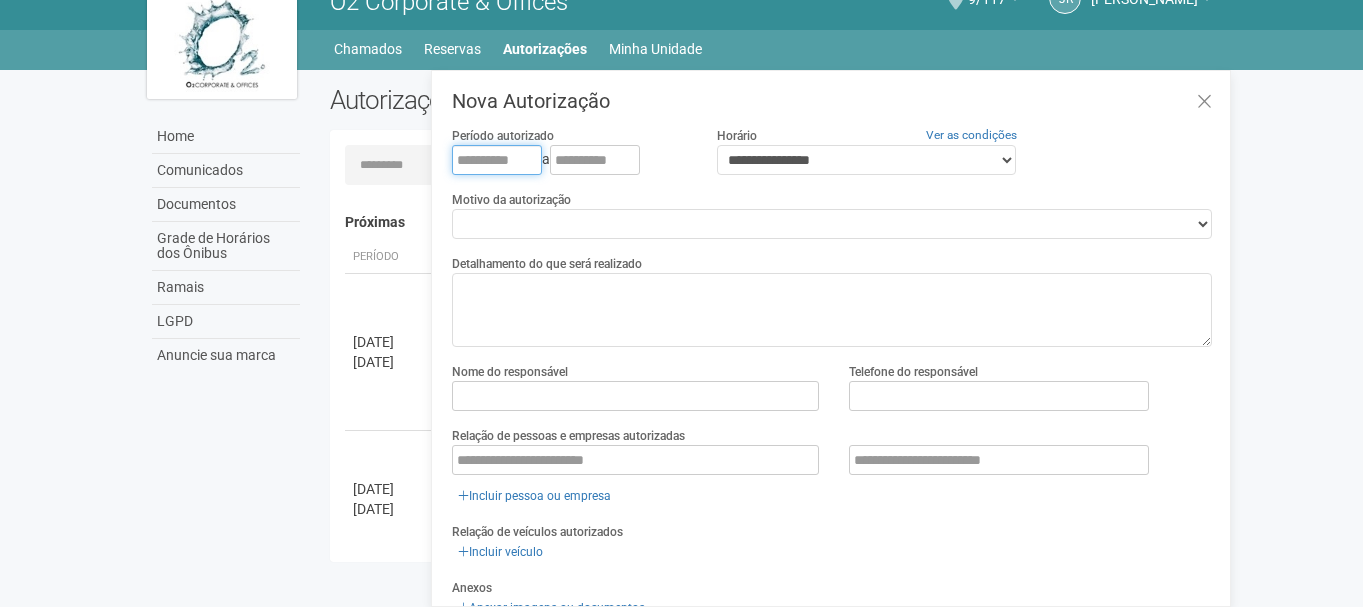 click at bounding box center (497, 160) 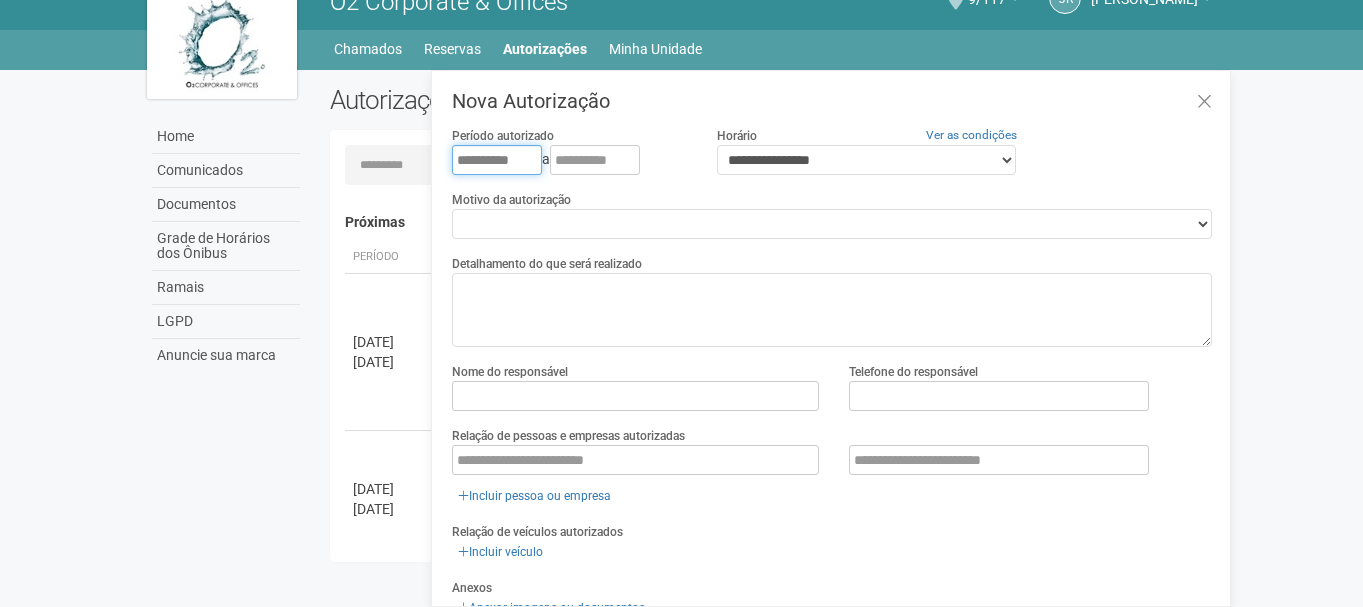 type on "**********" 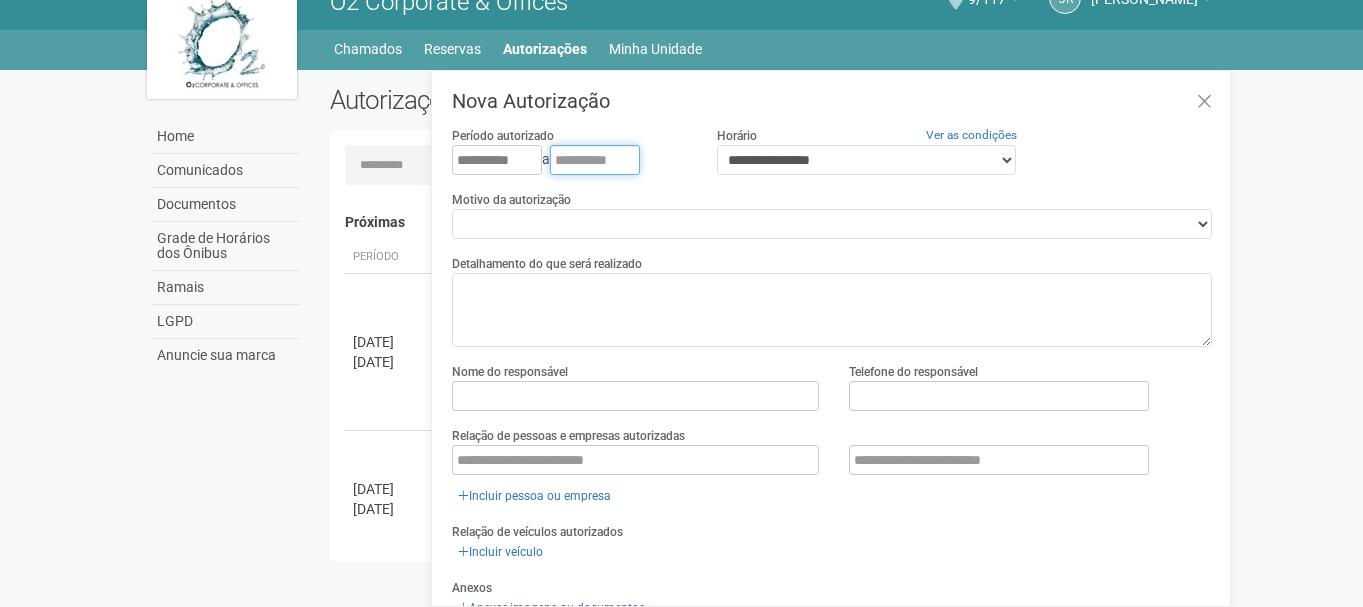 click at bounding box center (595, 160) 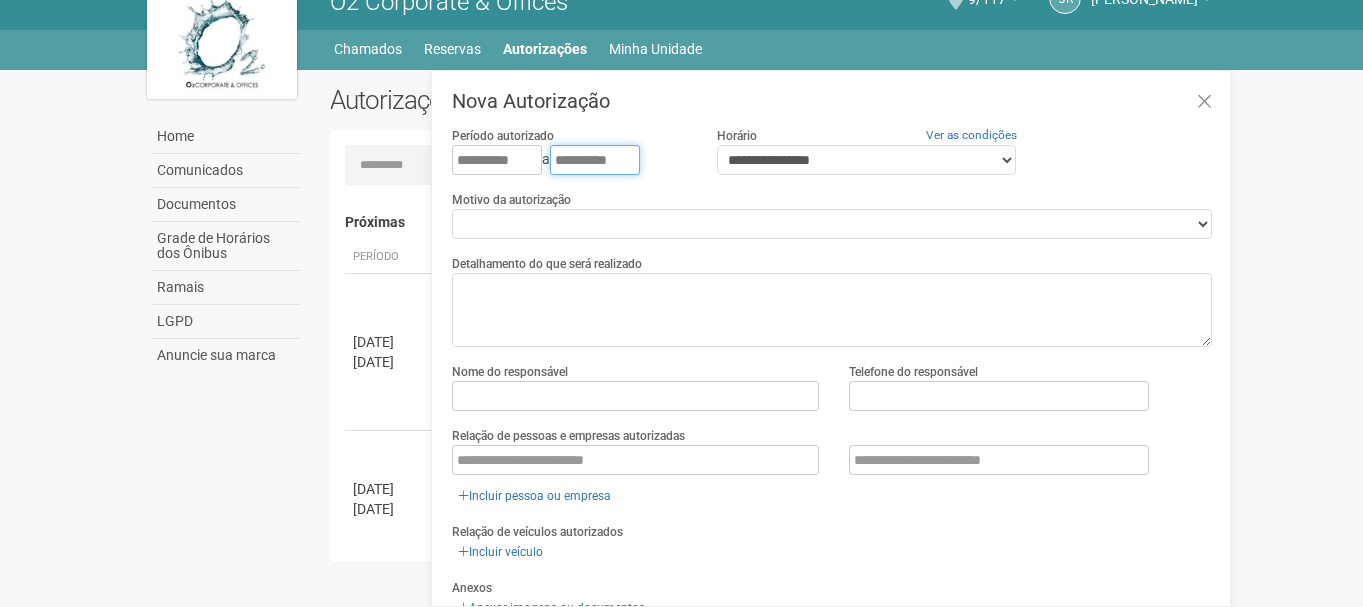 type on "**********" 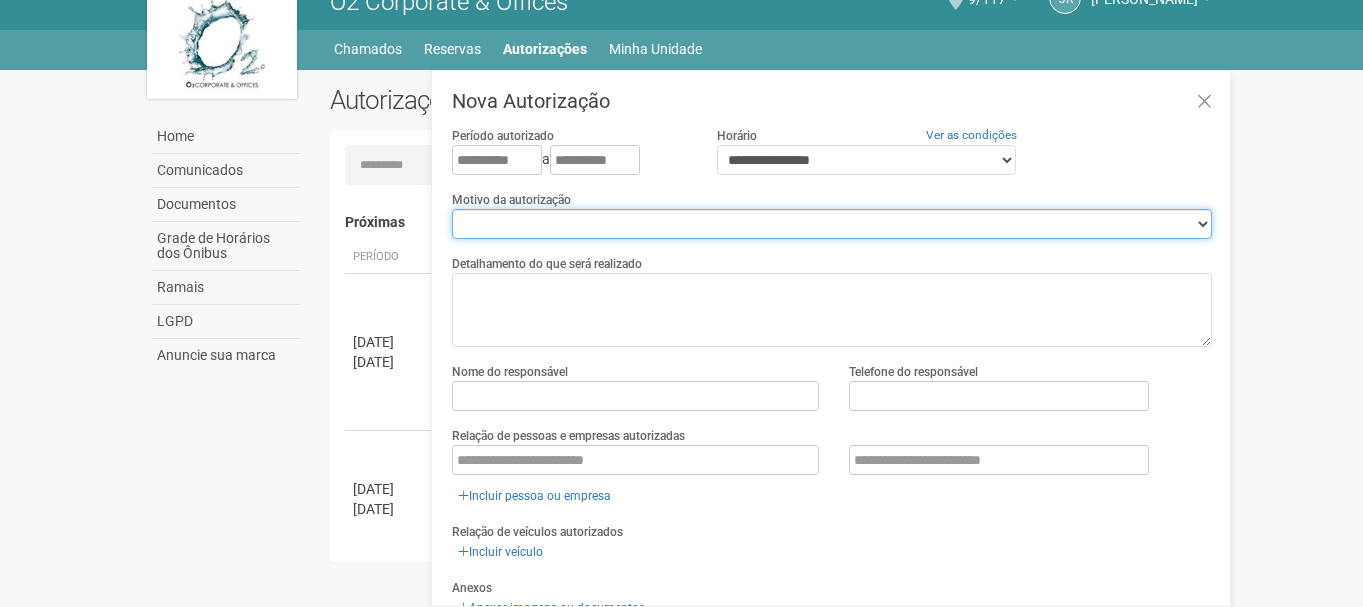 click on "**********" at bounding box center [832, 224] 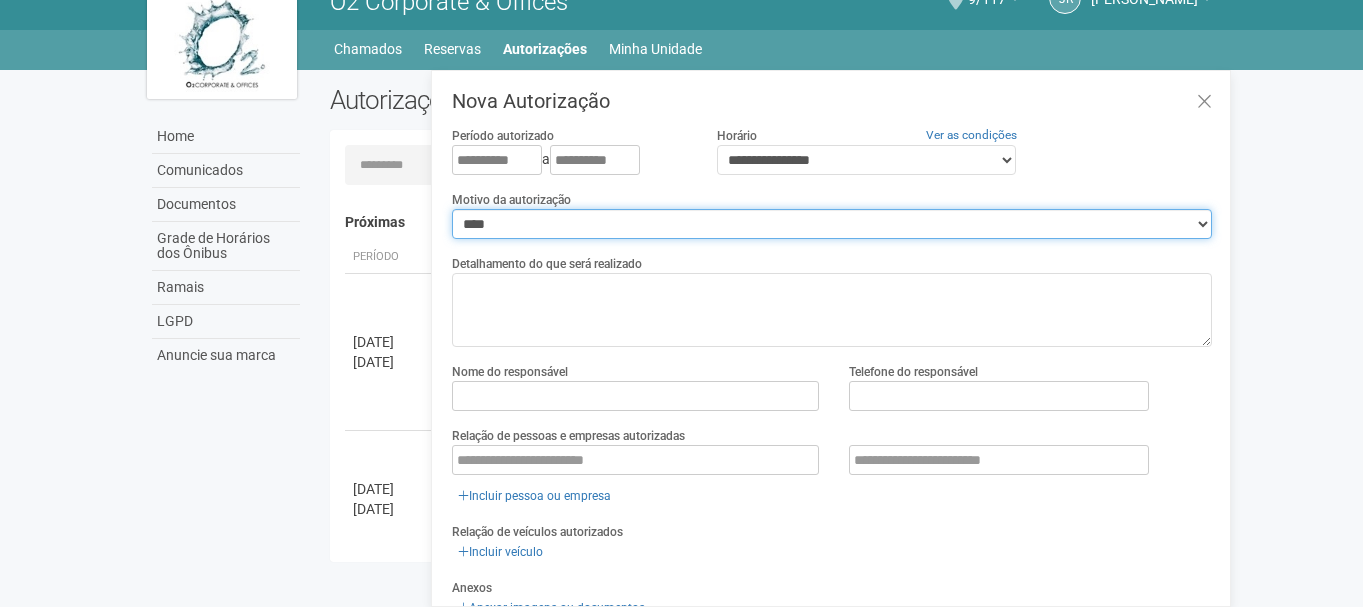 click on "**********" at bounding box center (832, 224) 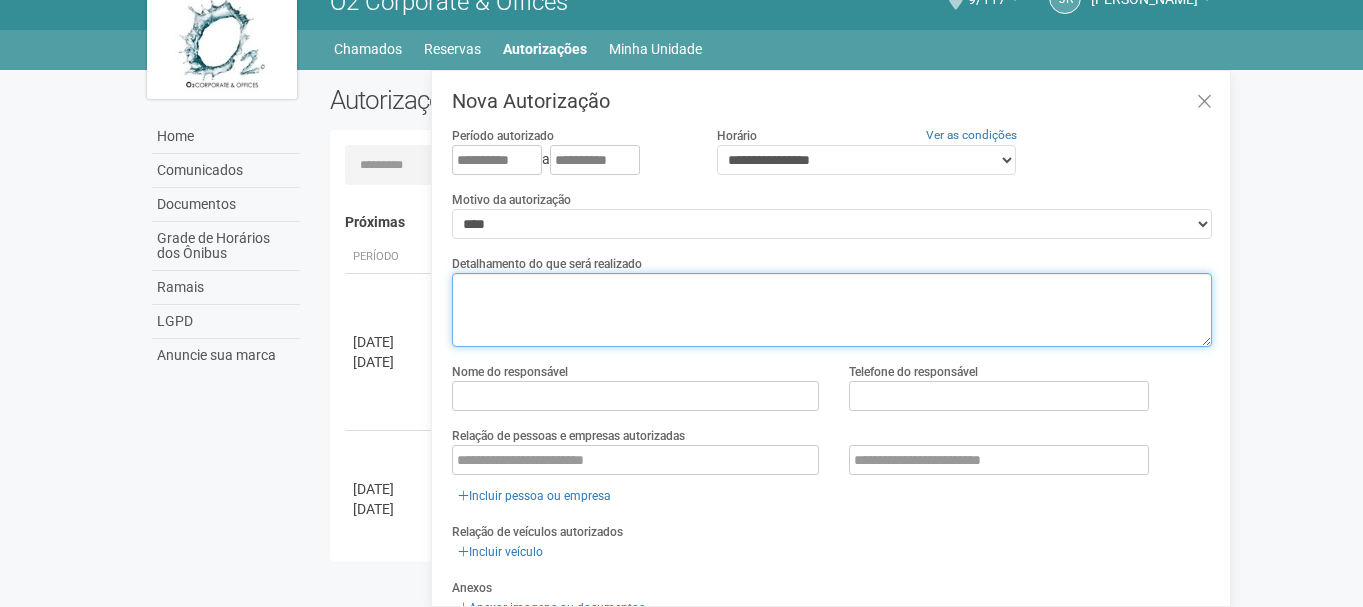 click at bounding box center [832, 310] 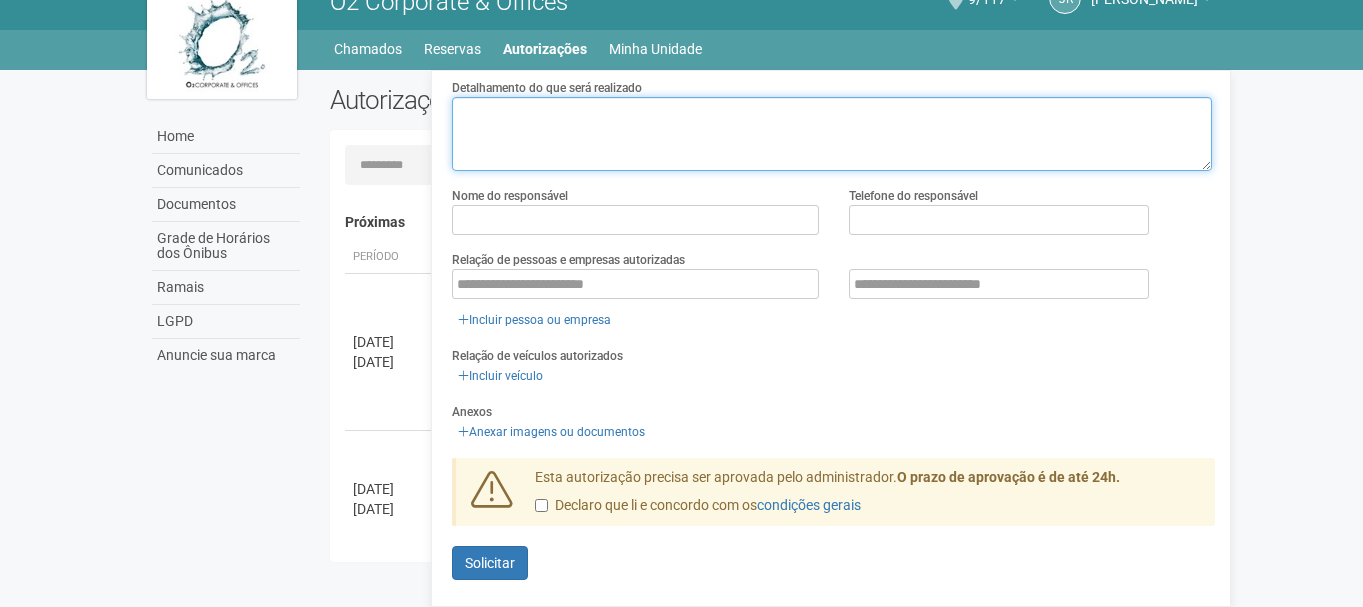paste on "**********" 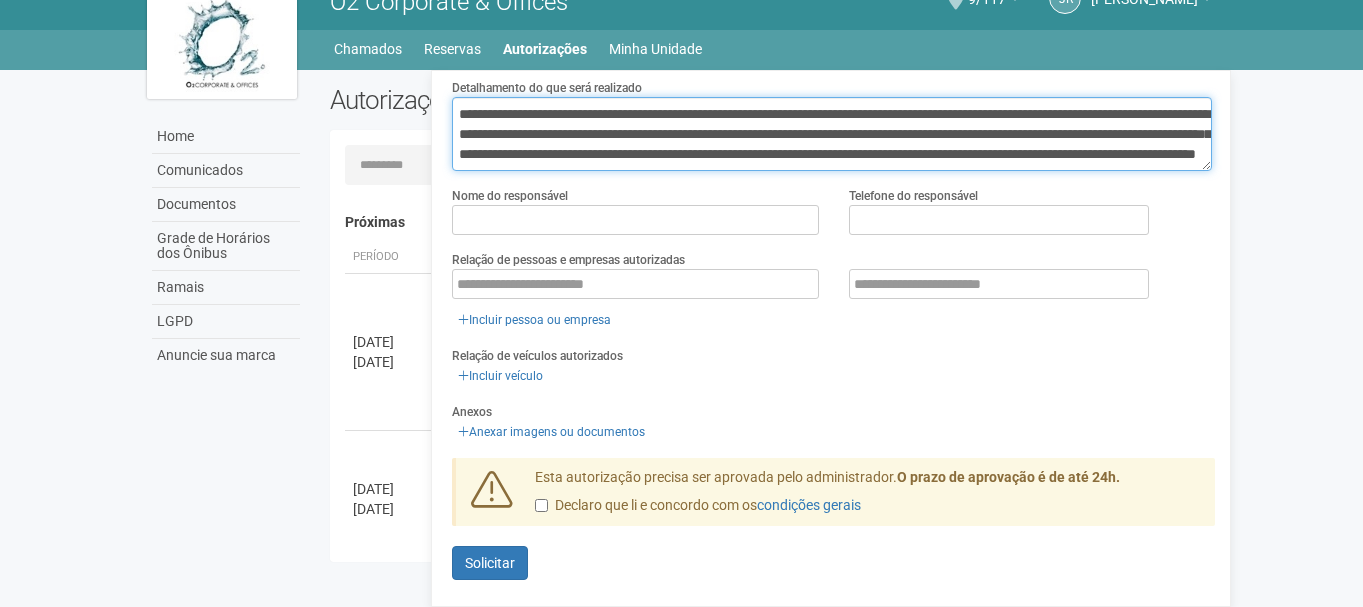 scroll, scrollTop: 13, scrollLeft: 0, axis: vertical 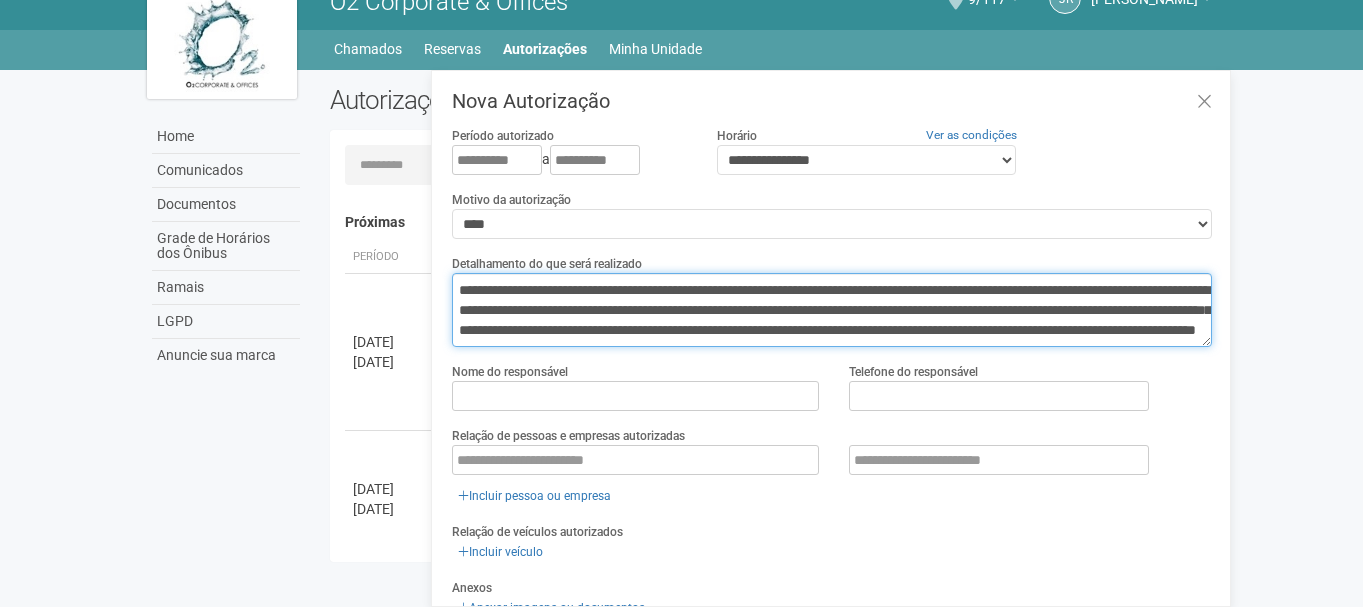 type on "**********" 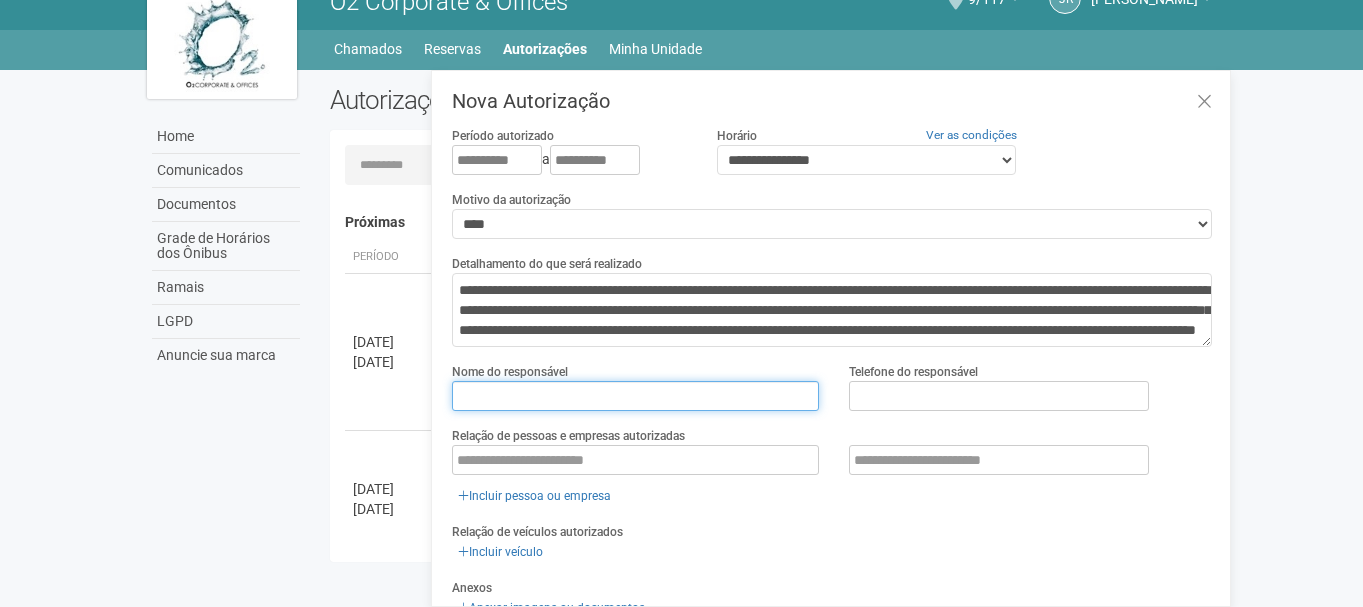 click at bounding box center [635, 396] 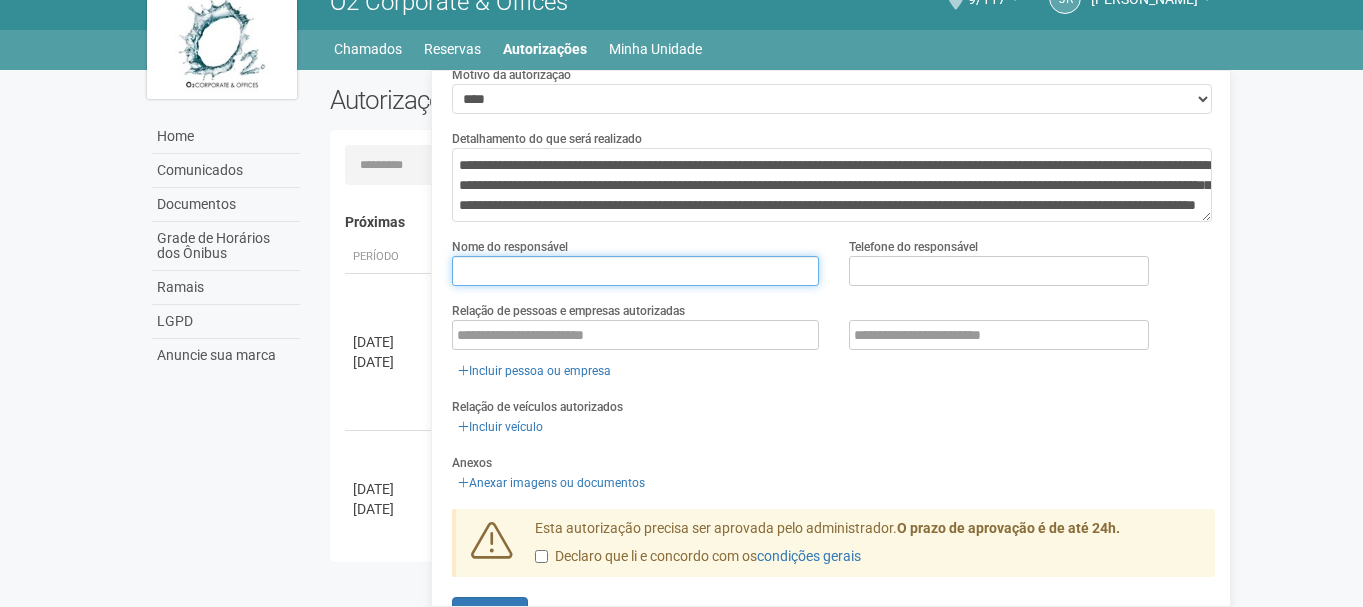 scroll, scrollTop: 176, scrollLeft: 0, axis: vertical 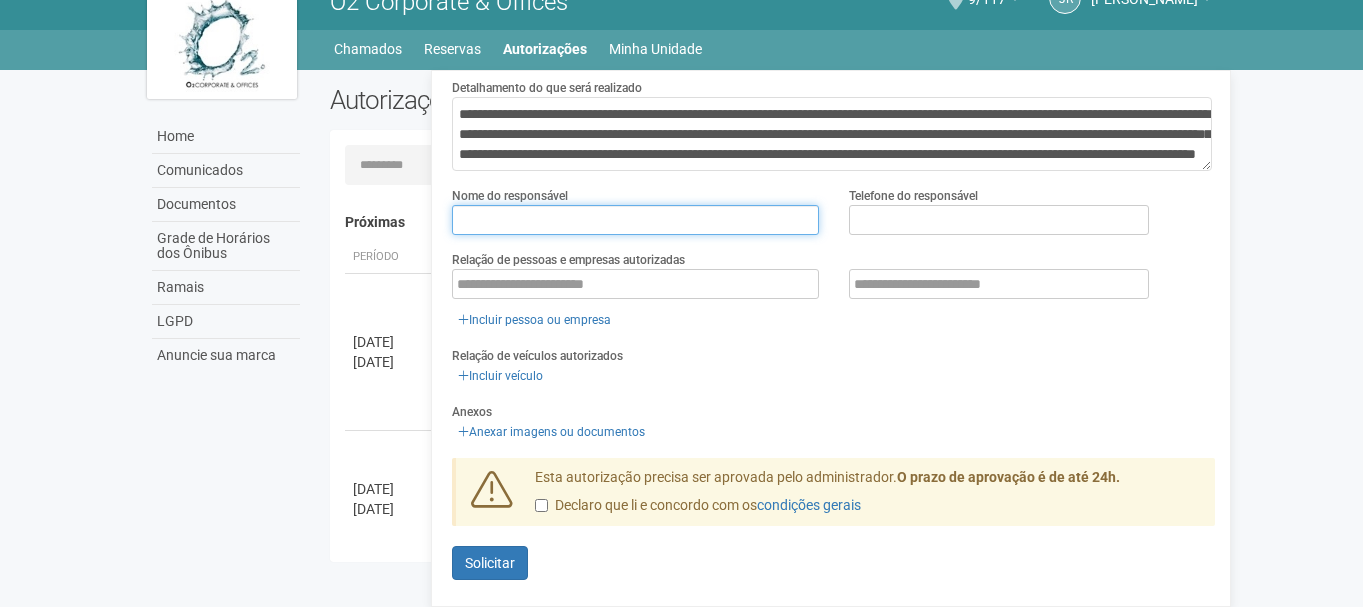 type on "**********" 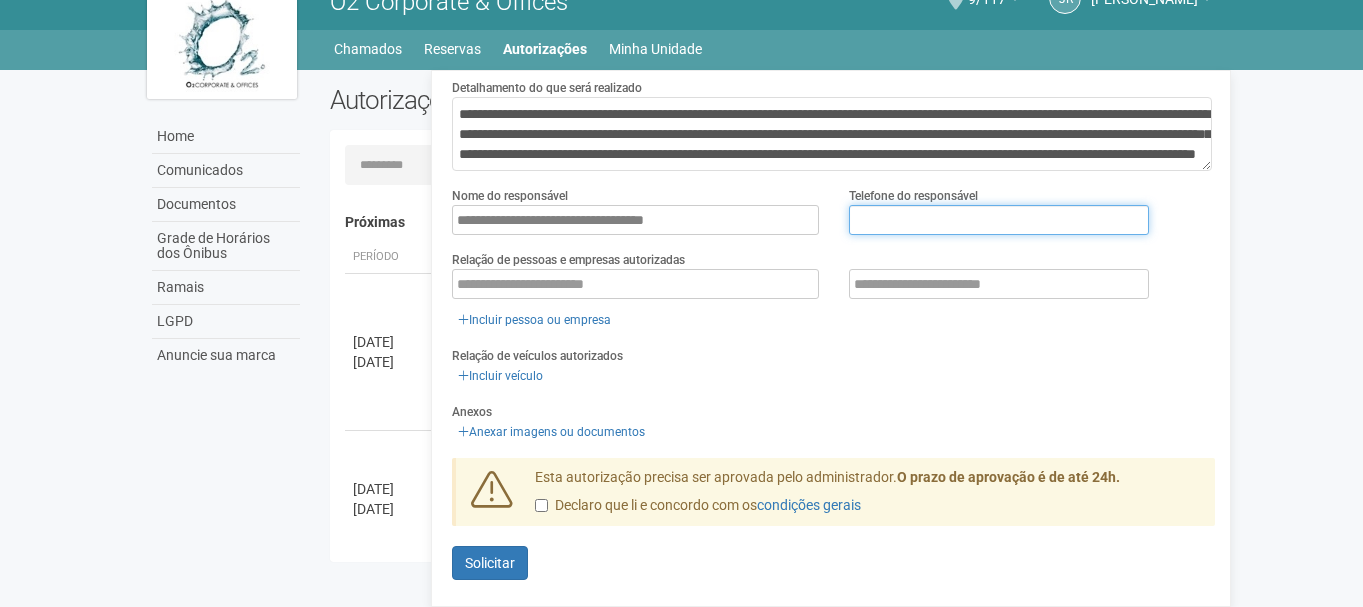 type on "**********" 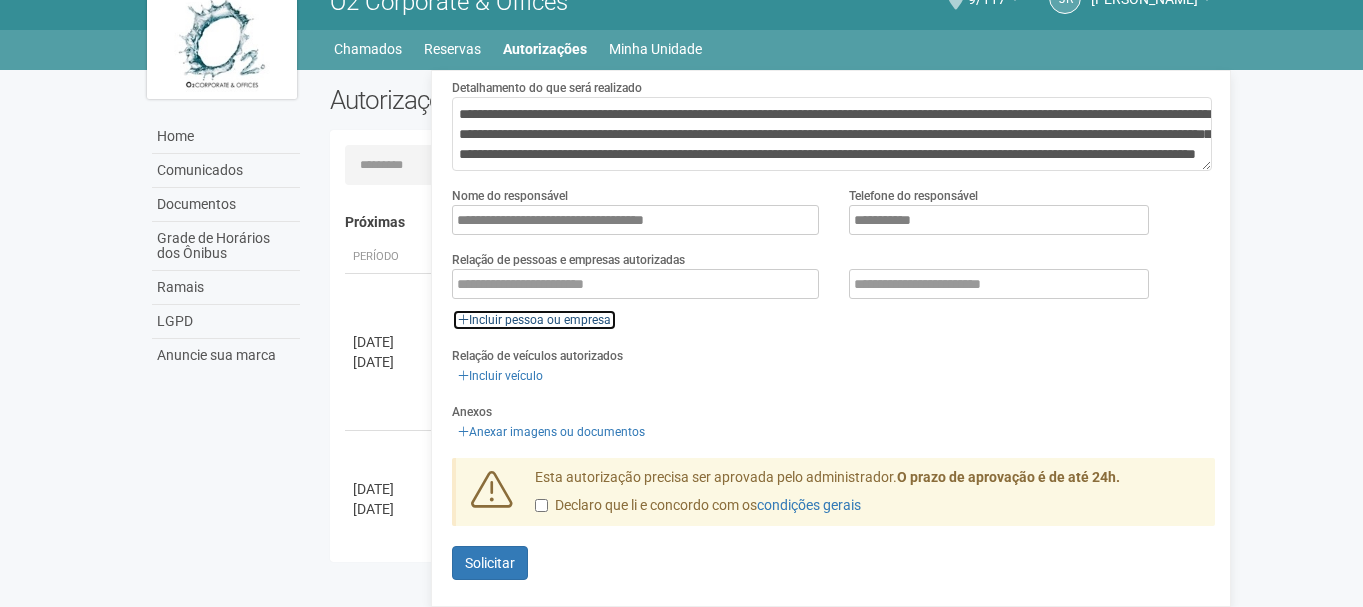 click on "Incluir pessoa ou empresa" at bounding box center (534, 320) 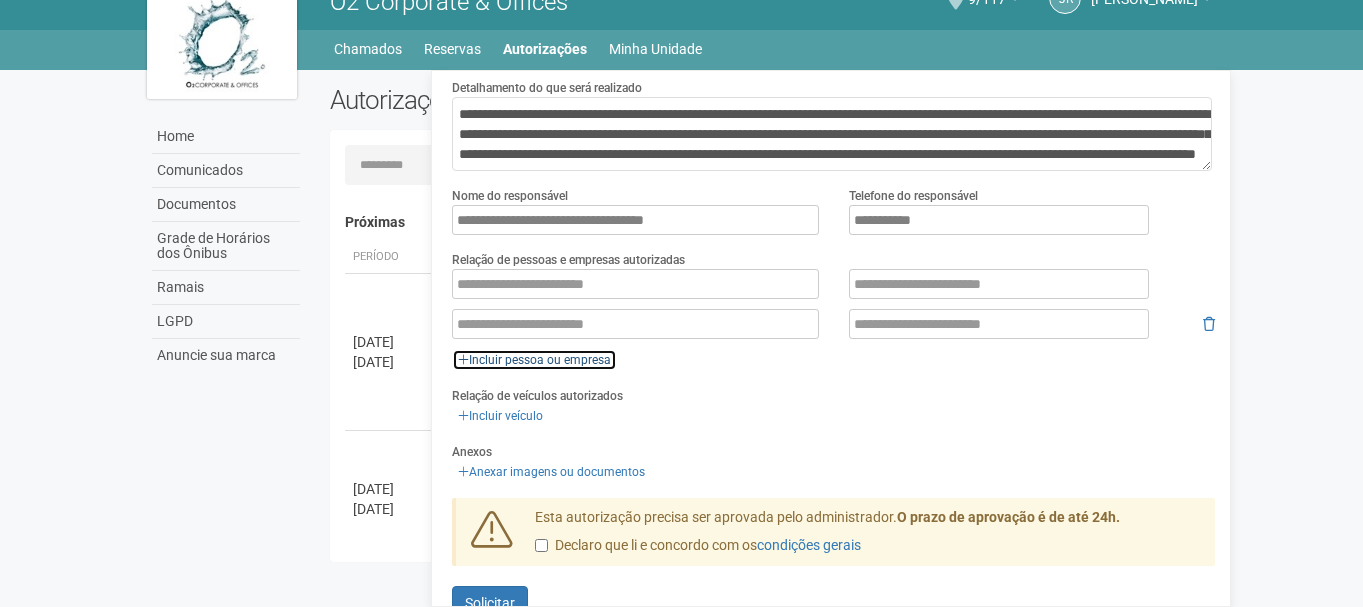 click on "Incluir pessoa ou empresa" at bounding box center (534, 360) 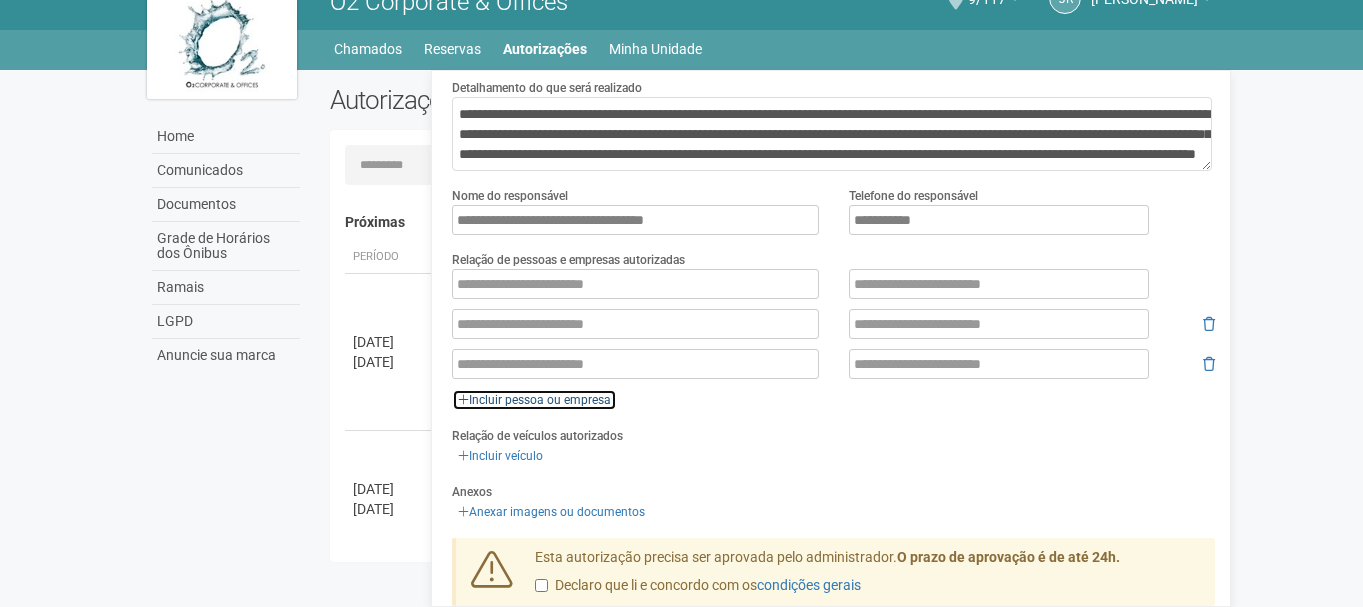 click on "Incluir pessoa ou empresa" at bounding box center (534, 400) 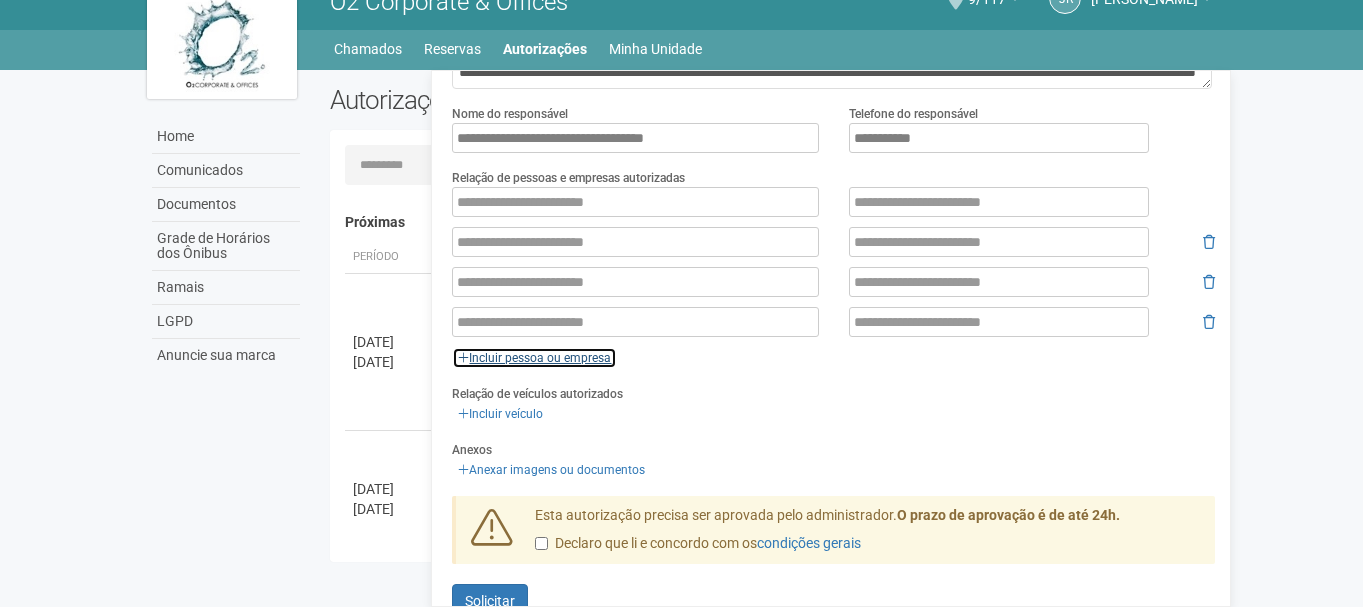 scroll, scrollTop: 296, scrollLeft: 0, axis: vertical 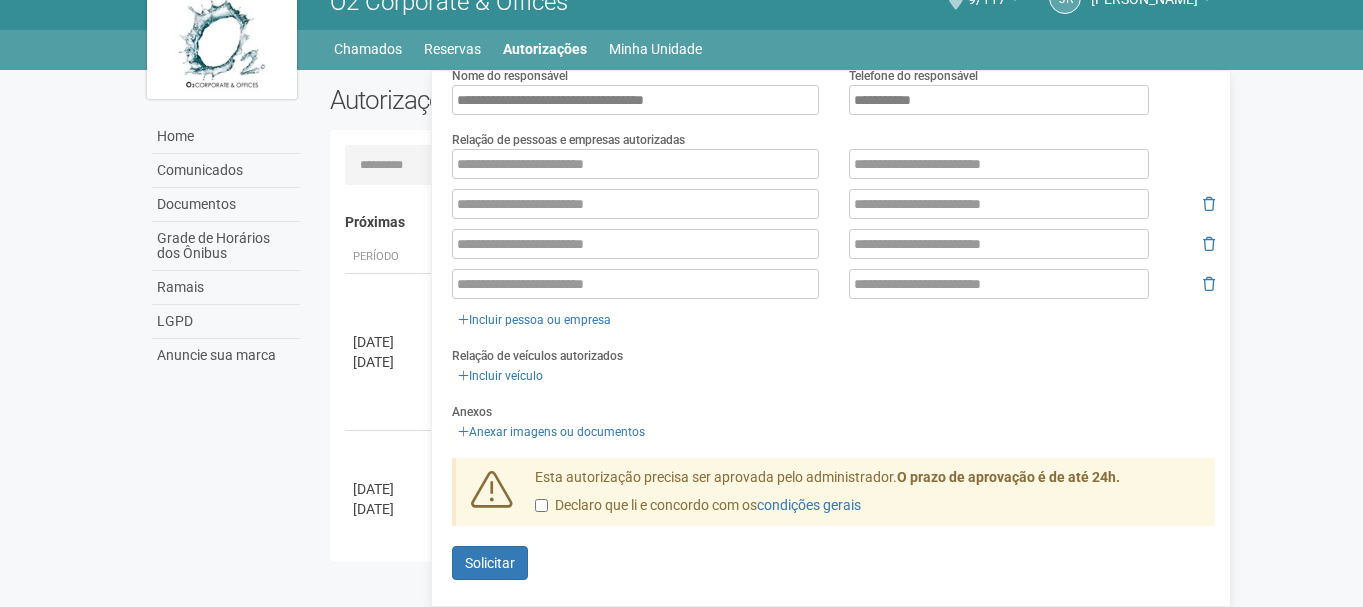 click on "**********" at bounding box center [833, 204] 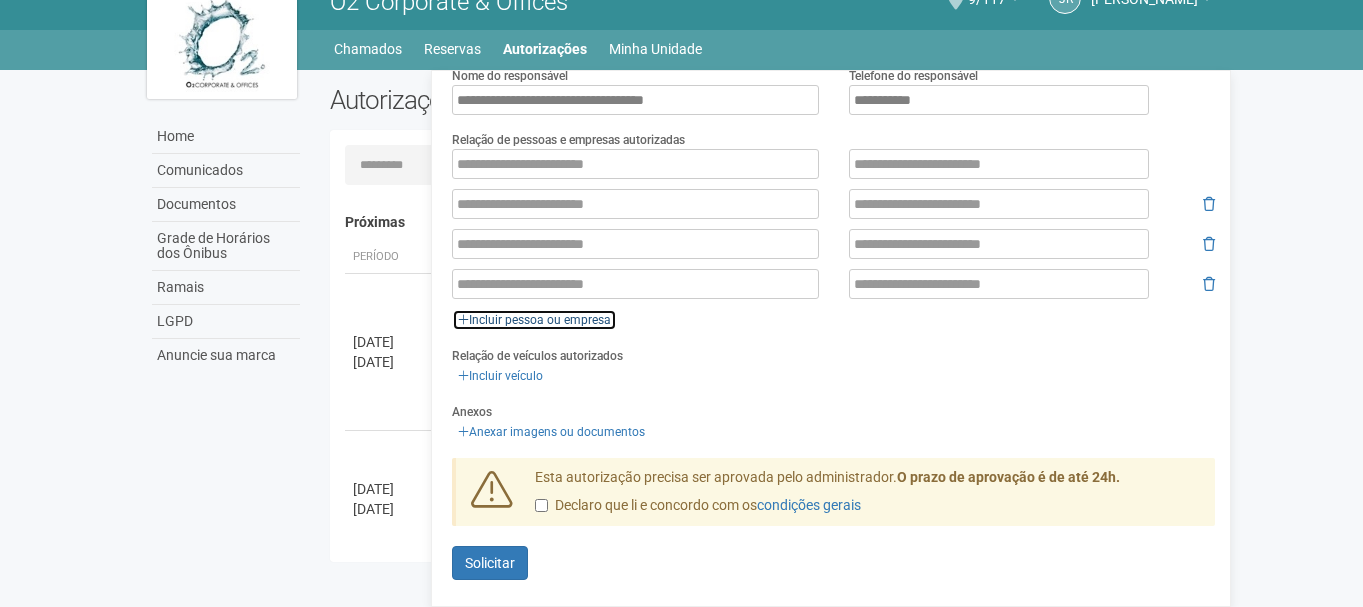 click on "Incluir pessoa ou empresa" at bounding box center (534, 320) 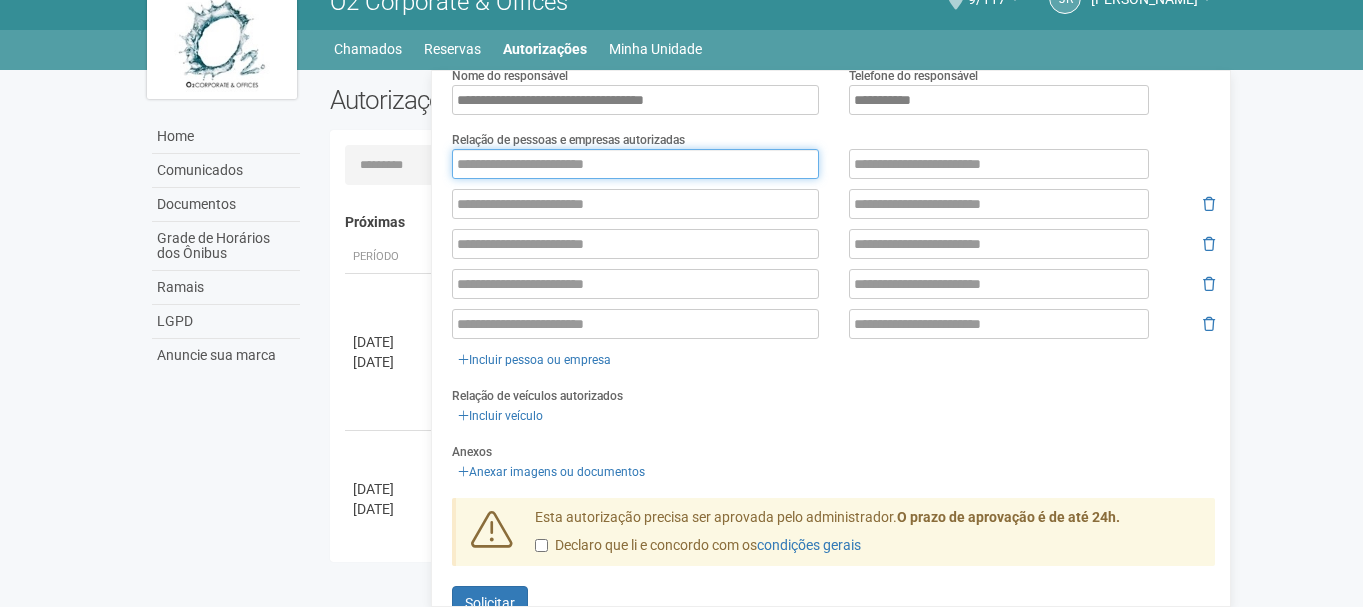 click at bounding box center [635, 164] 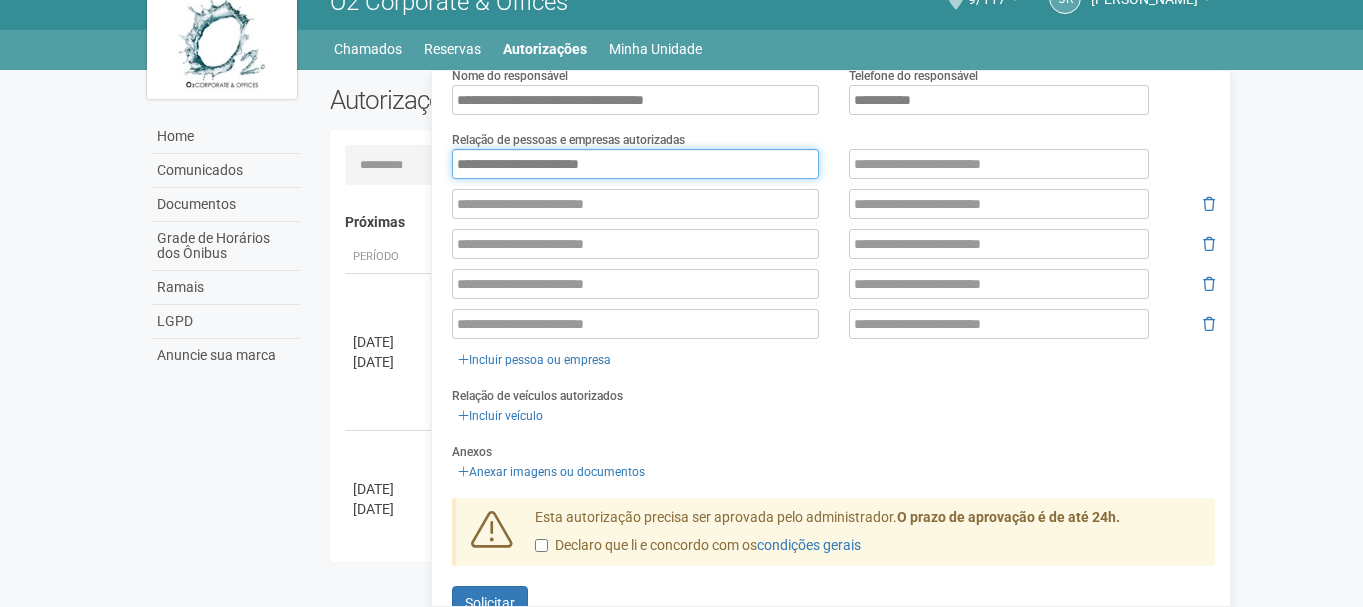 type on "**********" 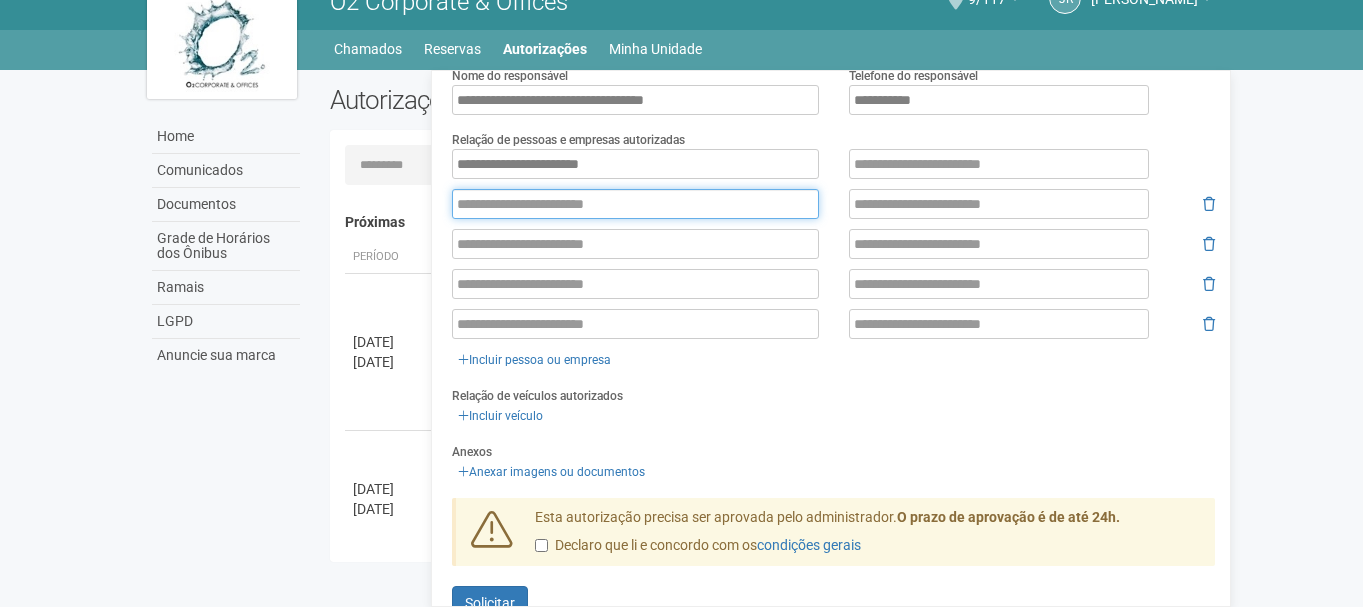 click at bounding box center (635, 204) 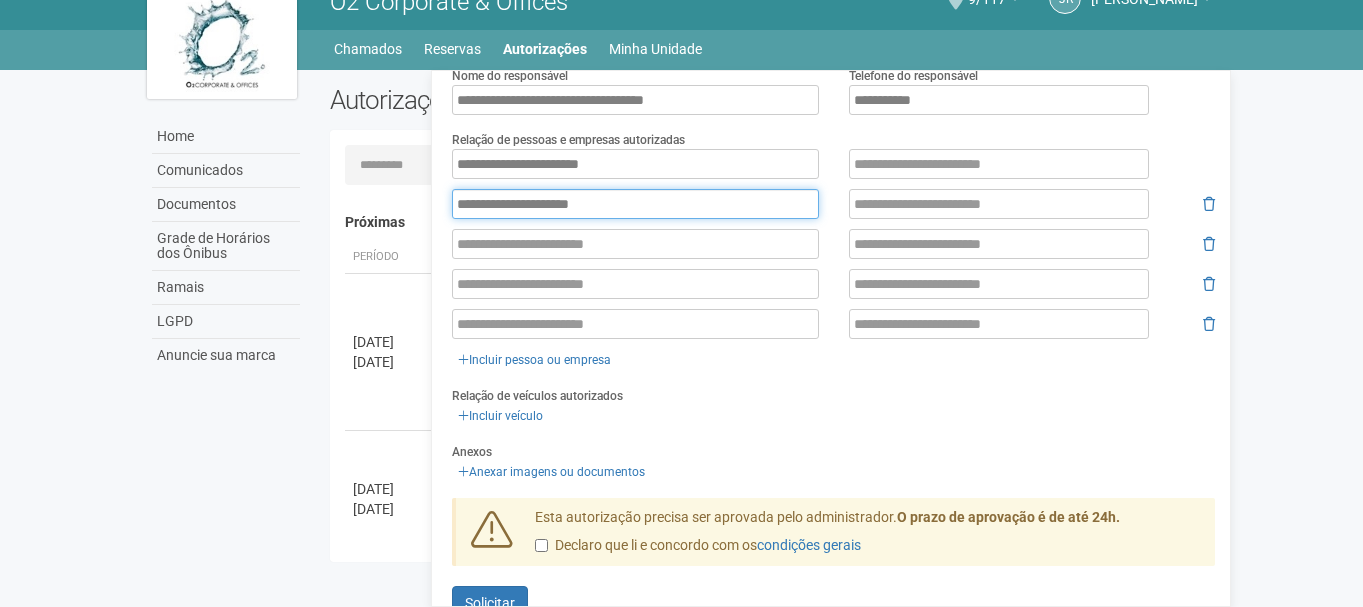 type on "**********" 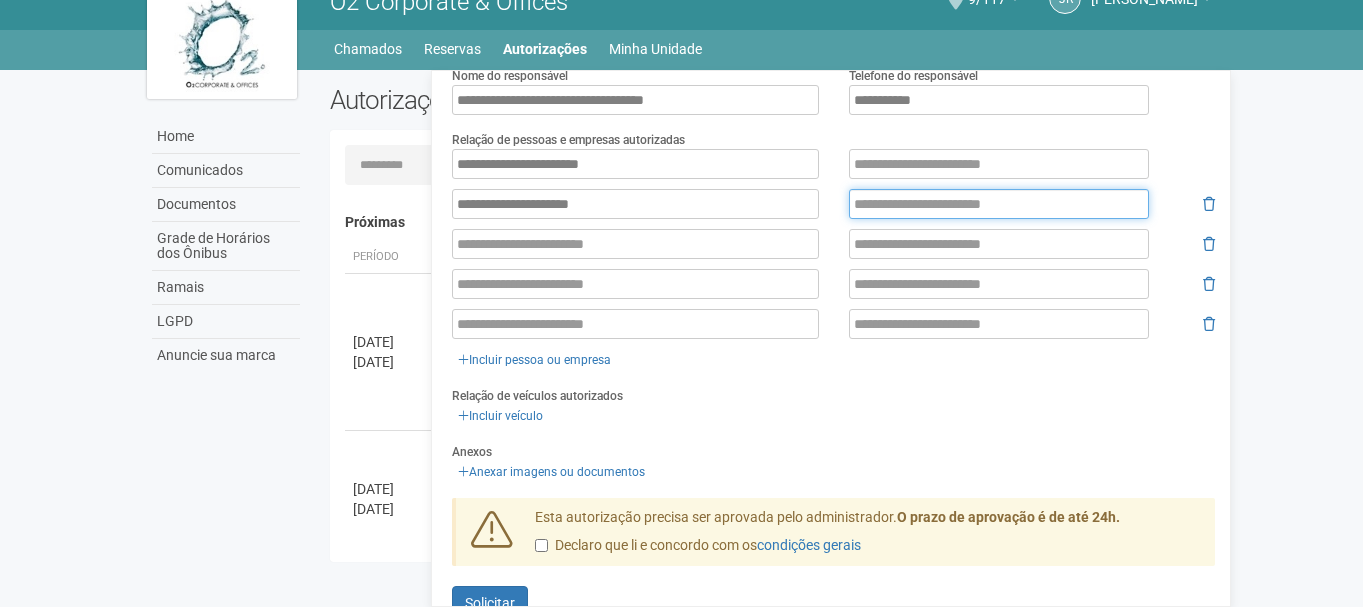 click at bounding box center (999, 204) 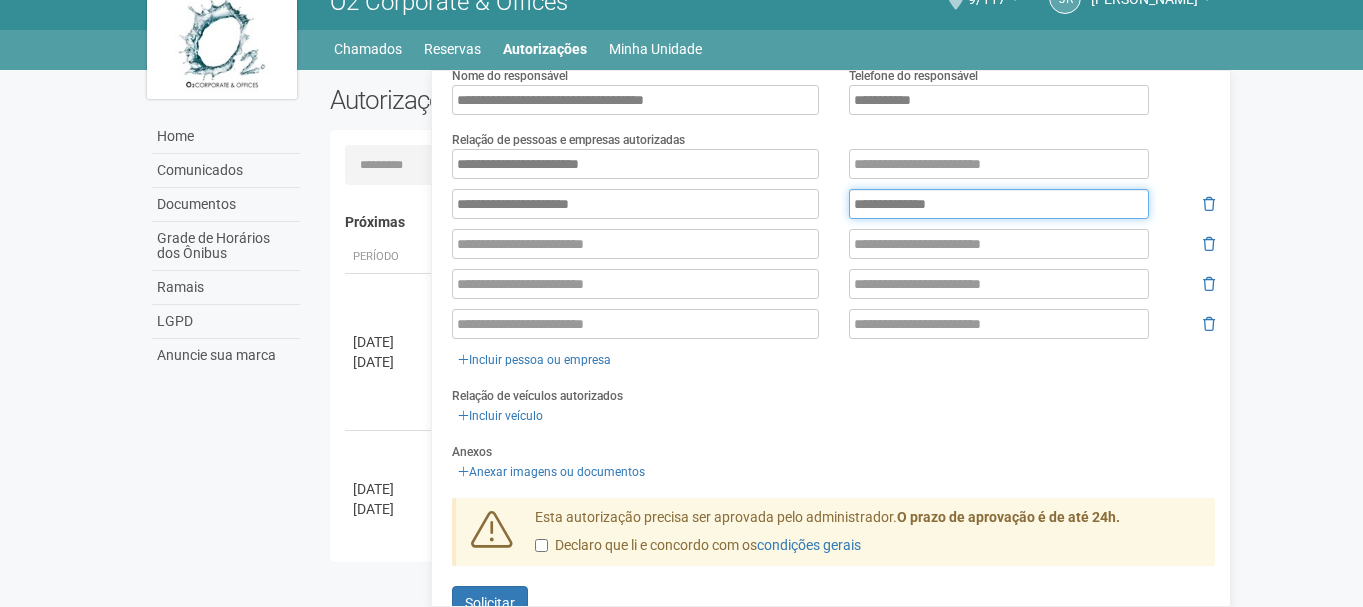 type on "**********" 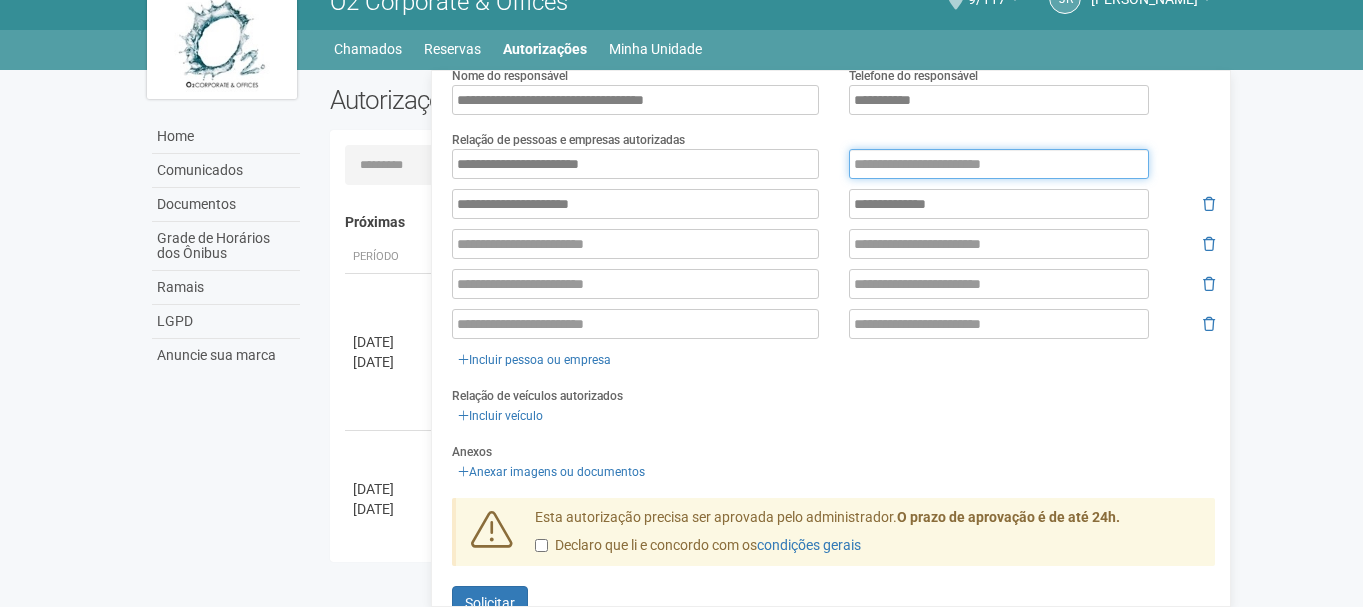 click at bounding box center [999, 164] 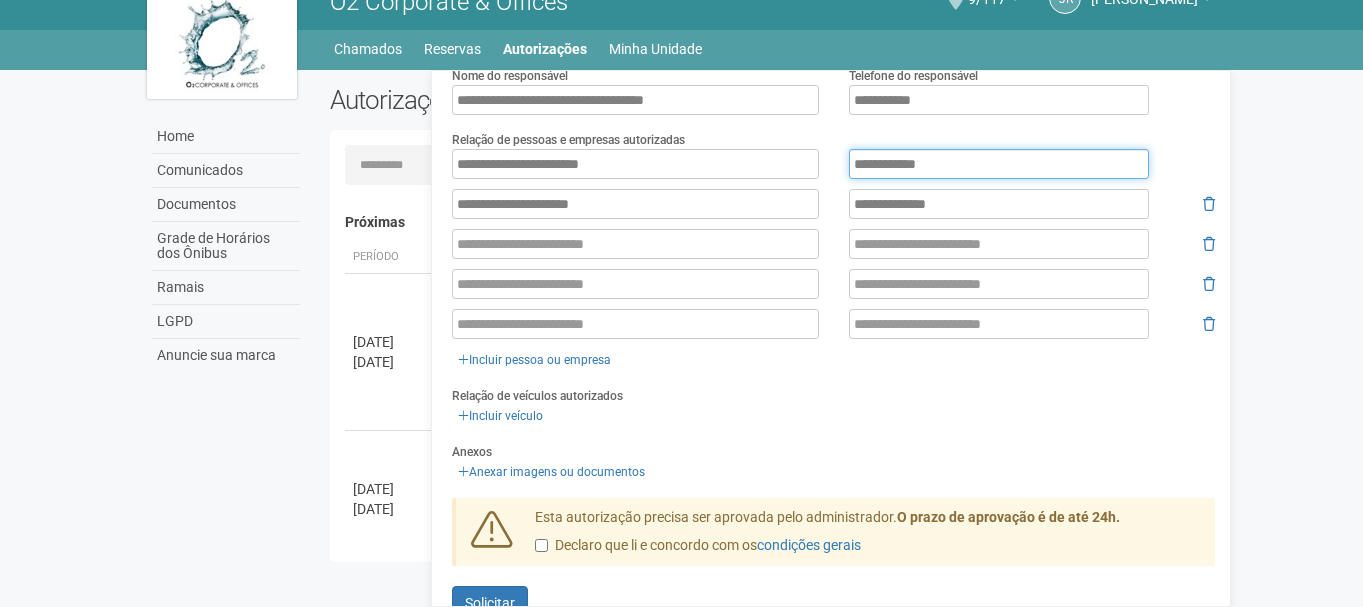 type on "**********" 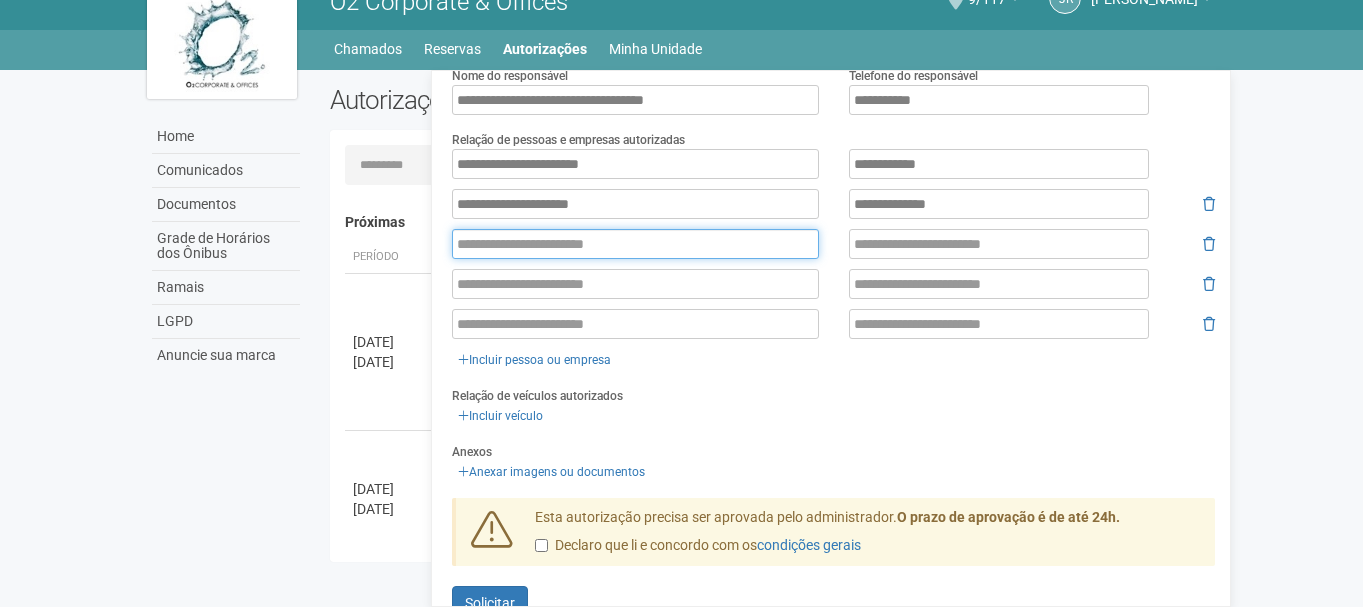 click at bounding box center [635, 244] 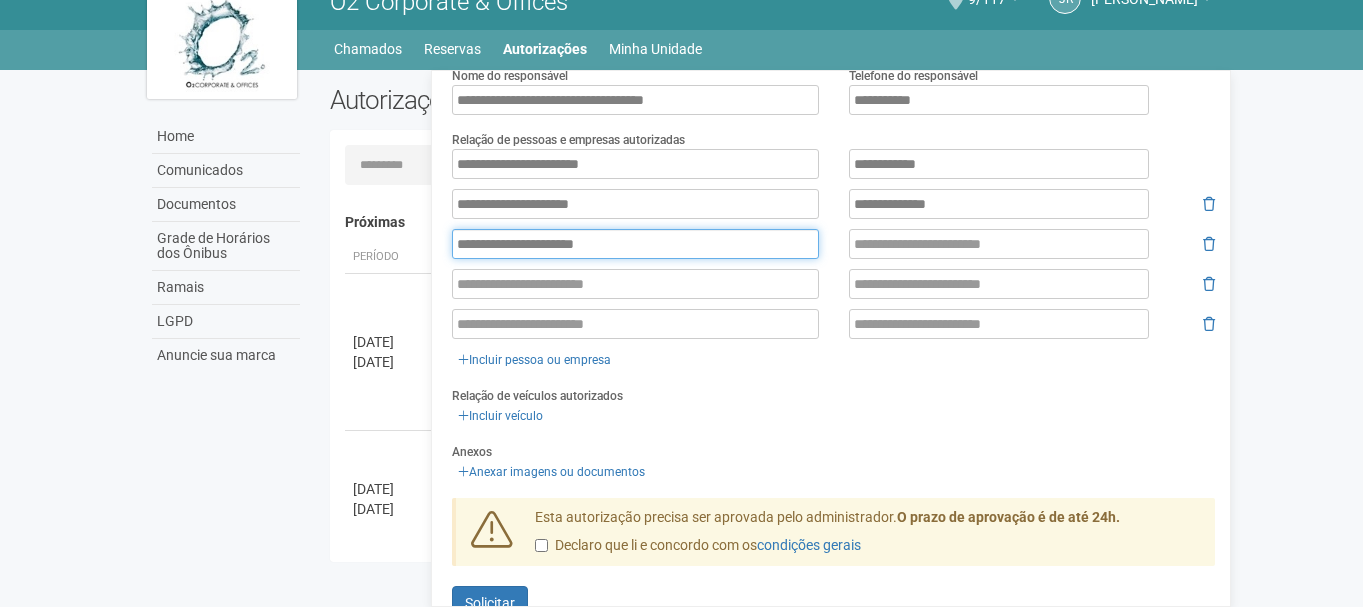 type on "**********" 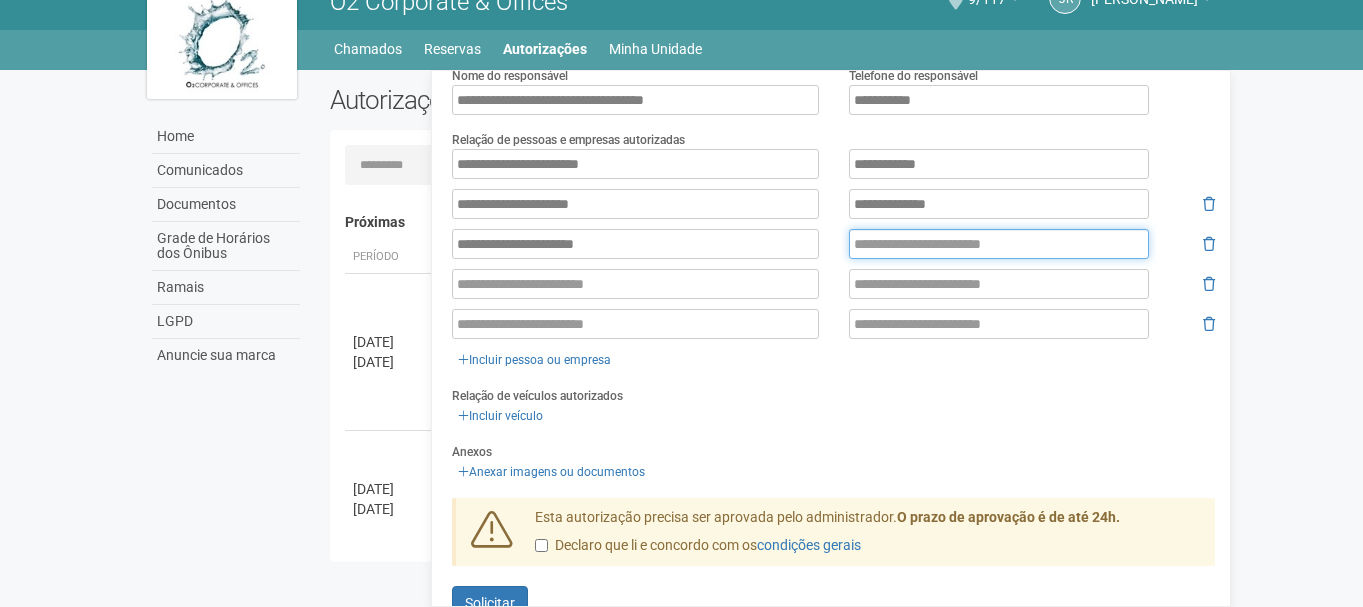 click at bounding box center [999, 244] 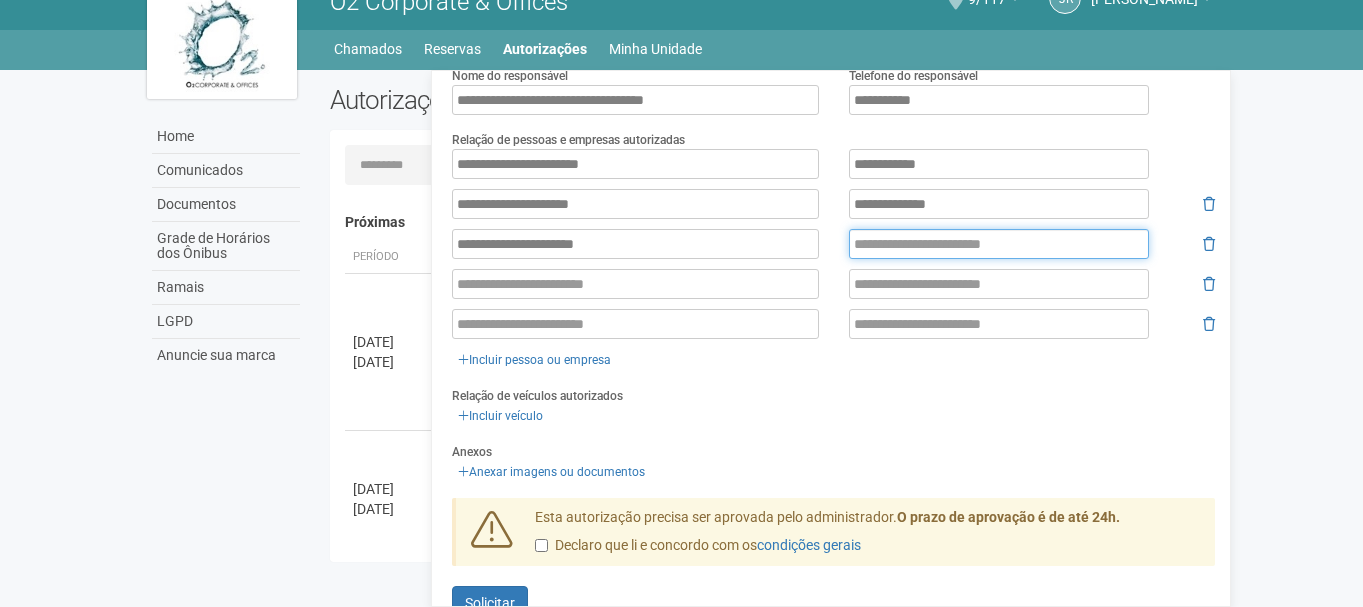 paste on "**********" 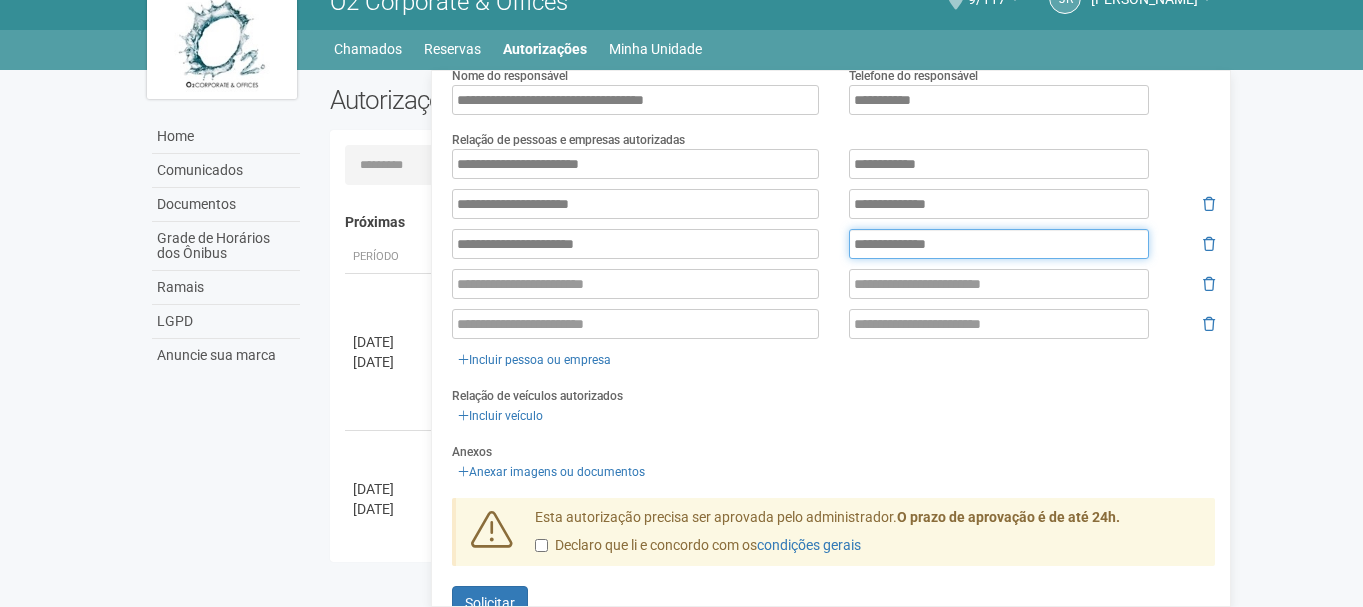type on "**********" 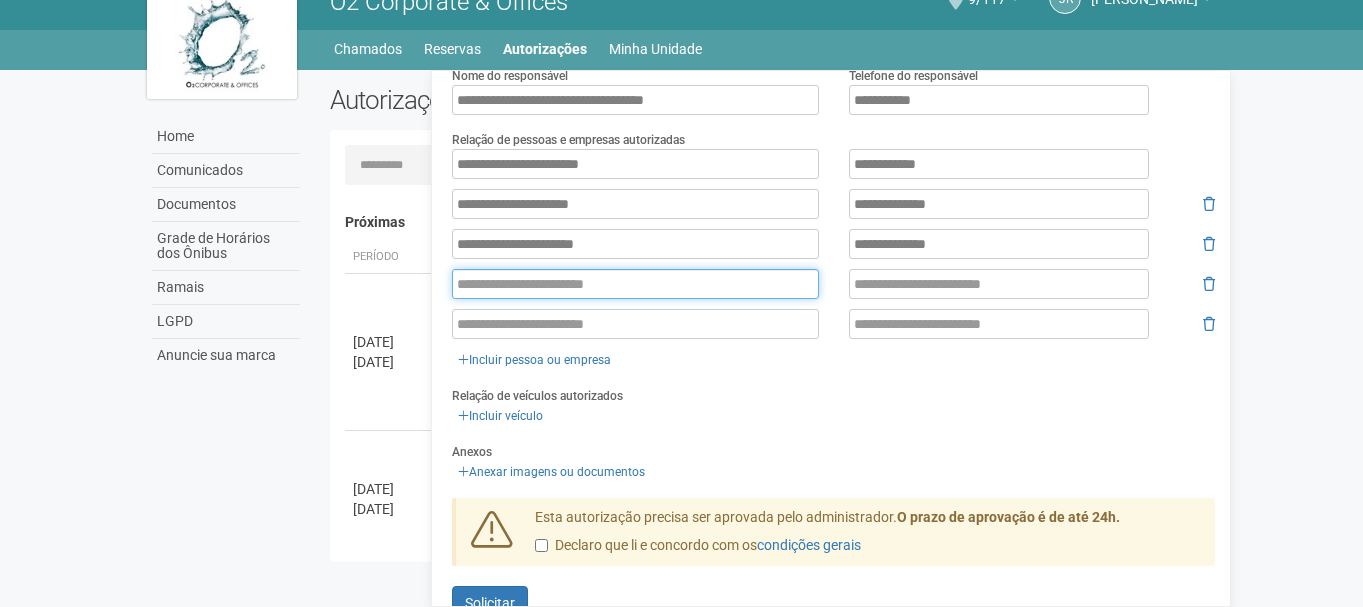 click at bounding box center (635, 284) 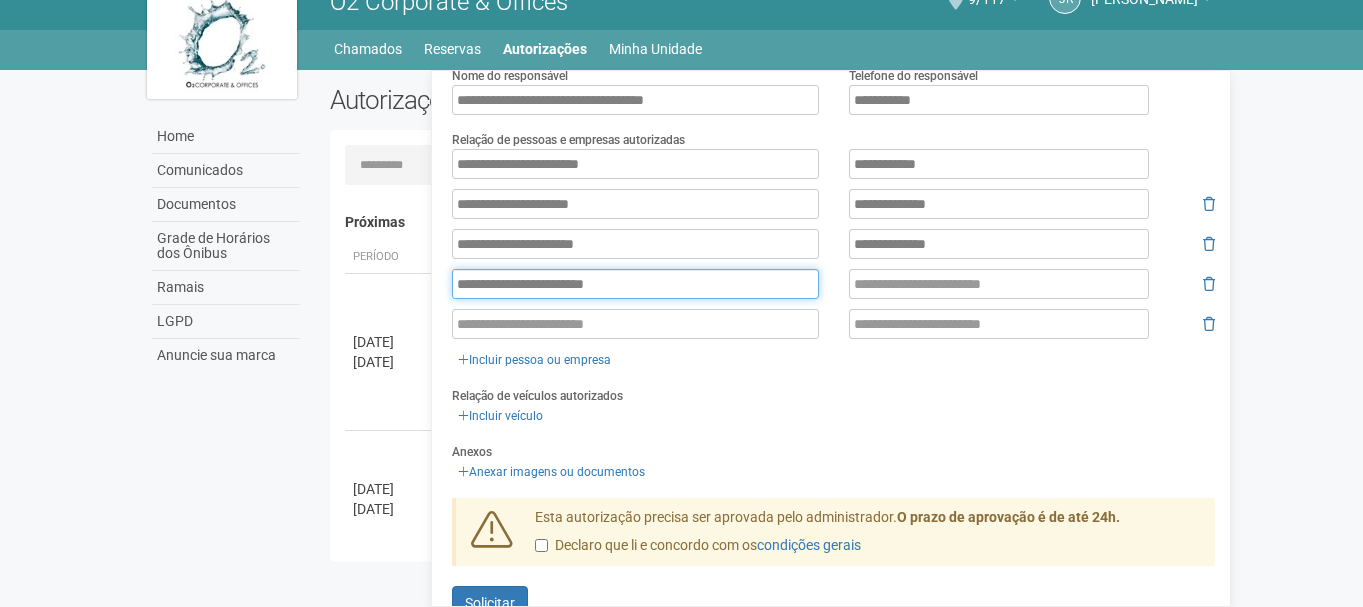 type on "**********" 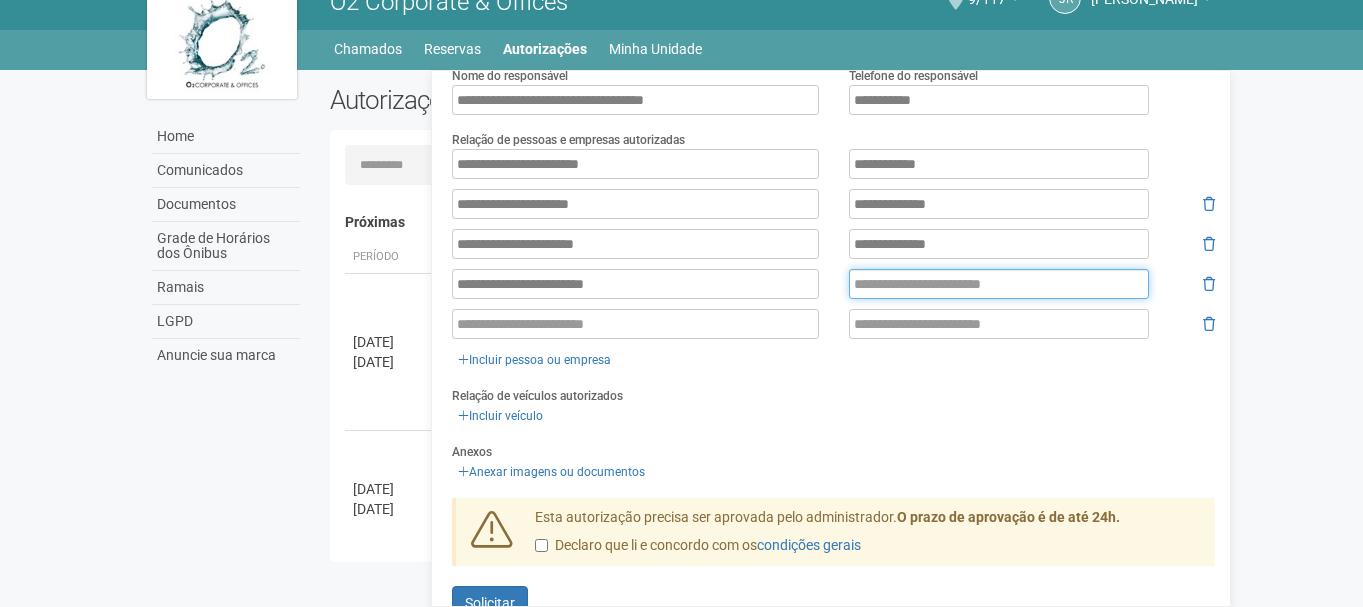 click at bounding box center (999, 284) 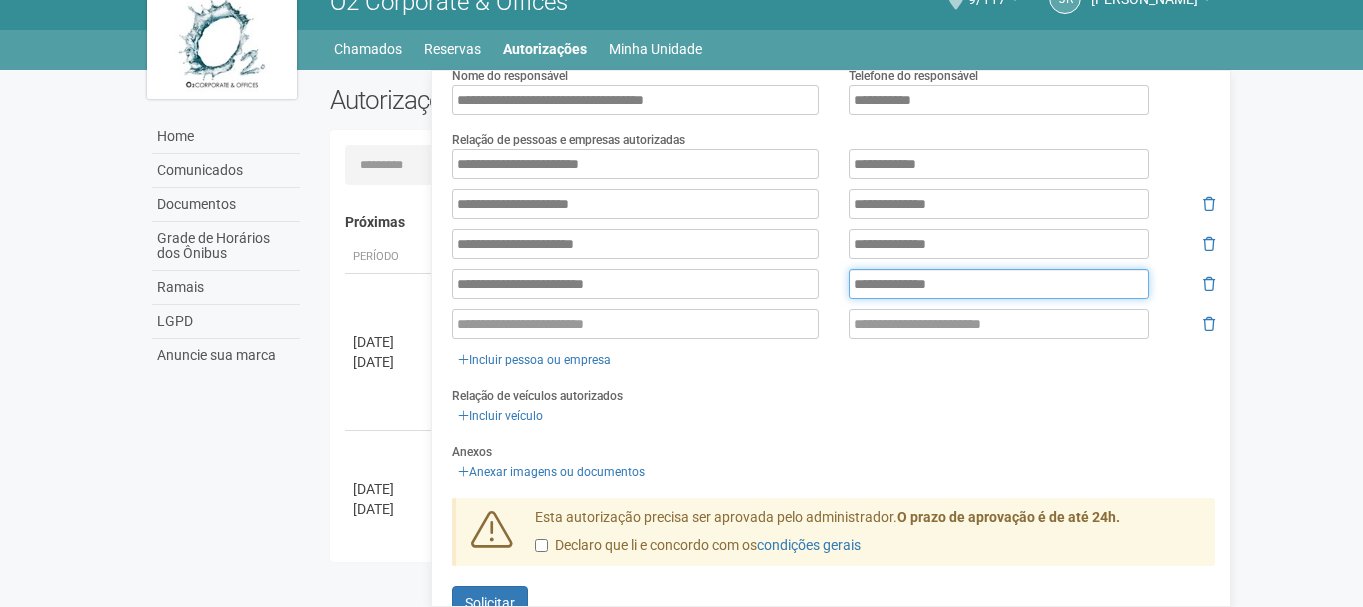 type on "**********" 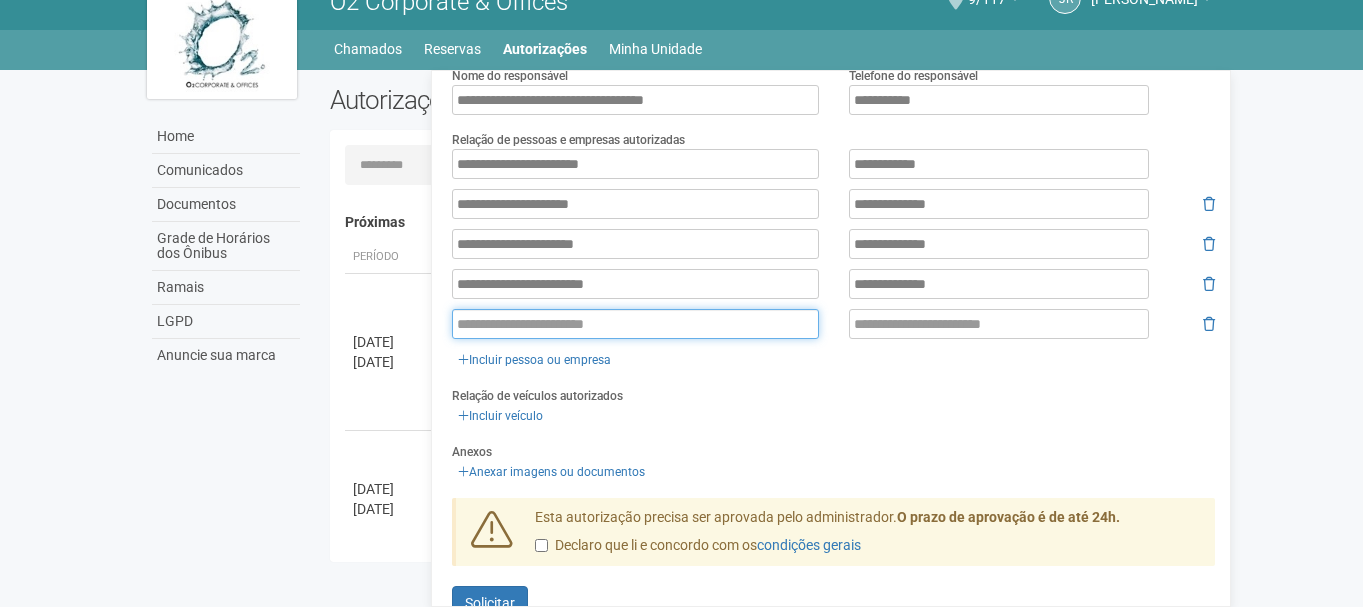 click at bounding box center (635, 324) 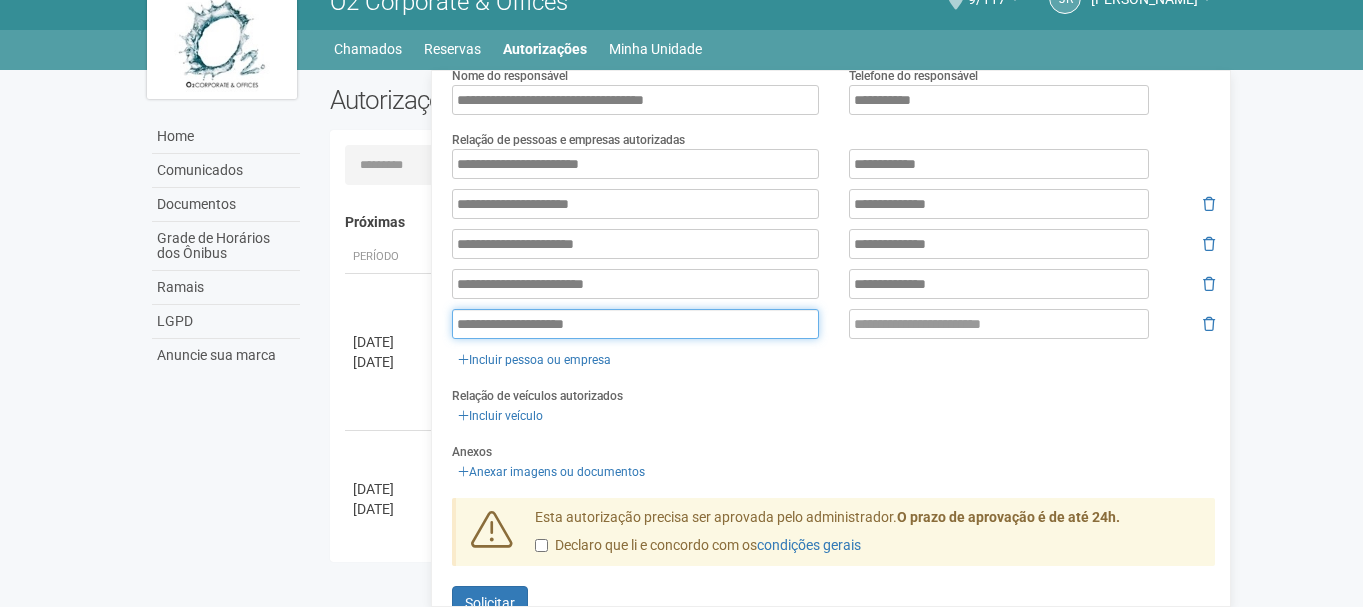 type on "**********" 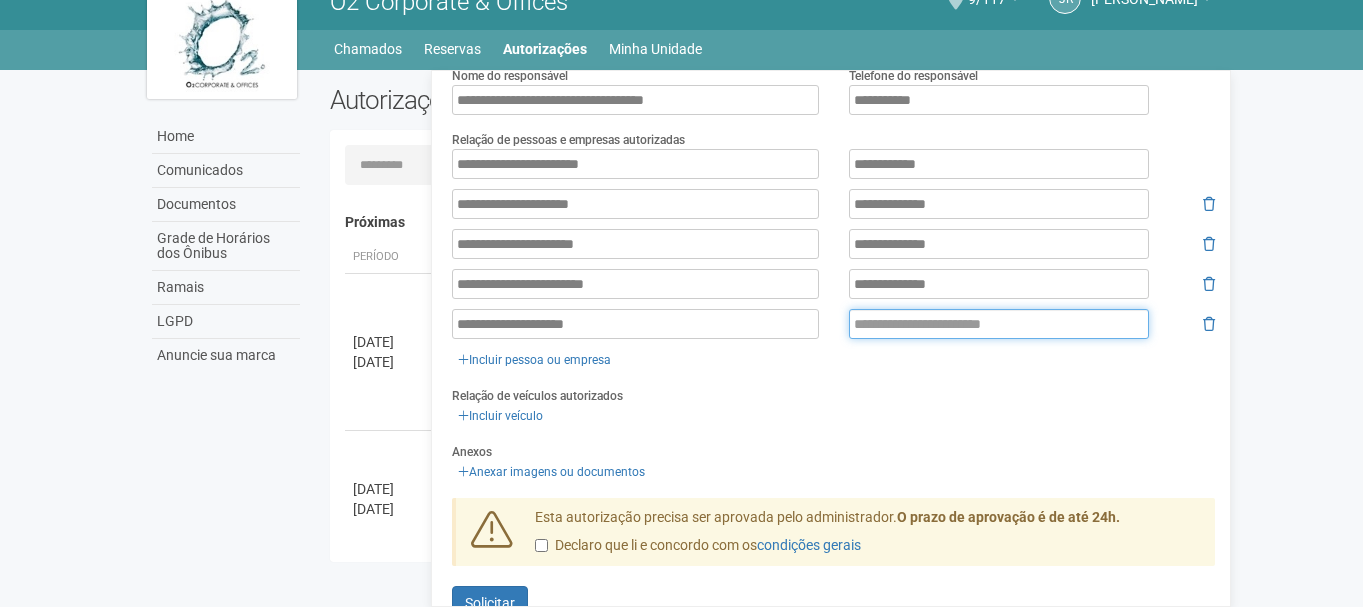 click at bounding box center [999, 324] 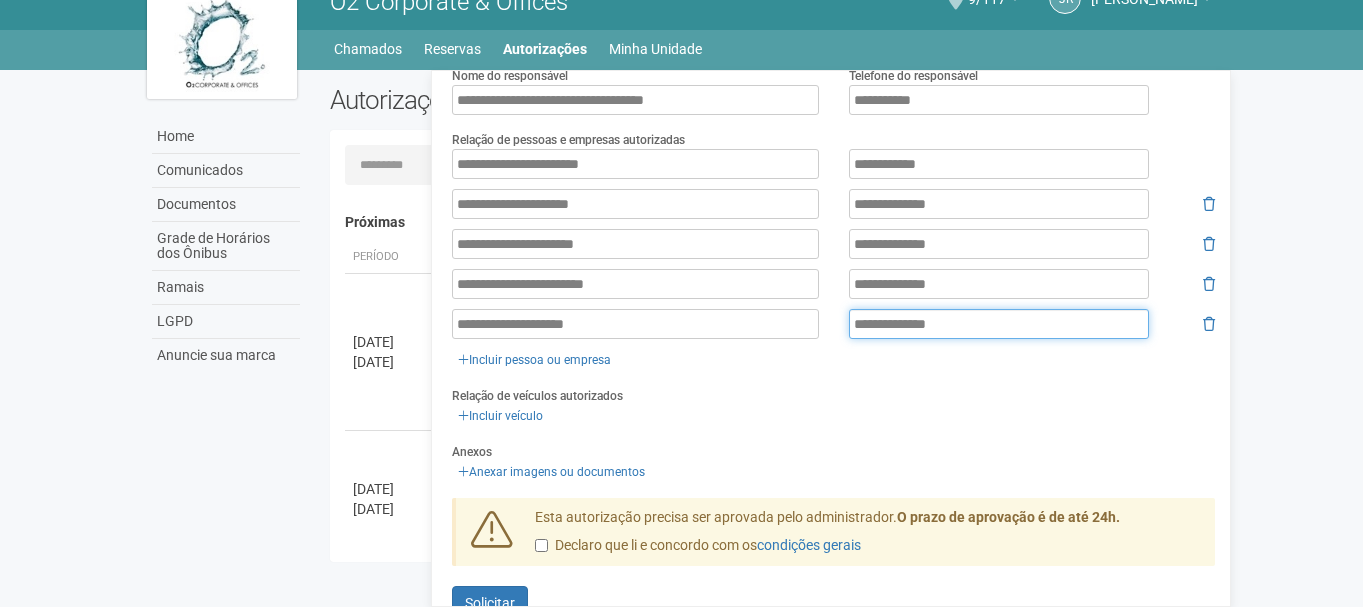 type on "**********" 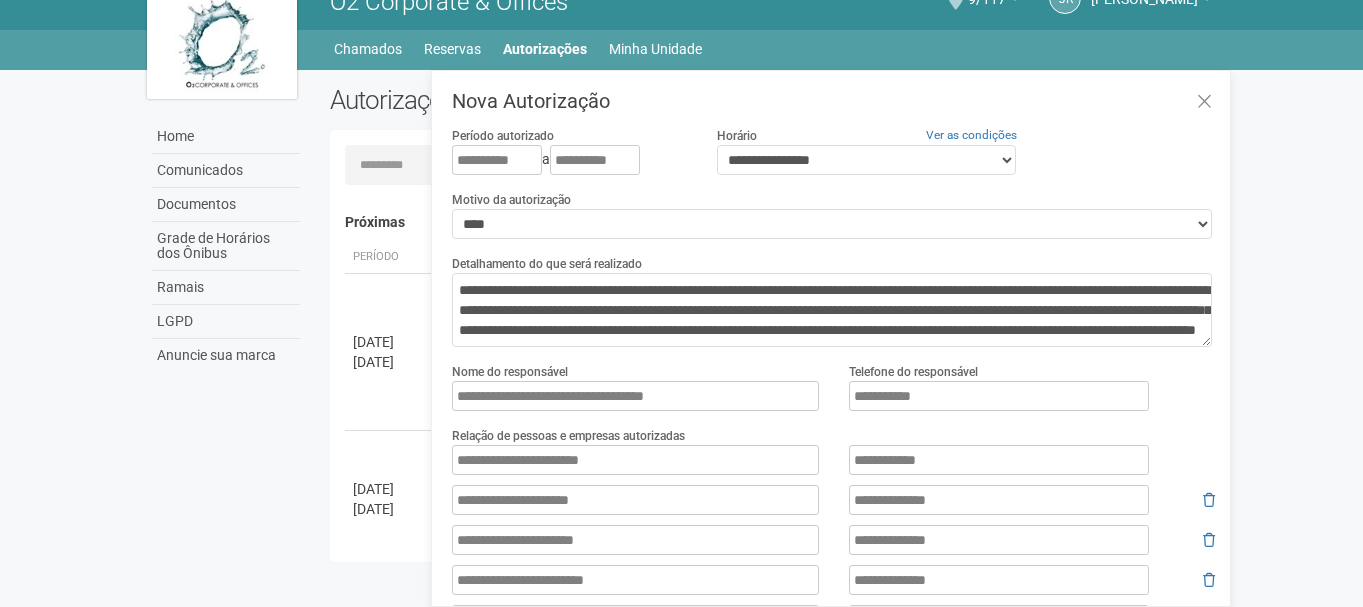 scroll, scrollTop: 336, scrollLeft: 0, axis: vertical 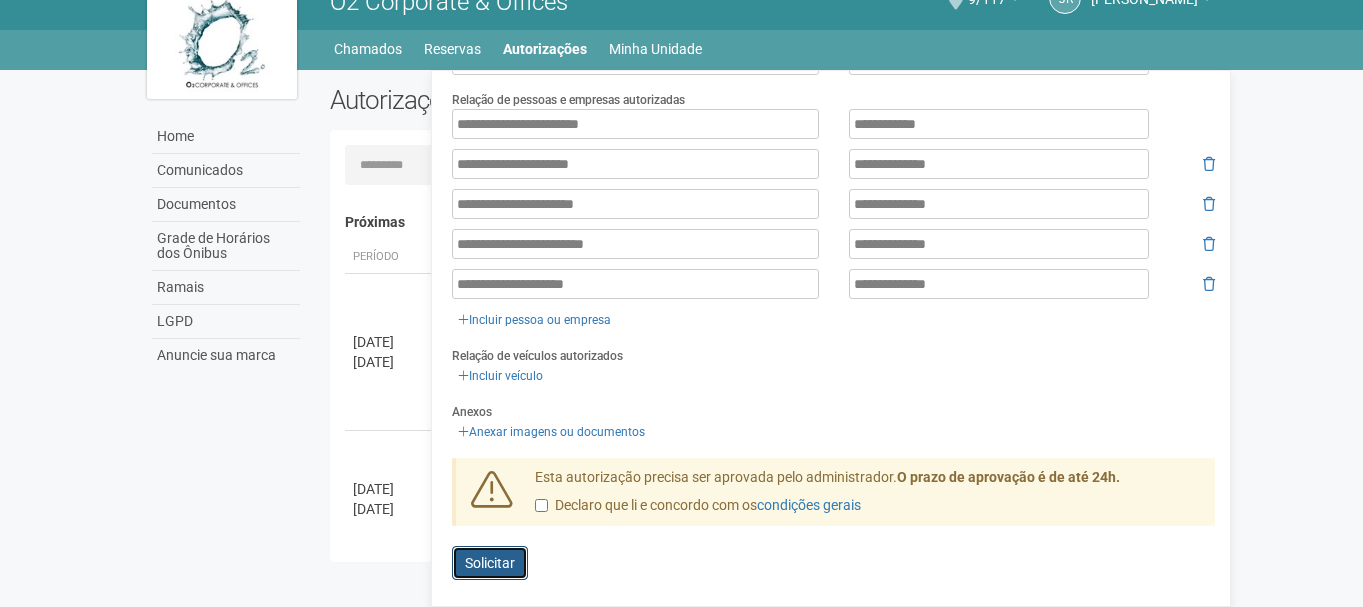 click on "Enviando...
Solicitar" at bounding box center (490, 563) 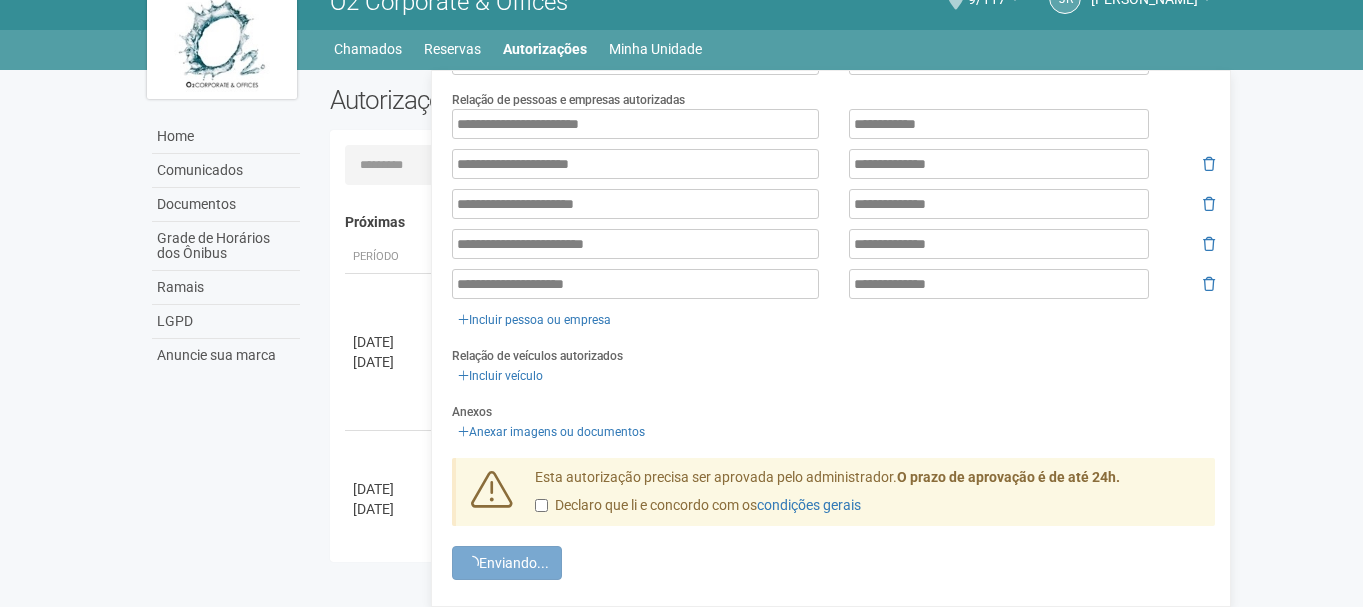 scroll, scrollTop: 0, scrollLeft: 0, axis: both 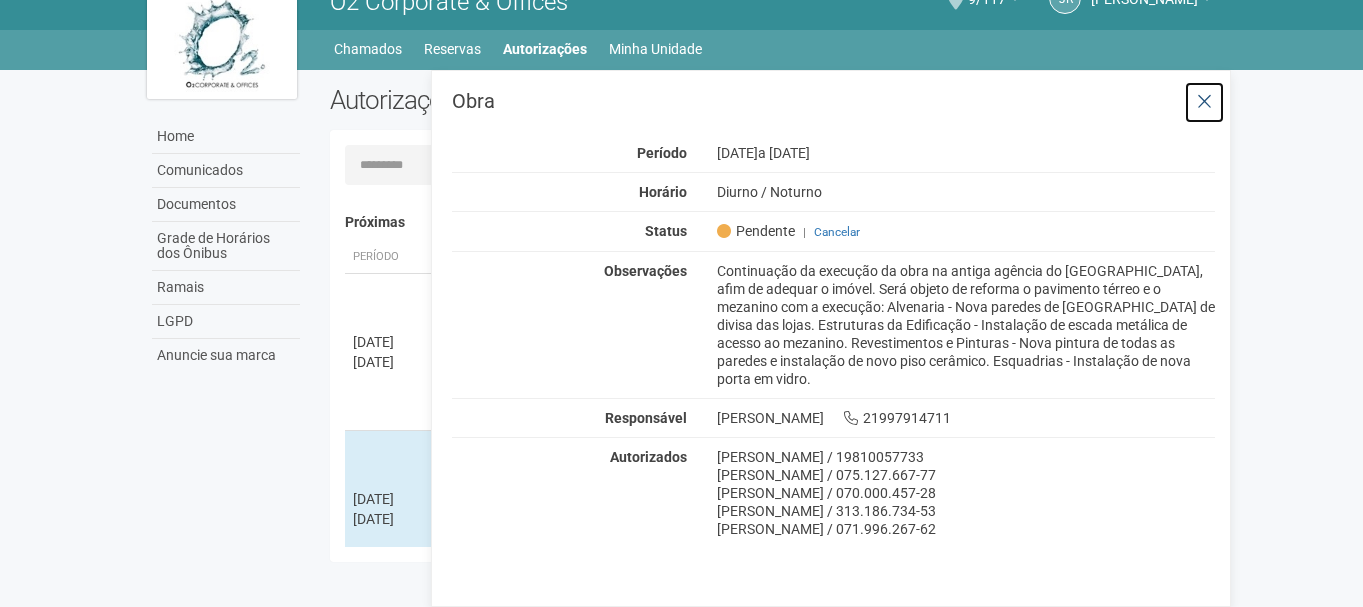 click at bounding box center [1204, 102] 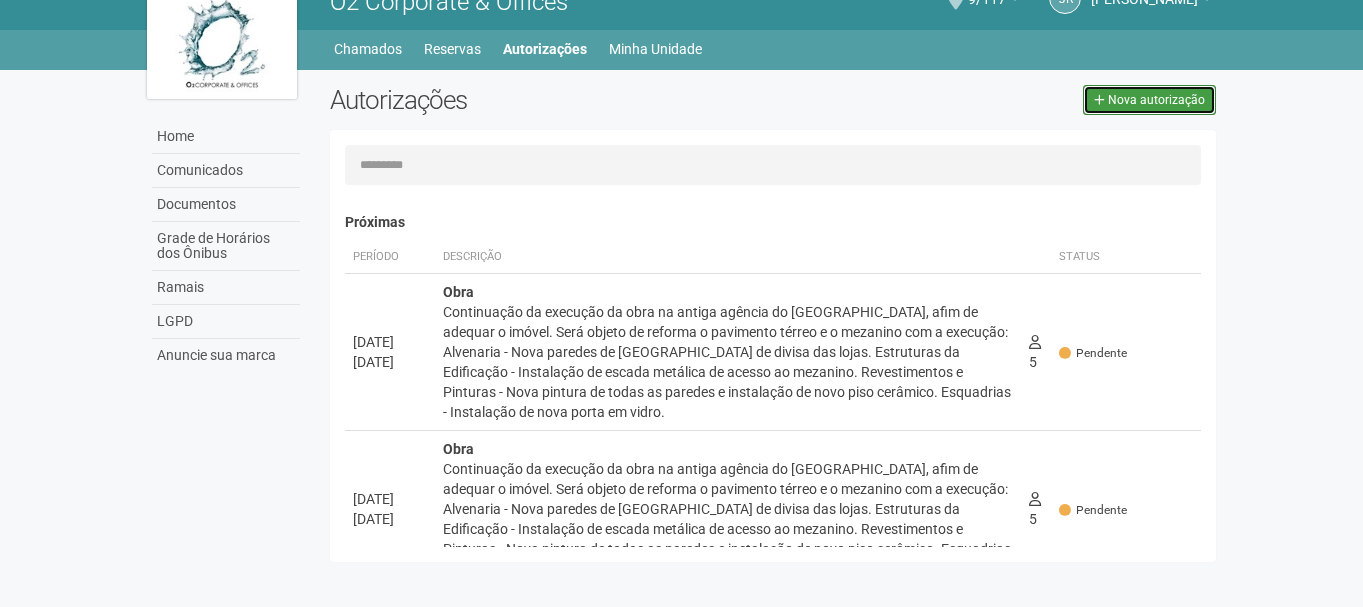 click on "Nova autorização" at bounding box center (1156, 100) 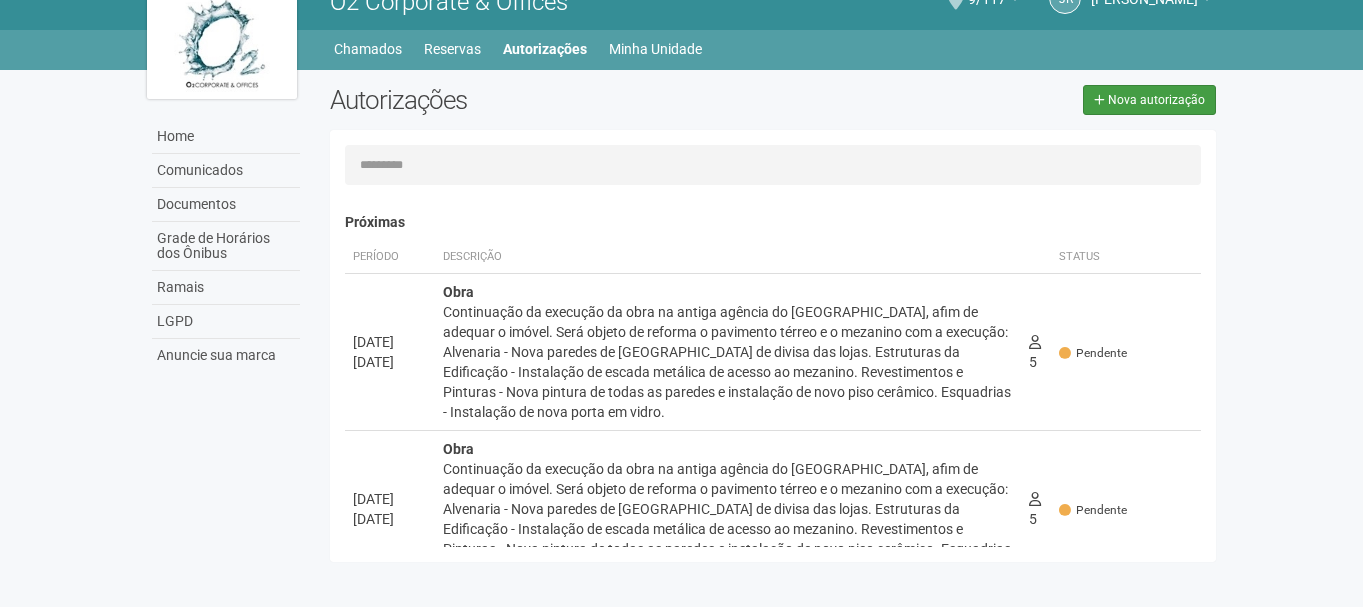 type 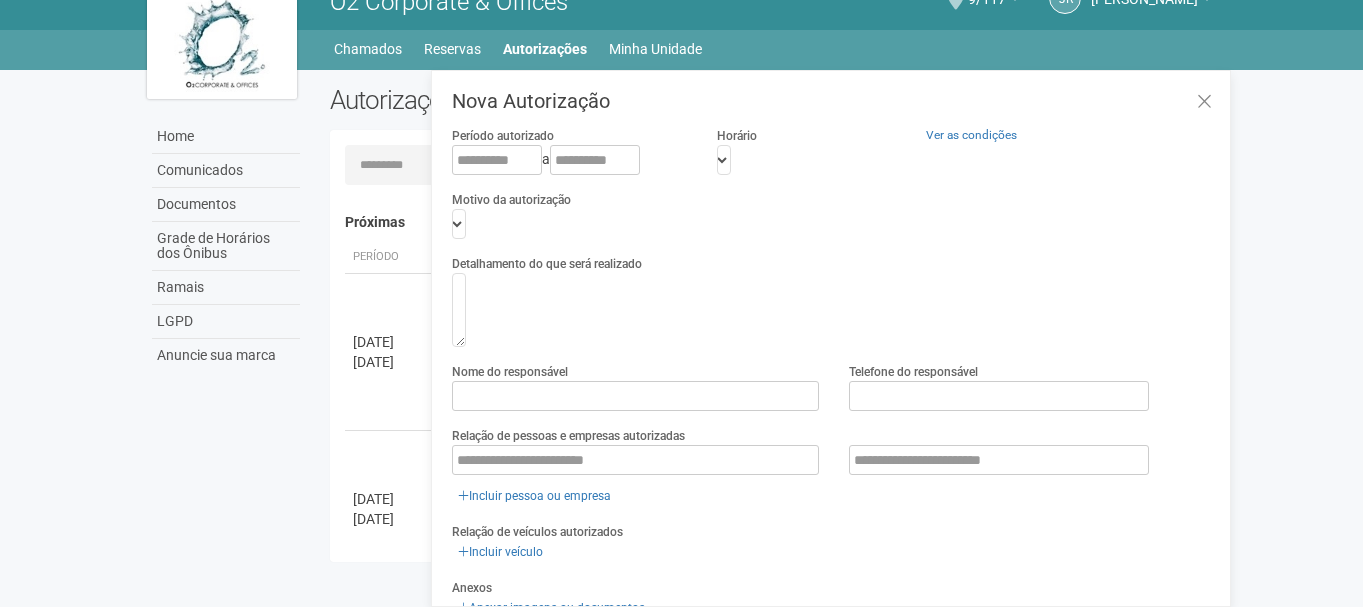 scroll, scrollTop: 0, scrollLeft: 0, axis: both 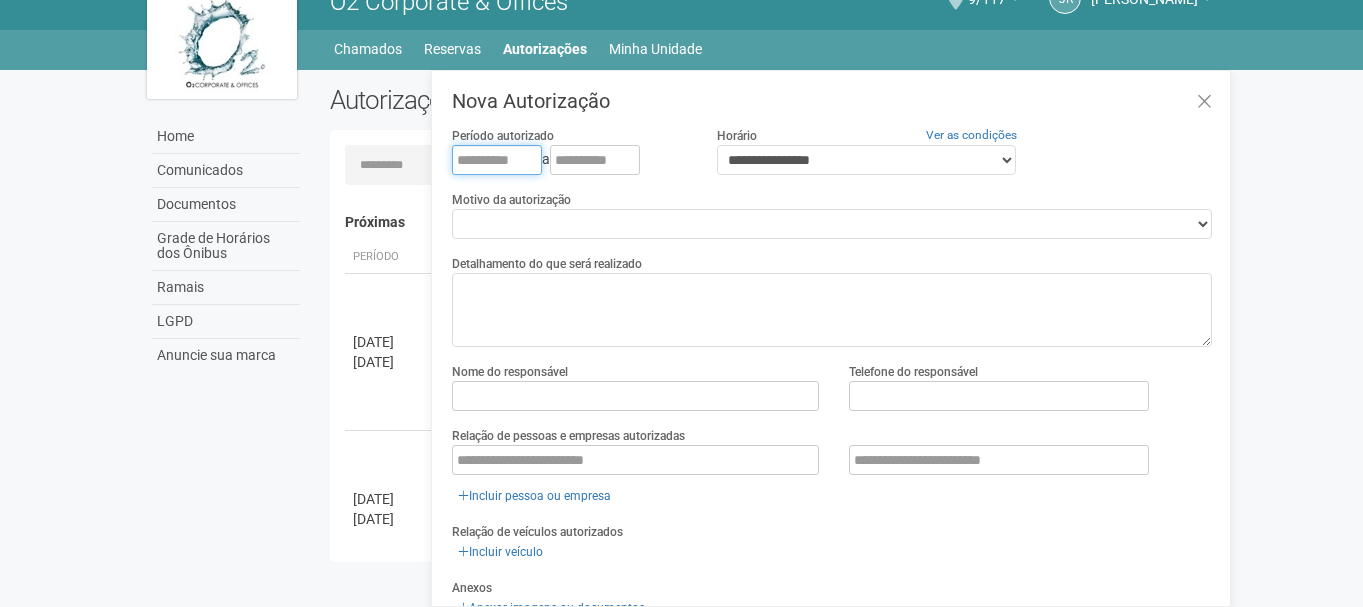 click at bounding box center [497, 160] 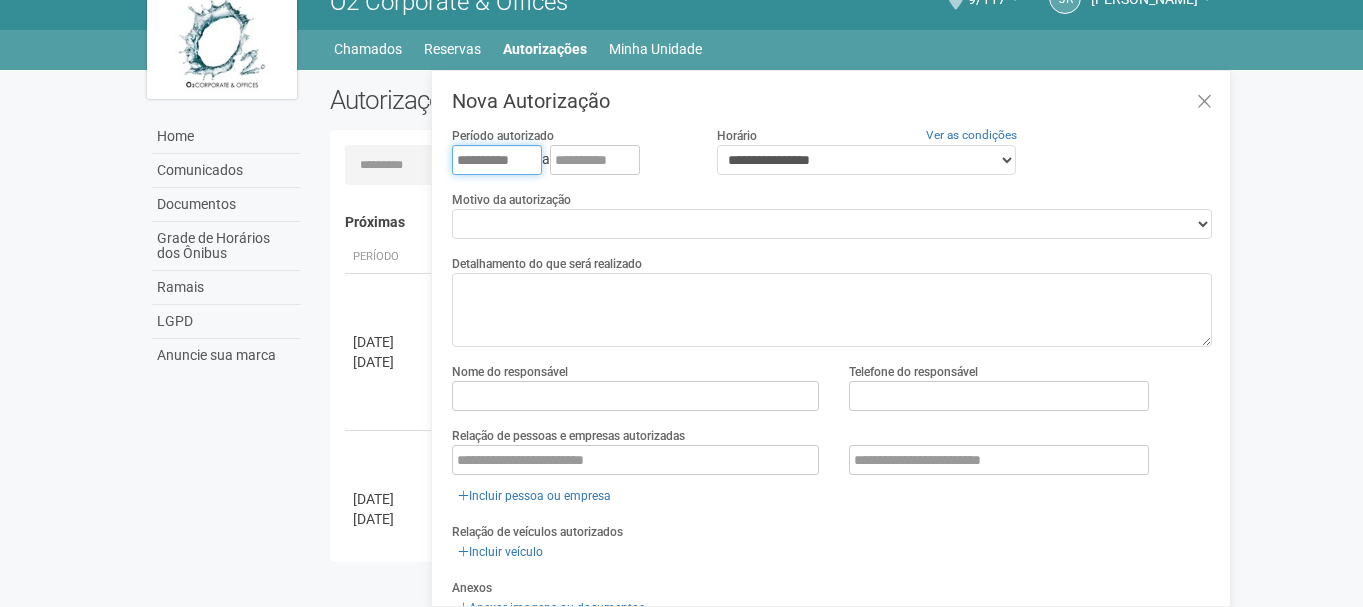 type on "**********" 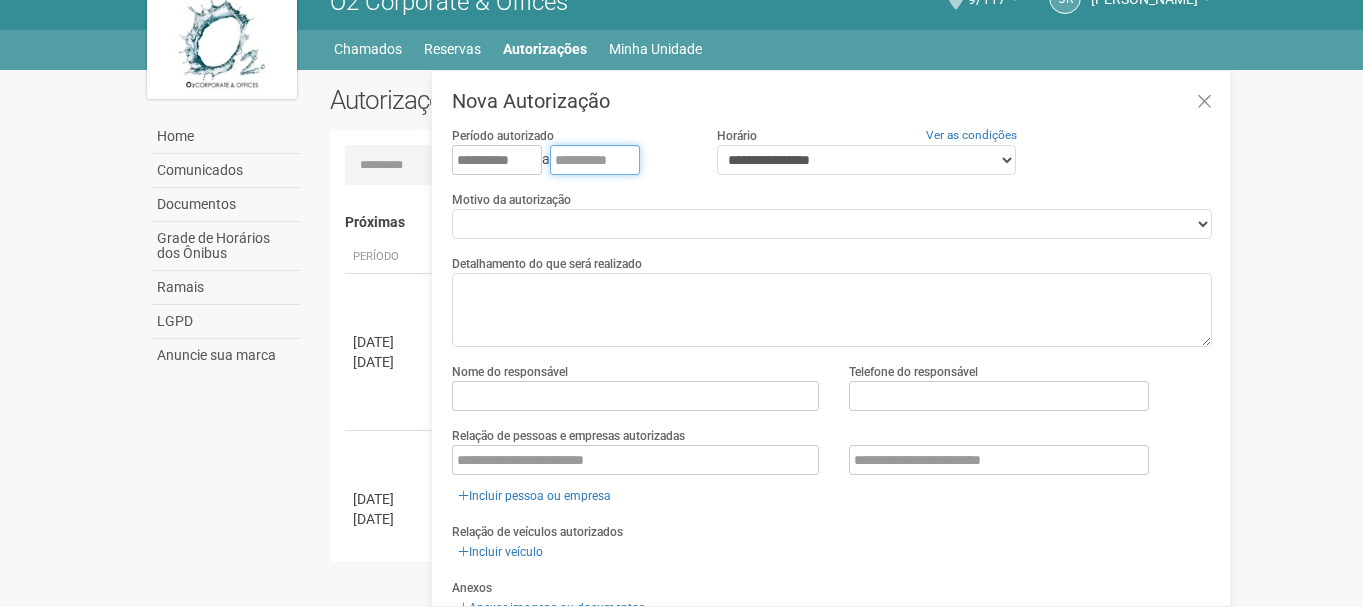 click at bounding box center (595, 160) 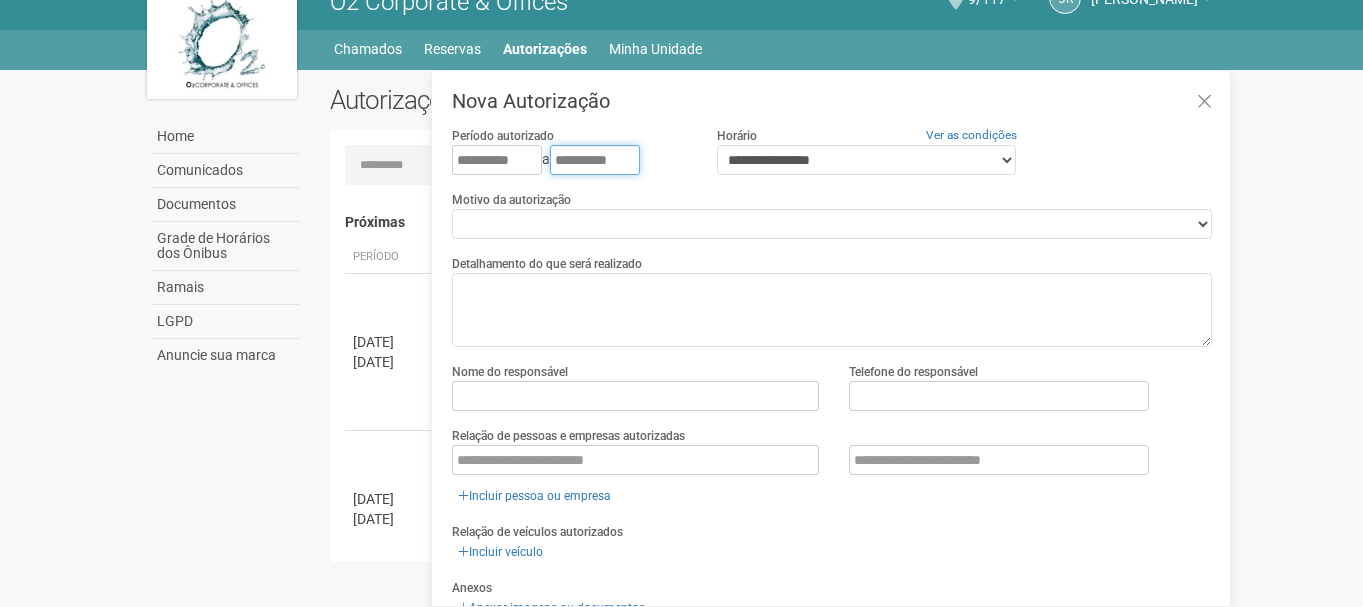 type on "**********" 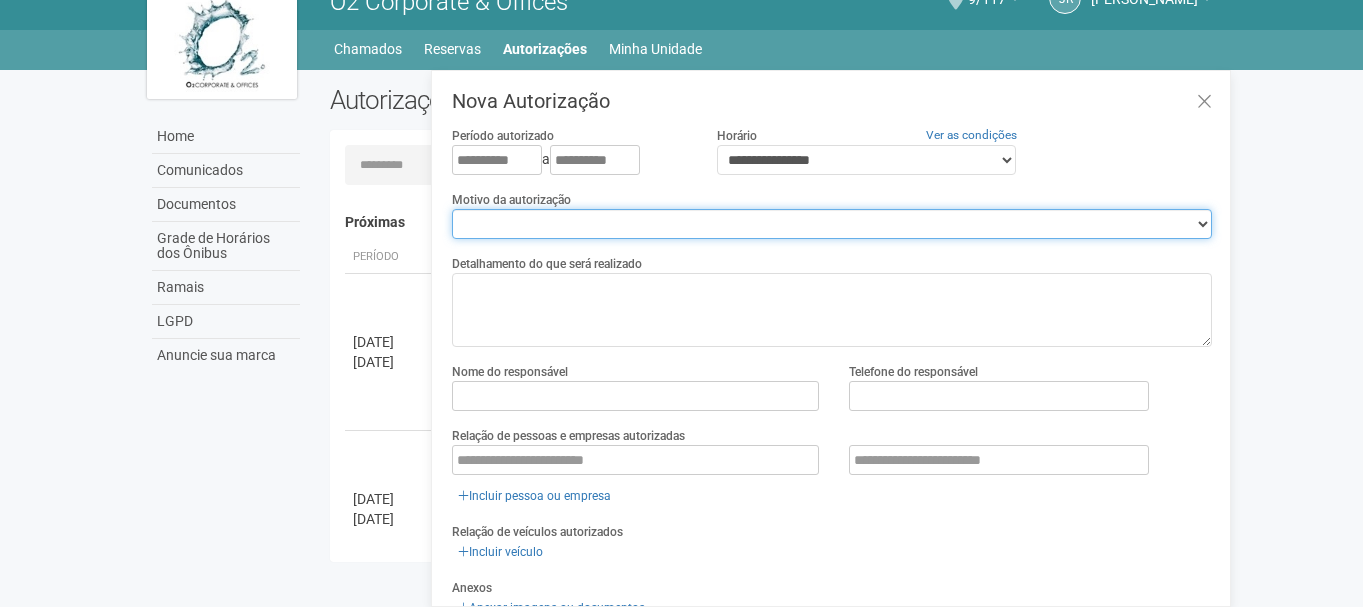 click on "**********" at bounding box center [832, 224] 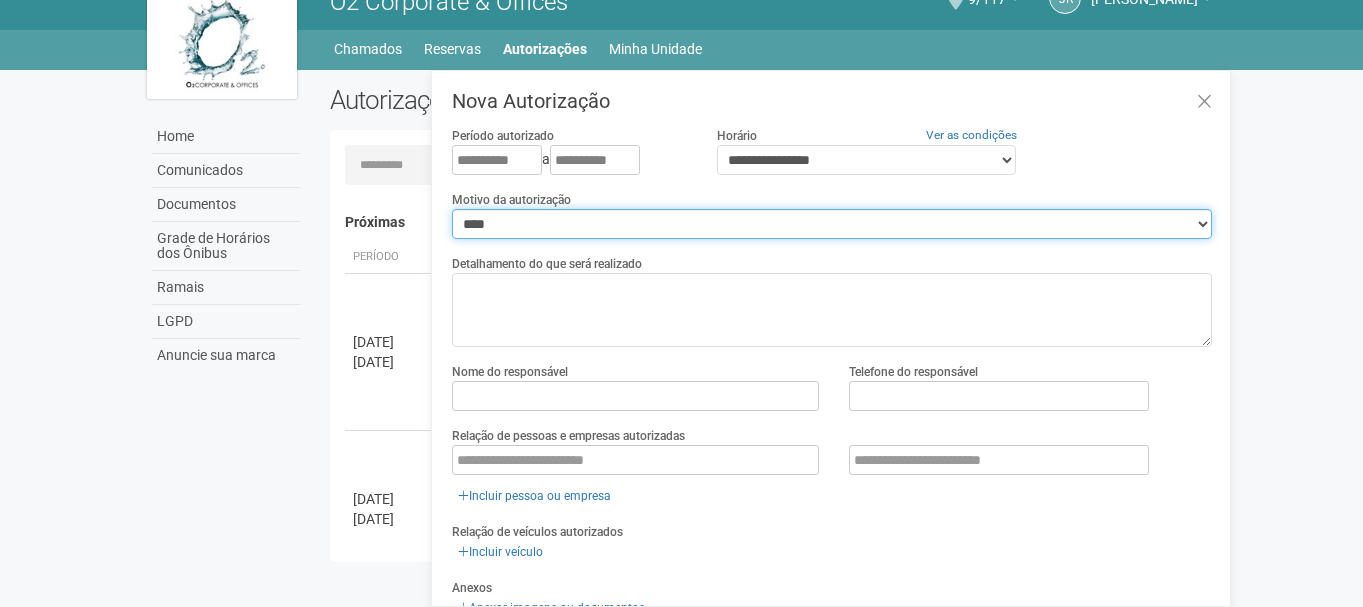 click on "**********" at bounding box center (832, 224) 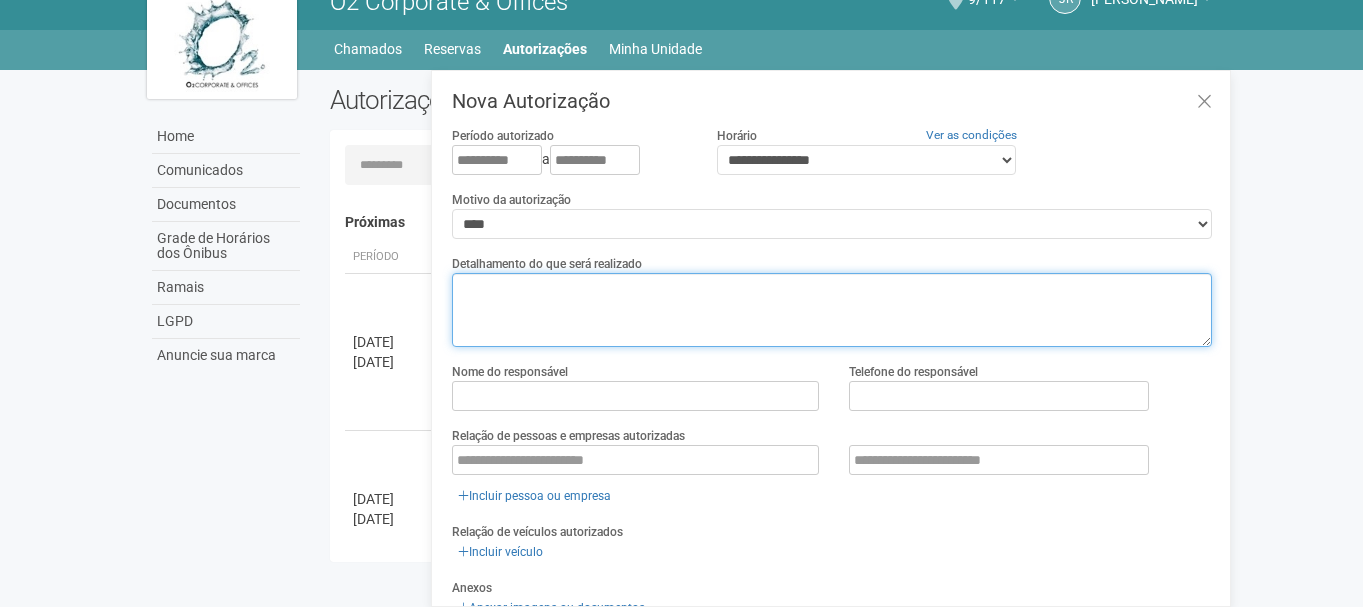 click at bounding box center [832, 310] 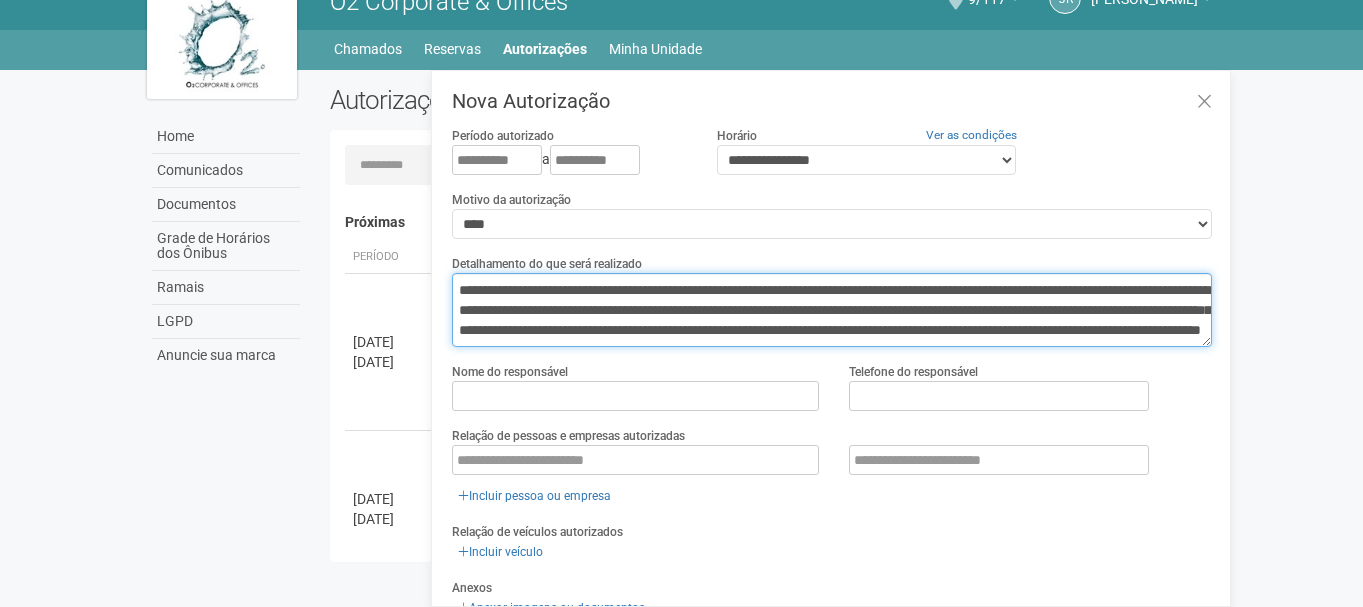 scroll, scrollTop: 33, scrollLeft: 0, axis: vertical 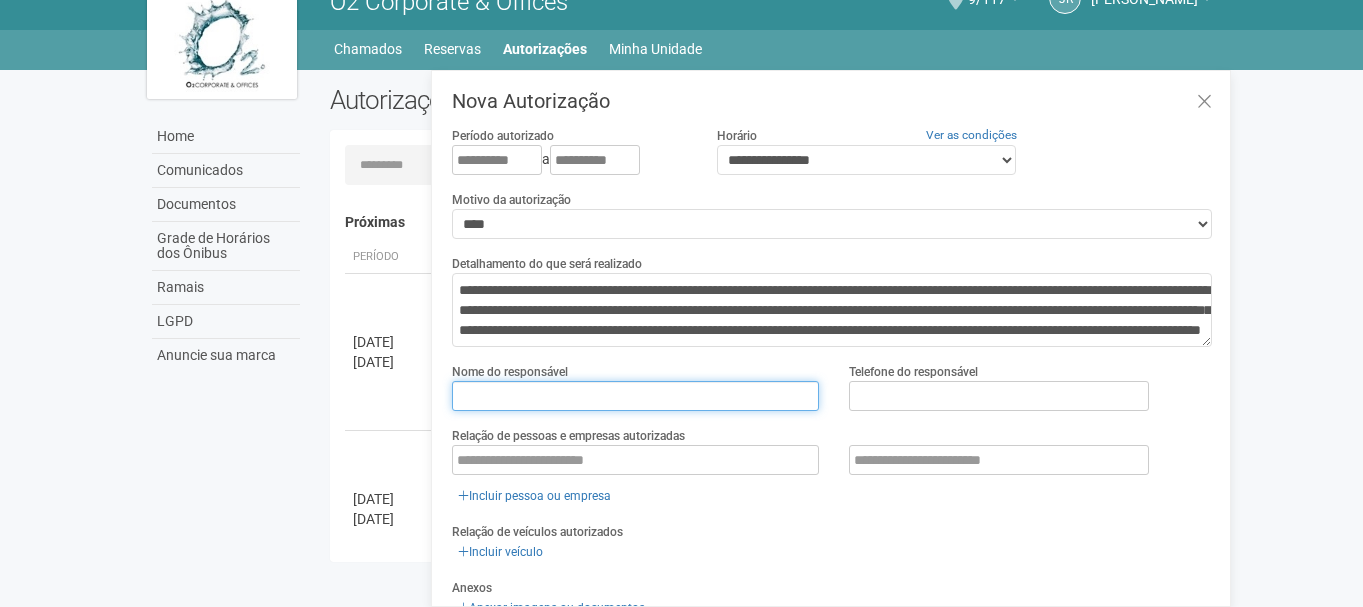 drag, startPoint x: 569, startPoint y: 391, endPoint x: 569, endPoint y: 408, distance: 17 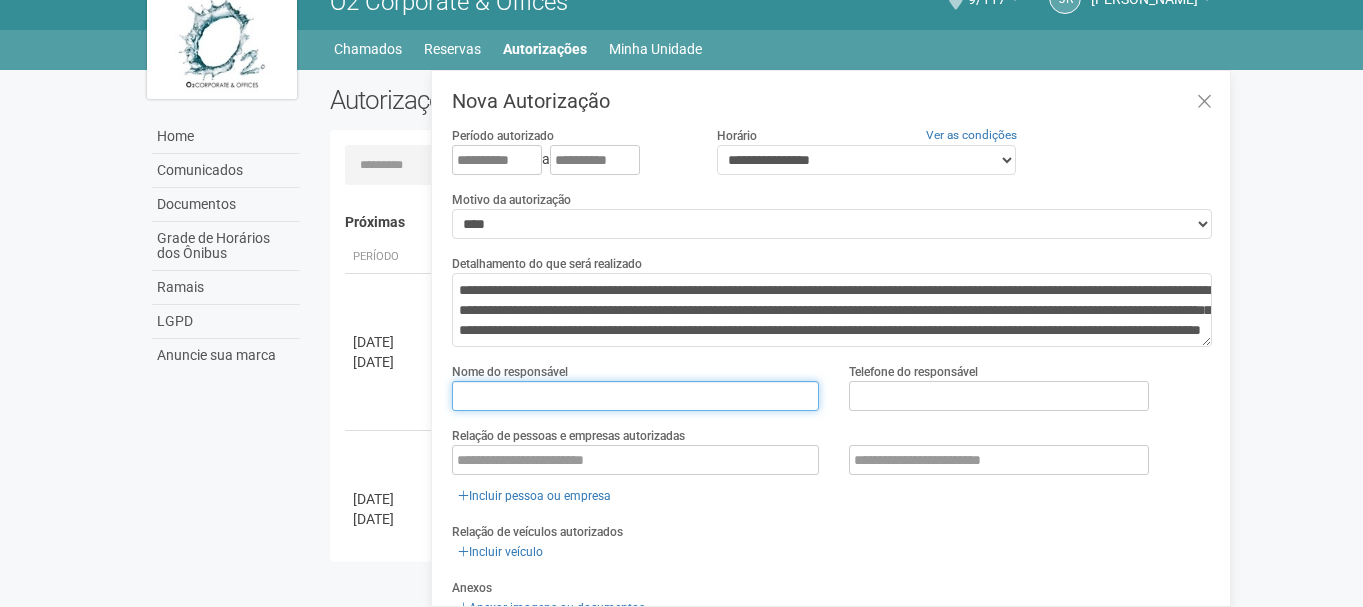 type on "**********" 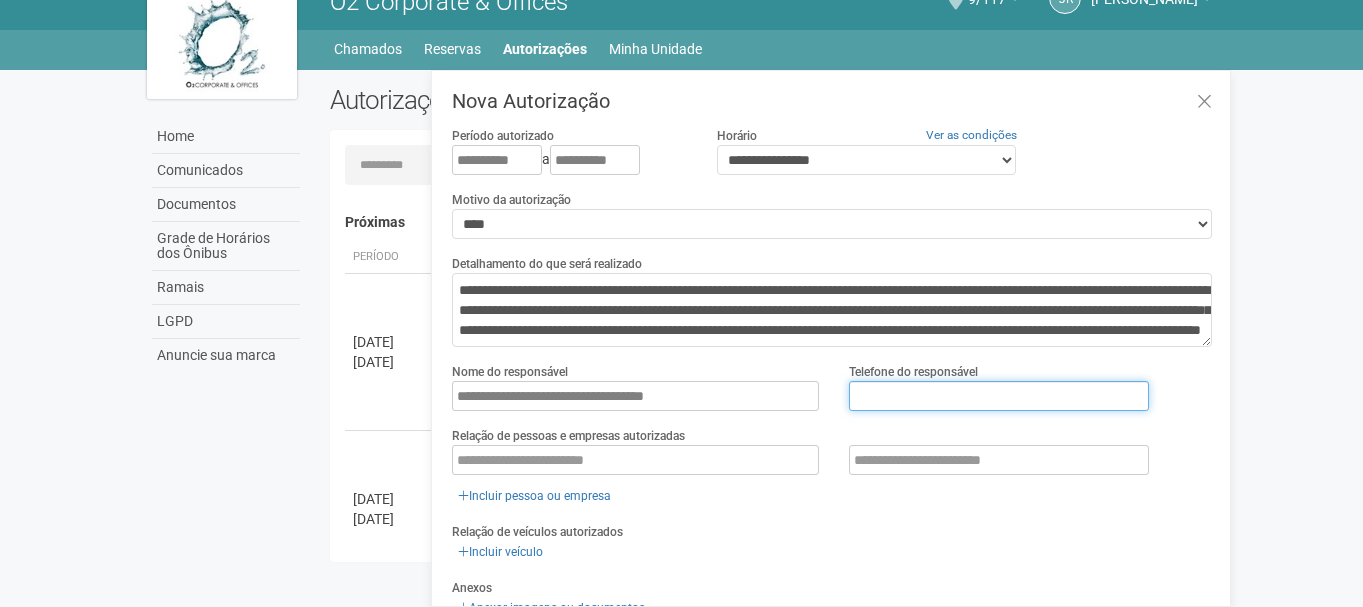 type on "**********" 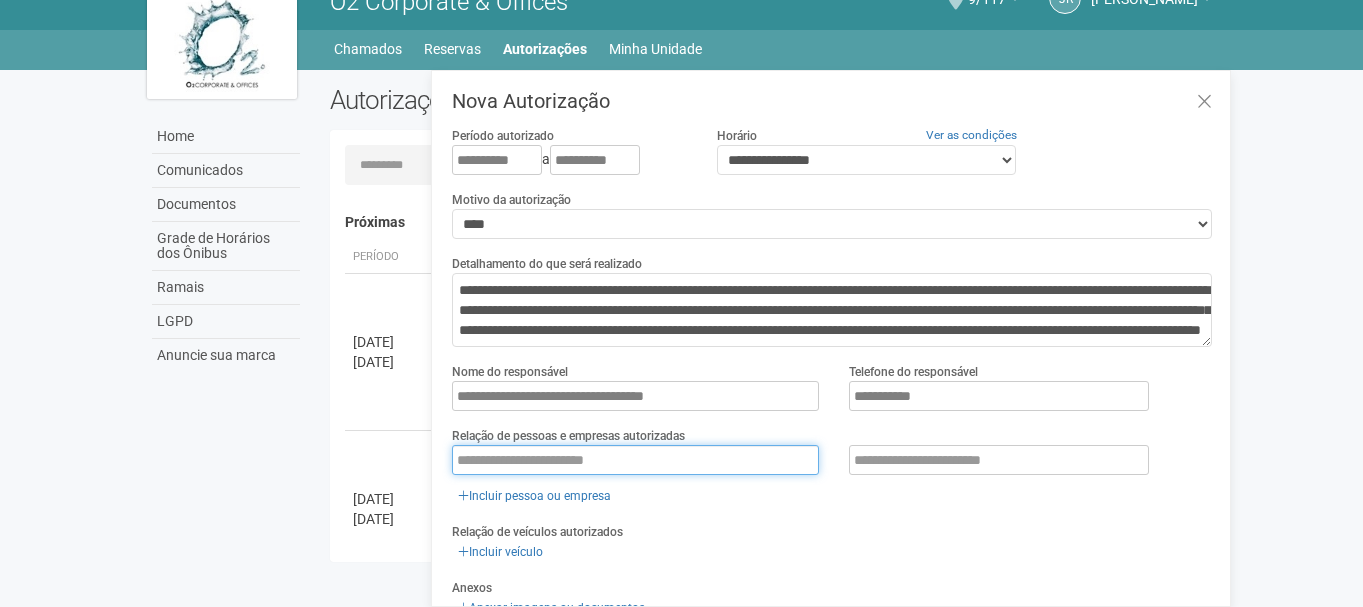 click at bounding box center [635, 460] 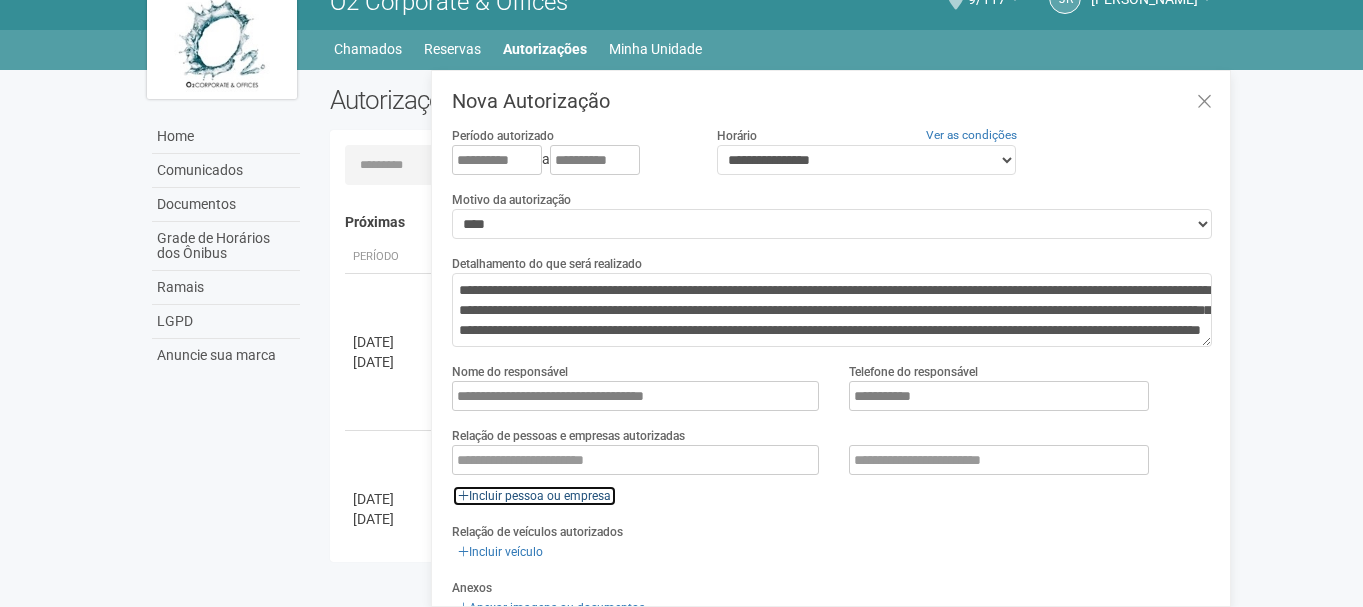 click on "Incluir pessoa ou empresa" at bounding box center (534, 496) 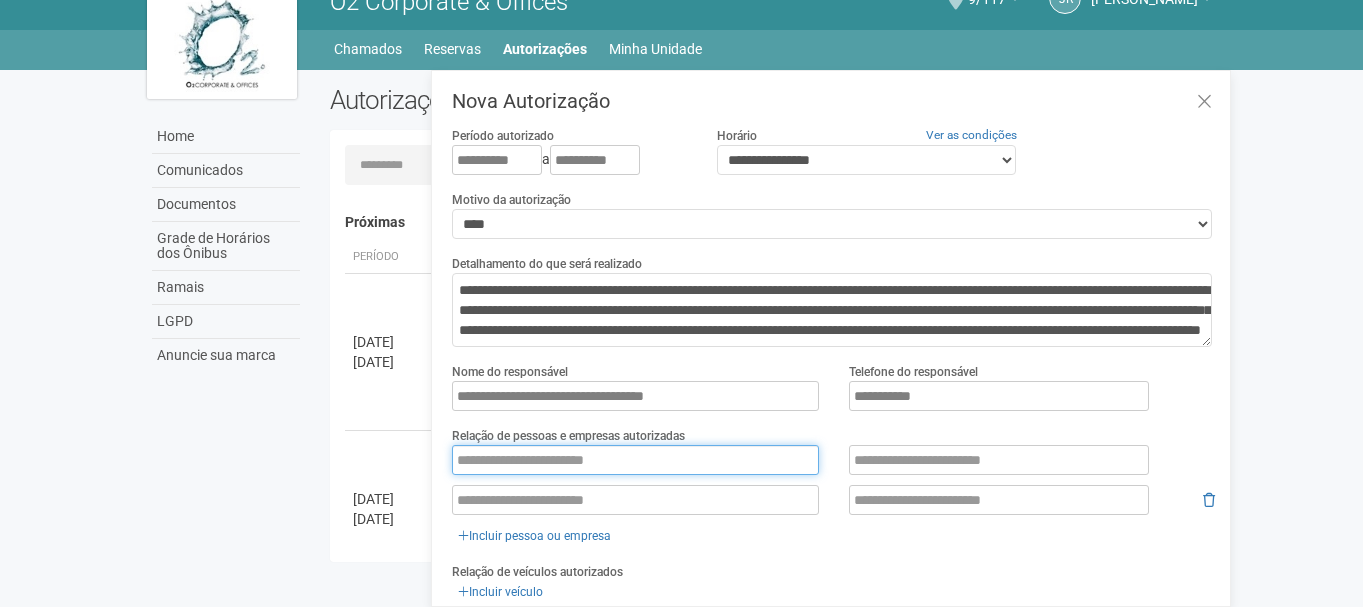 click at bounding box center [635, 460] 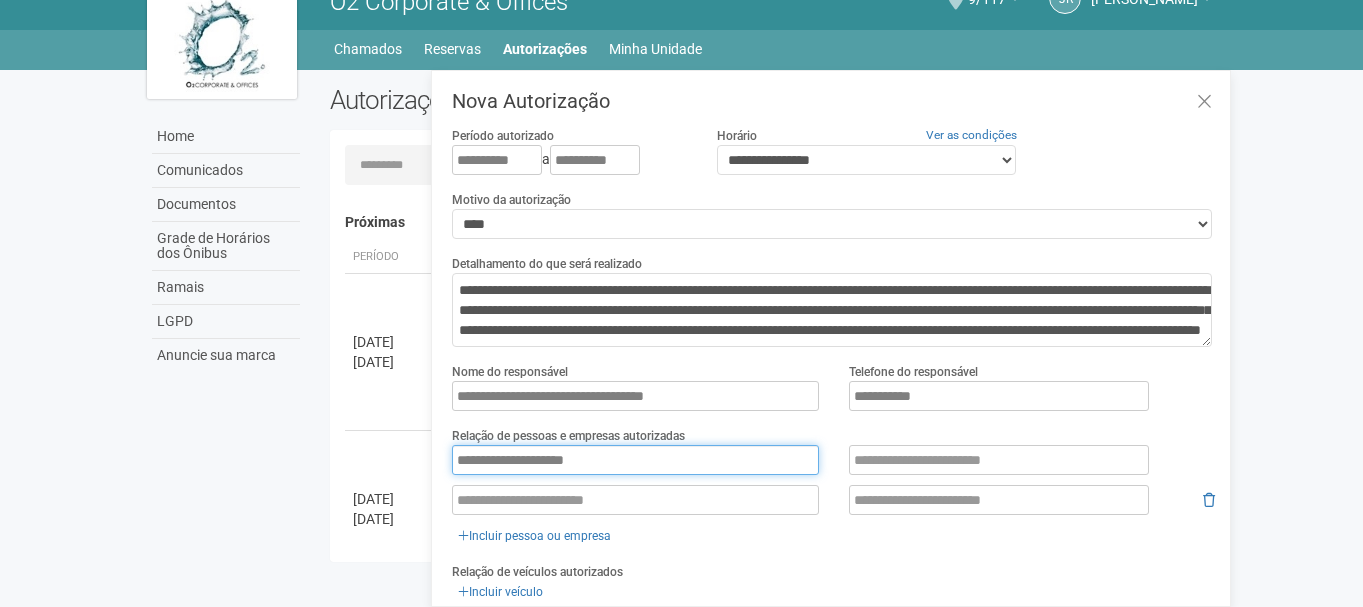type on "**********" 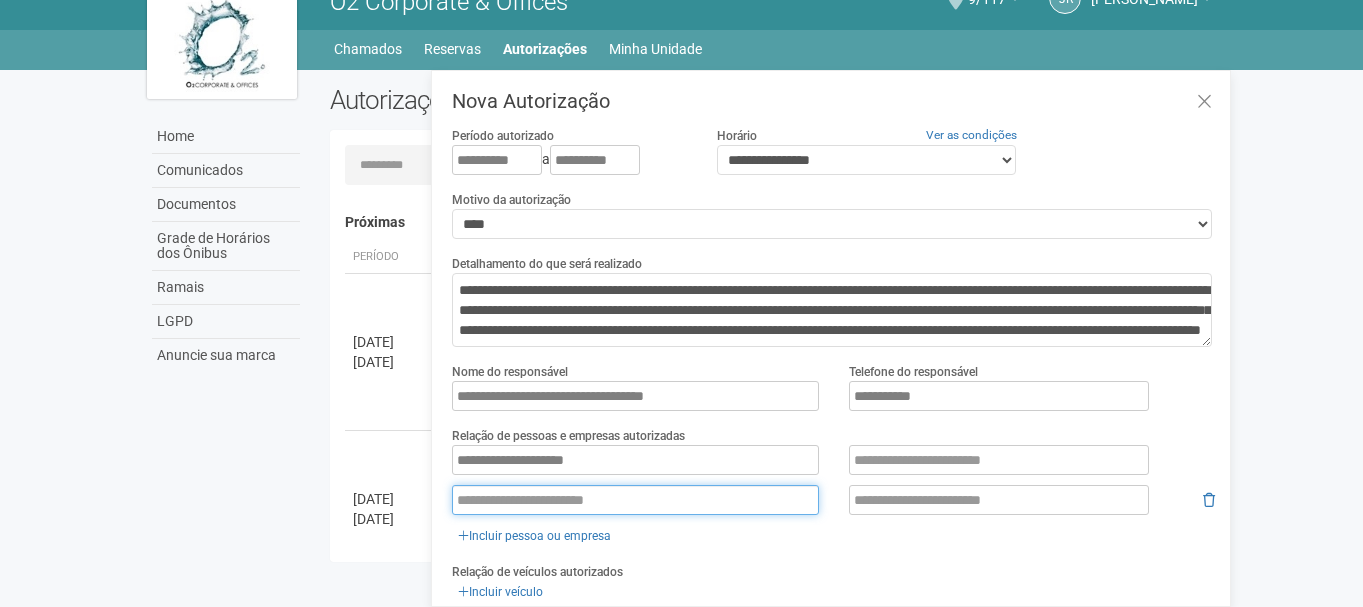 click at bounding box center (635, 500) 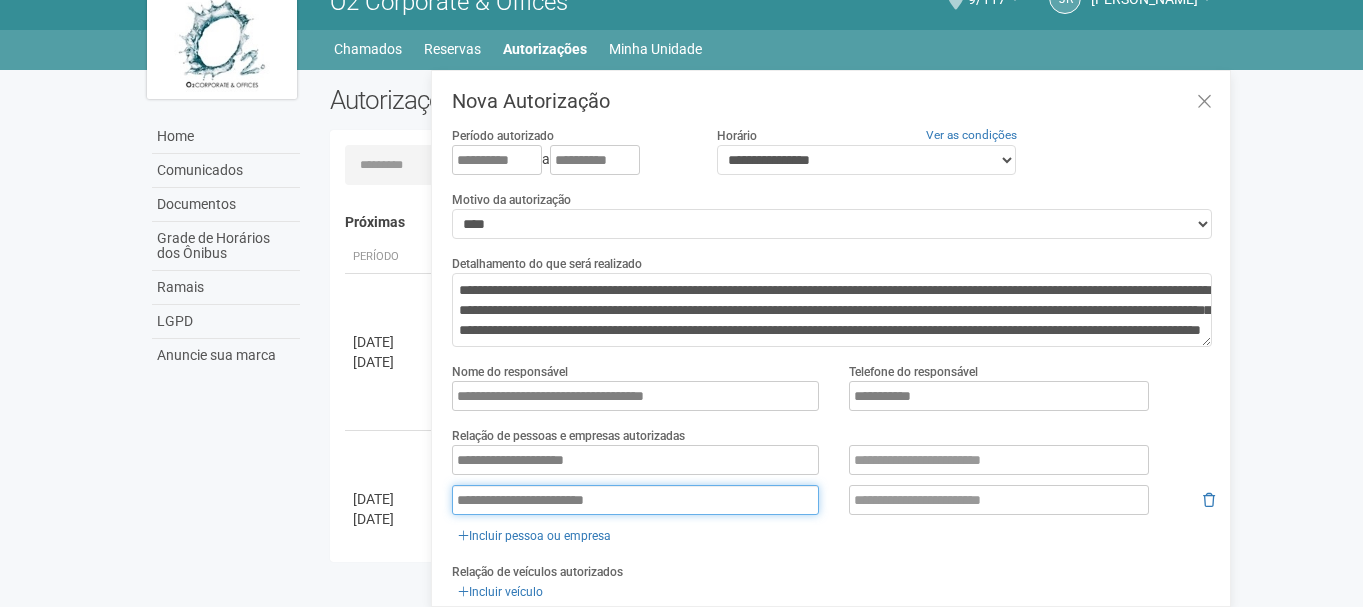 type on "**********" 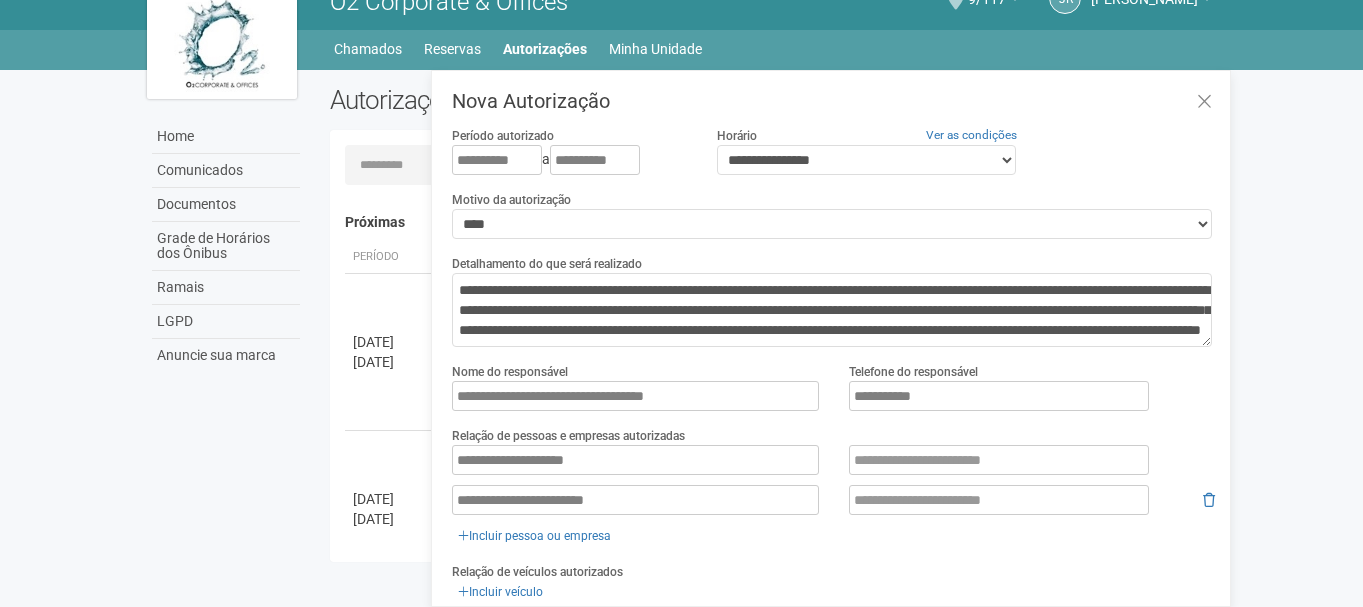click on "**********" at bounding box center [833, 496] 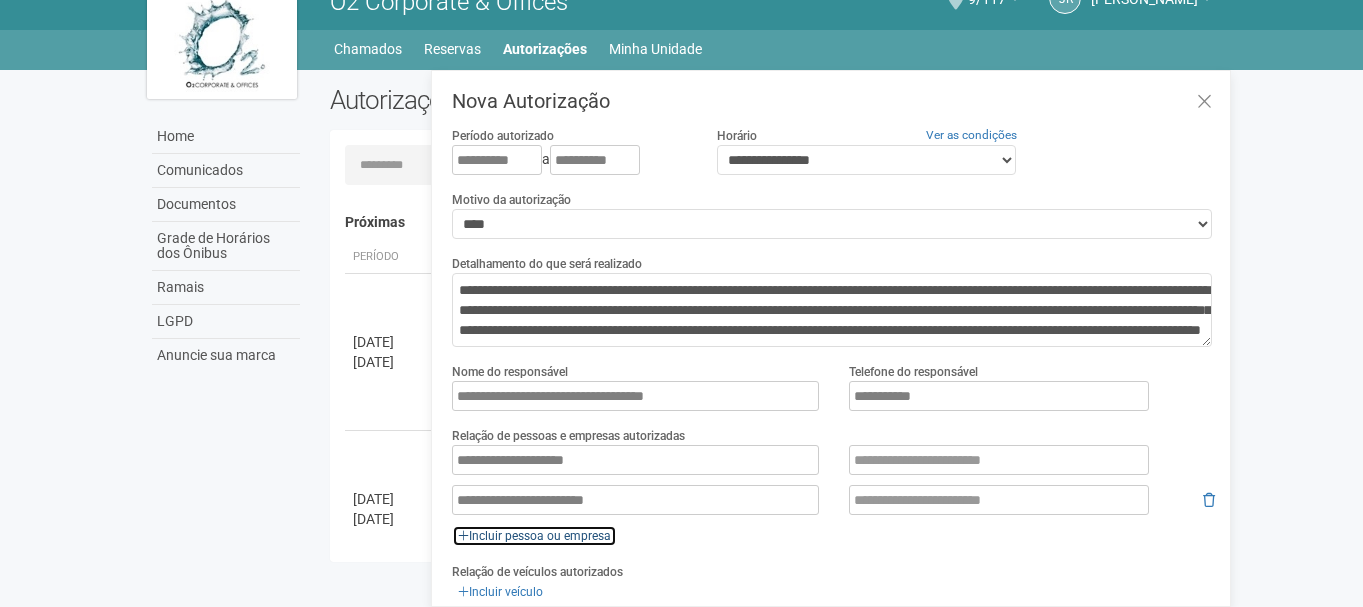 click on "Incluir pessoa ou empresa" at bounding box center (534, 536) 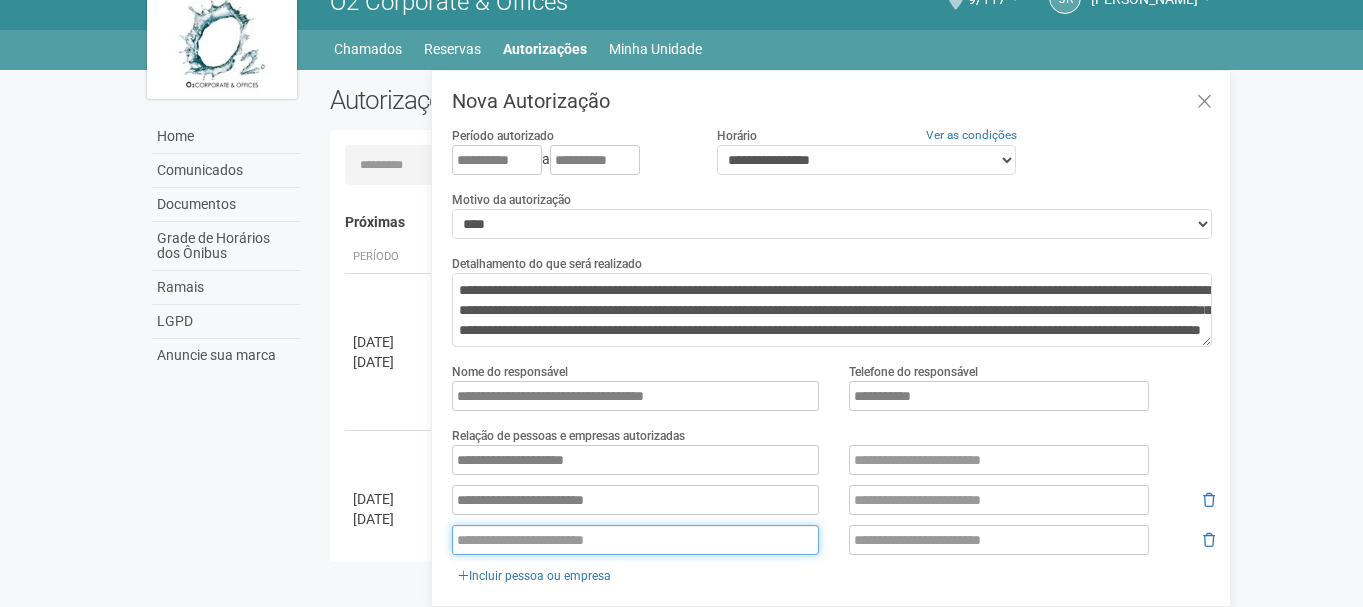 click at bounding box center (635, 540) 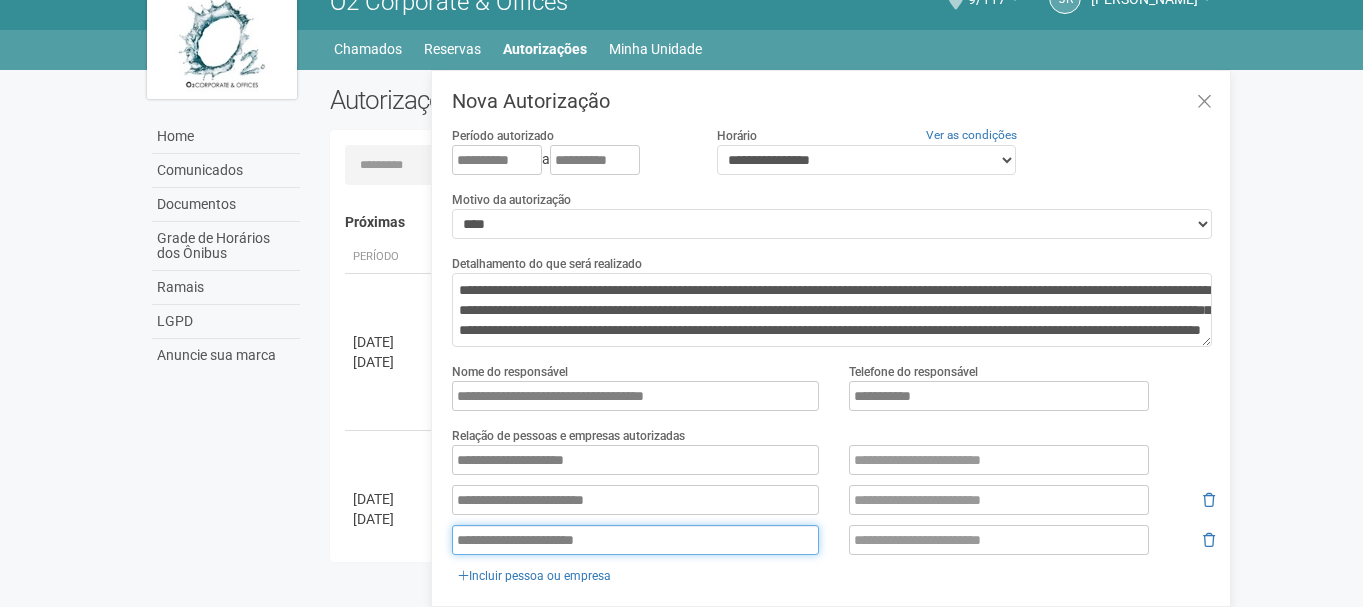 type on "**********" 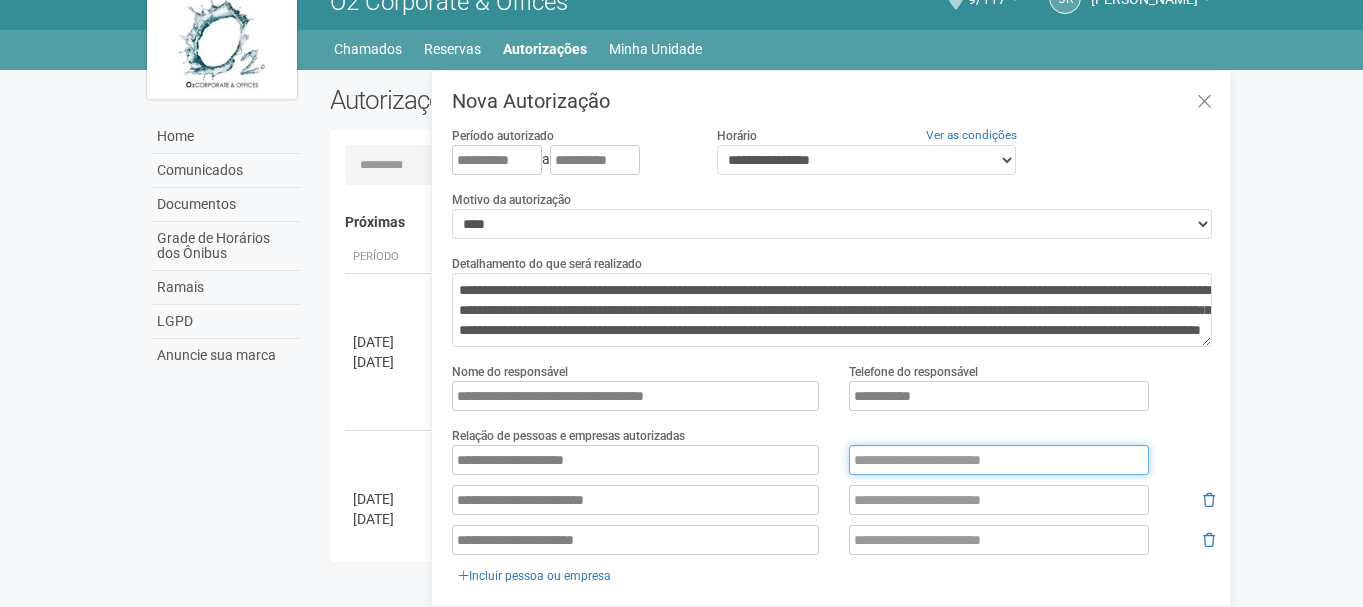 click at bounding box center [999, 460] 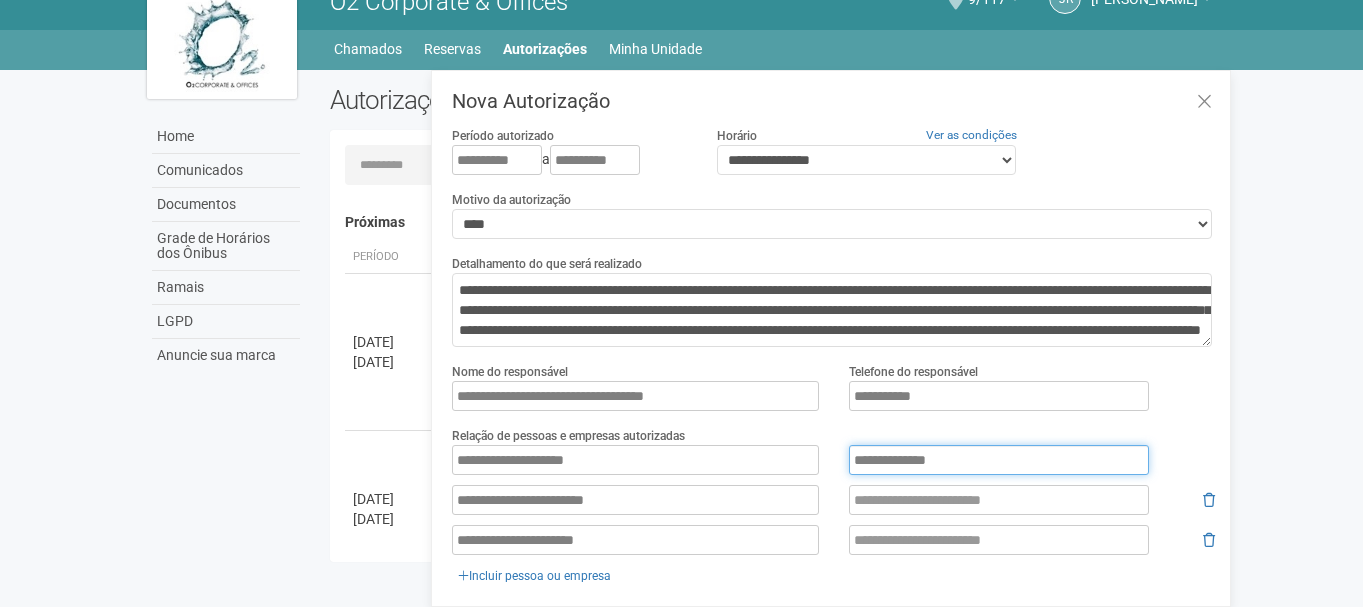 type on "**********" 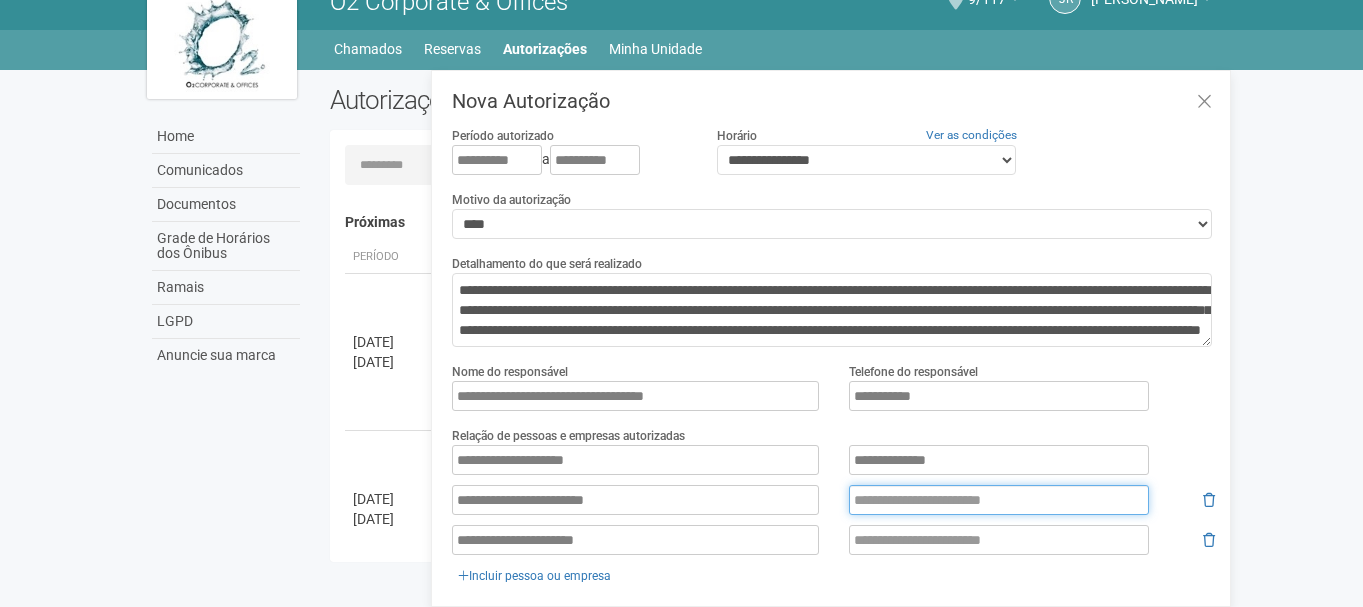click at bounding box center (999, 500) 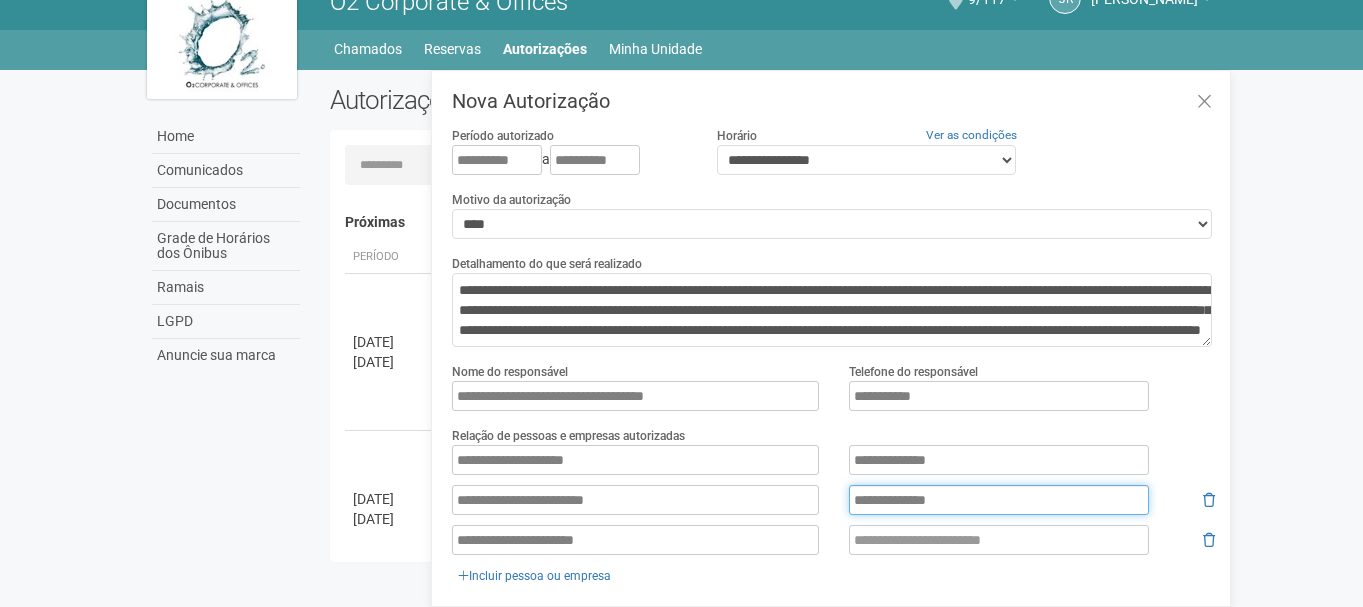 type on "**********" 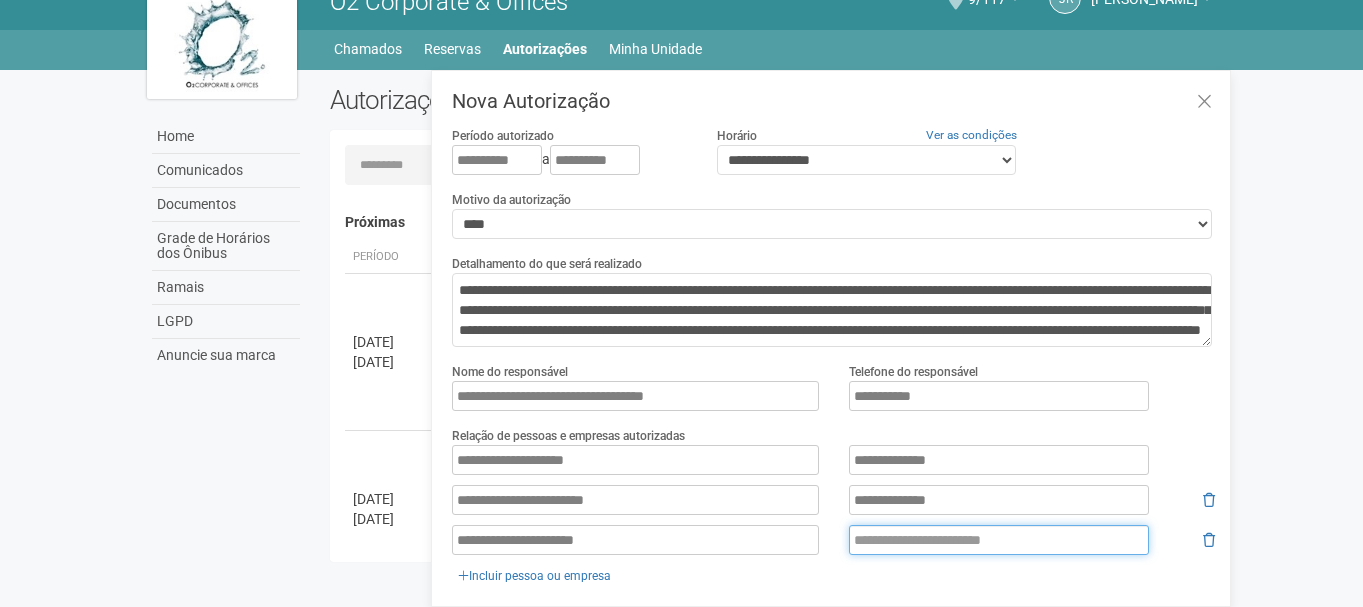 click at bounding box center [999, 540] 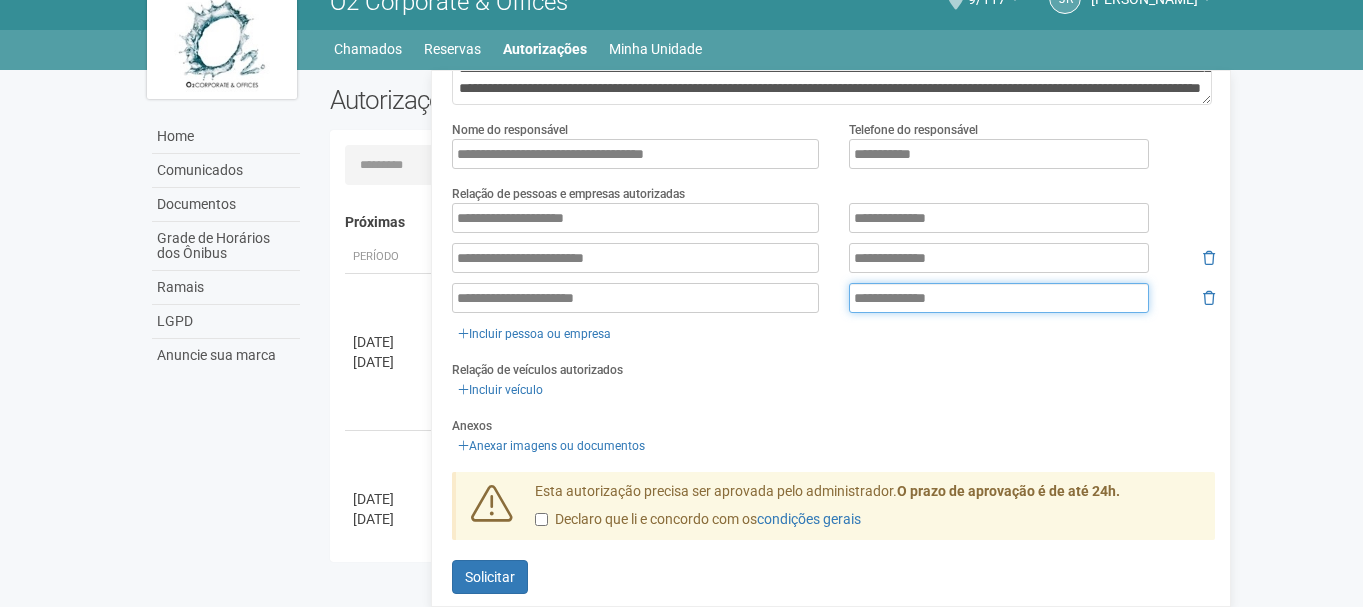 scroll, scrollTop: 256, scrollLeft: 0, axis: vertical 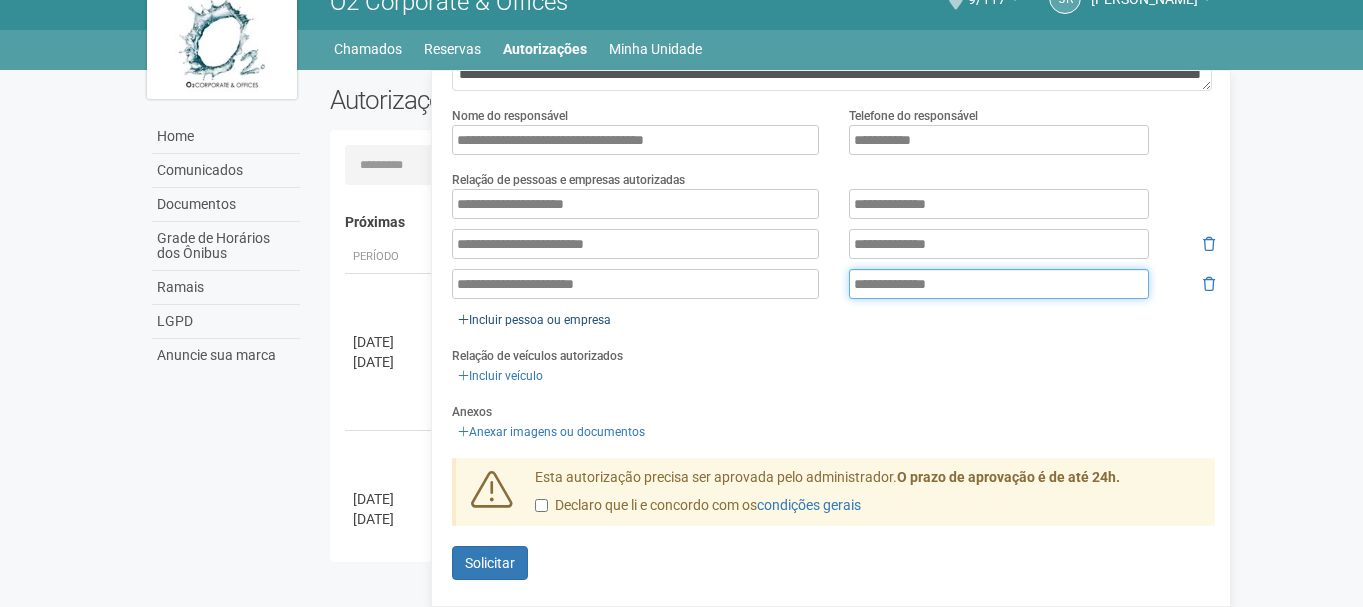 type on "**********" 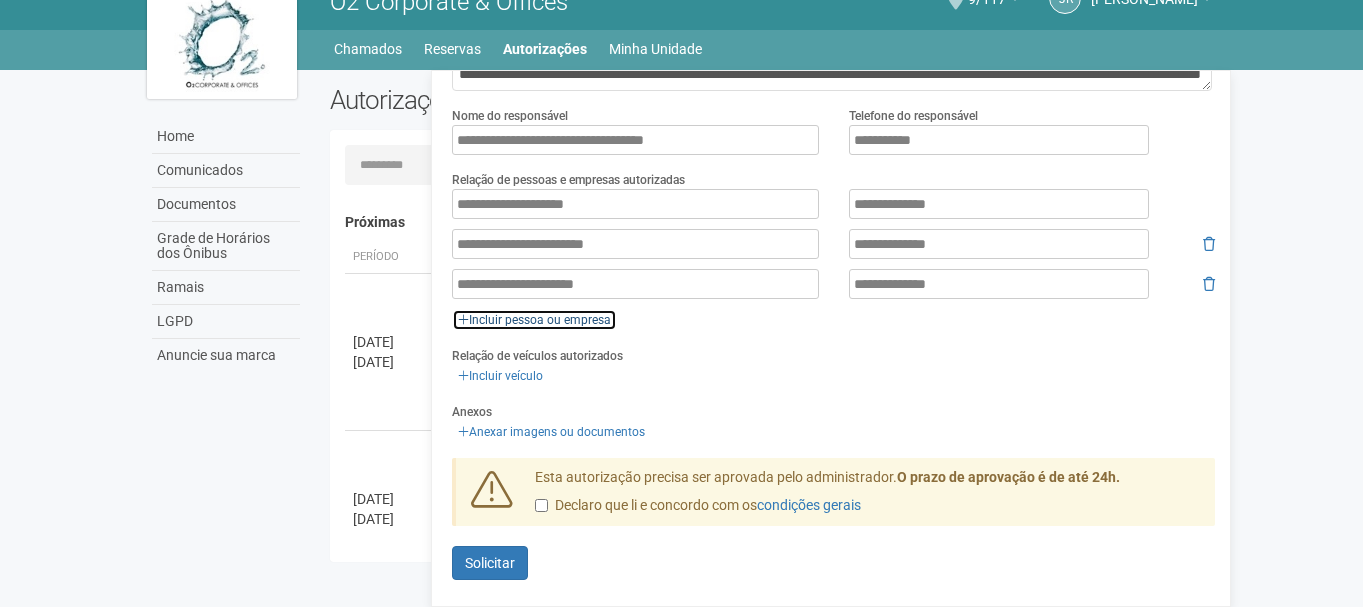 click on "Incluir pessoa ou empresa" at bounding box center [534, 320] 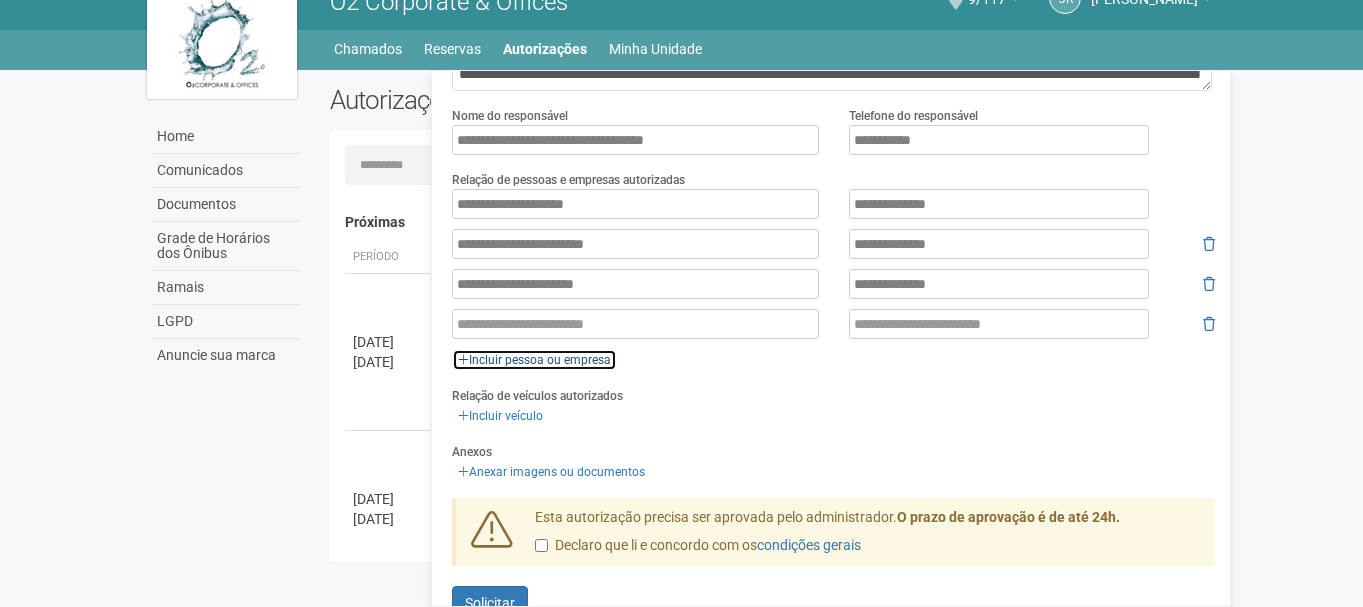 click on "Incluir pessoa ou empresa" at bounding box center [534, 360] 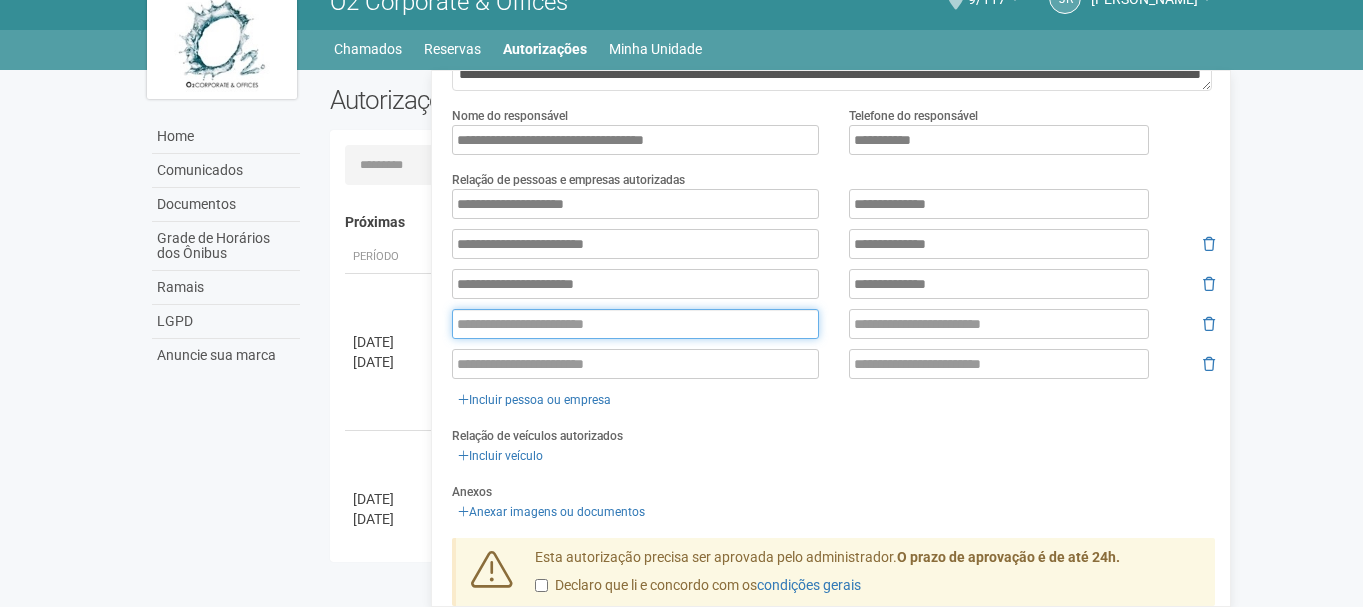 click at bounding box center (635, 324) 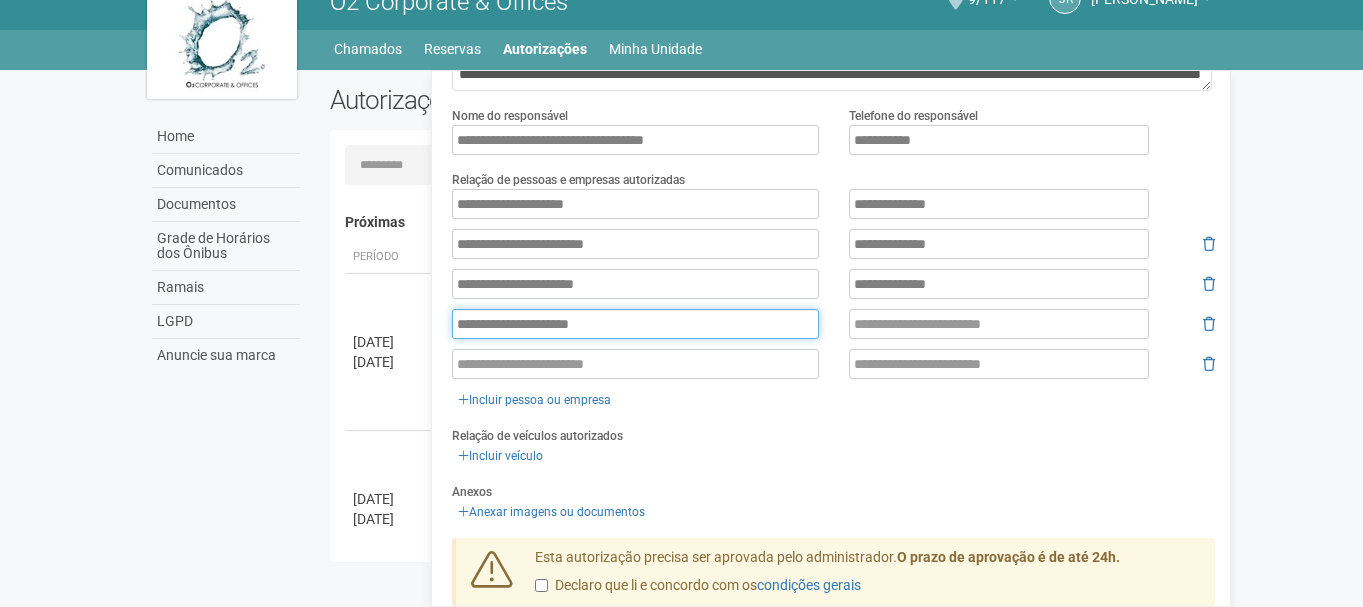 type on "**********" 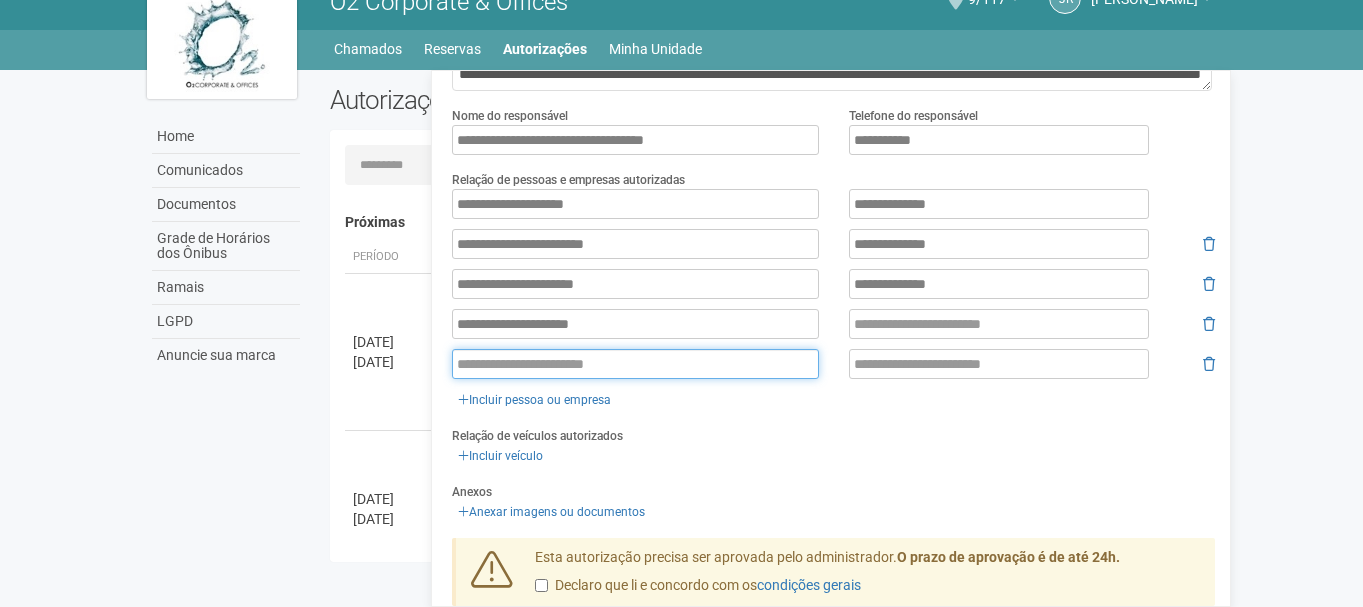 click at bounding box center (635, 364) 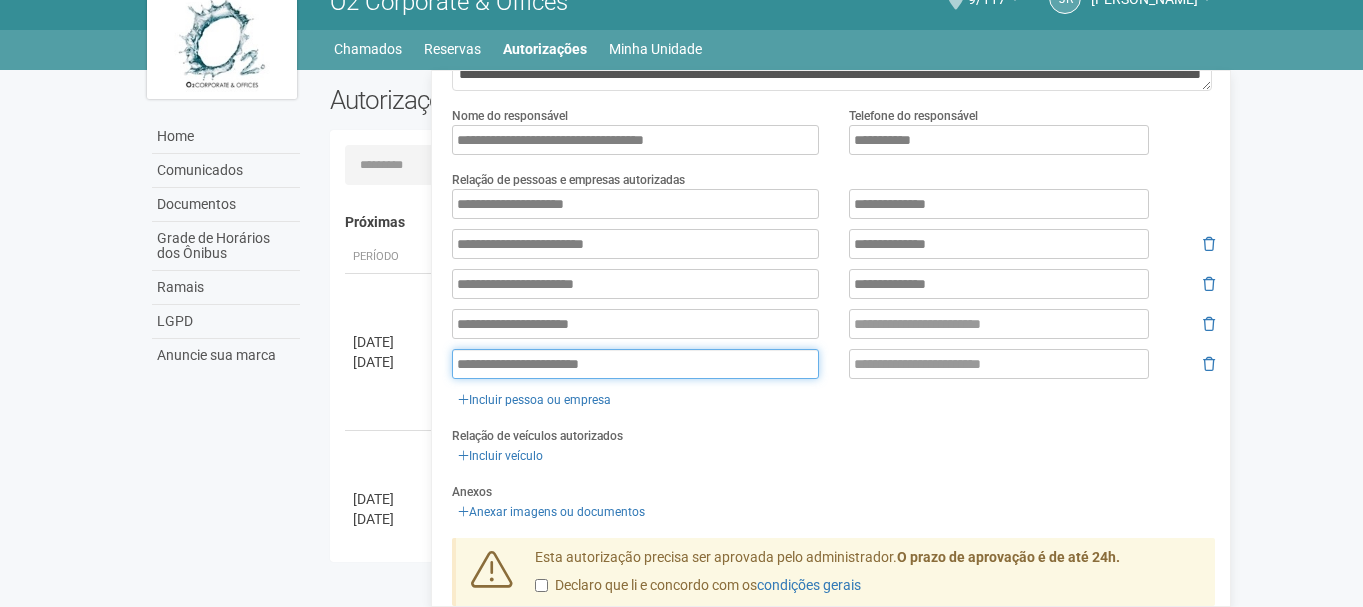 type on "**********" 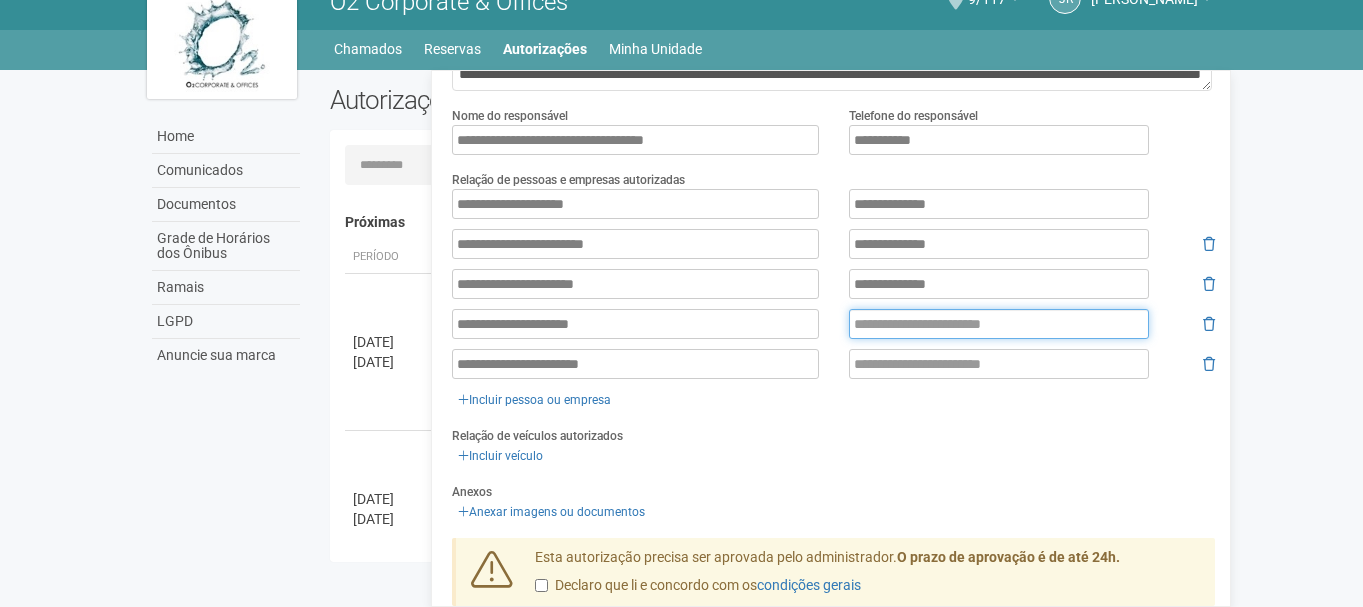 click at bounding box center [999, 324] 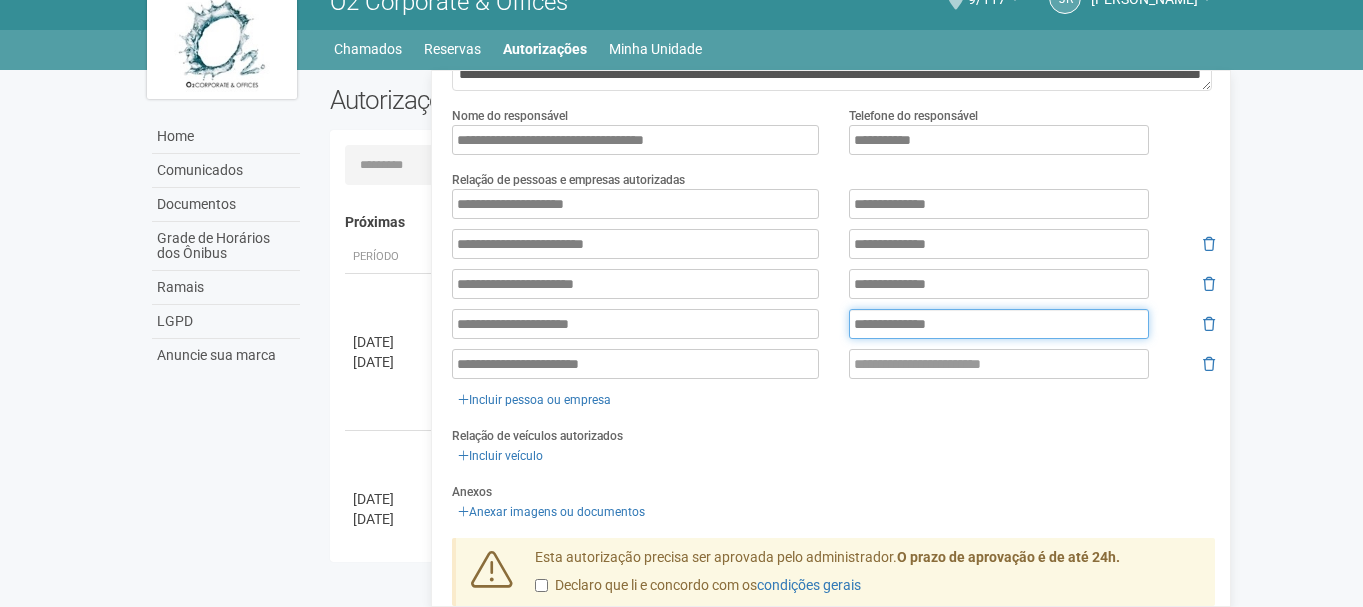 type on "**********" 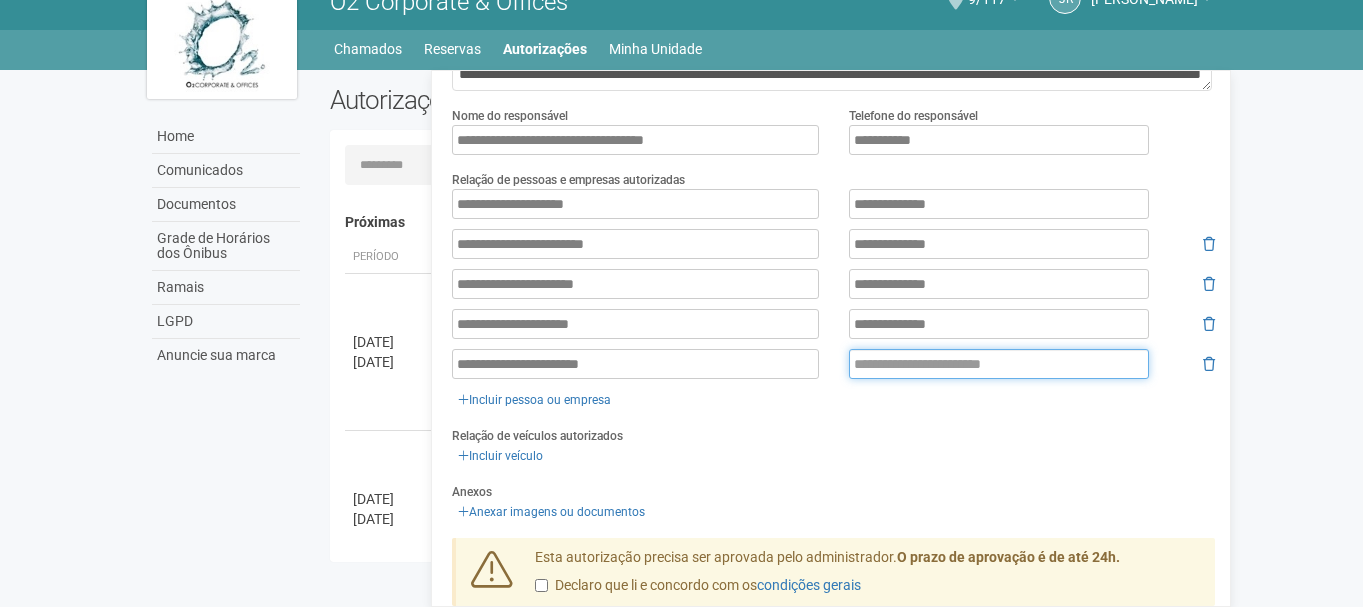 click at bounding box center (999, 364) 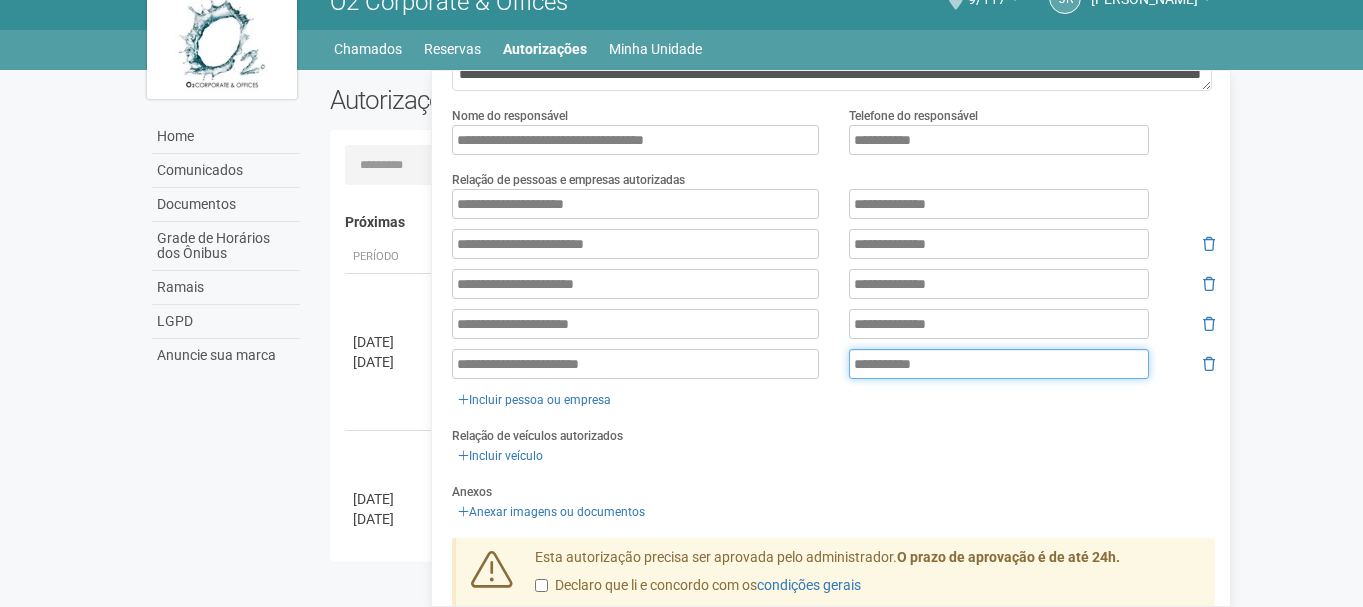 type on "**********" 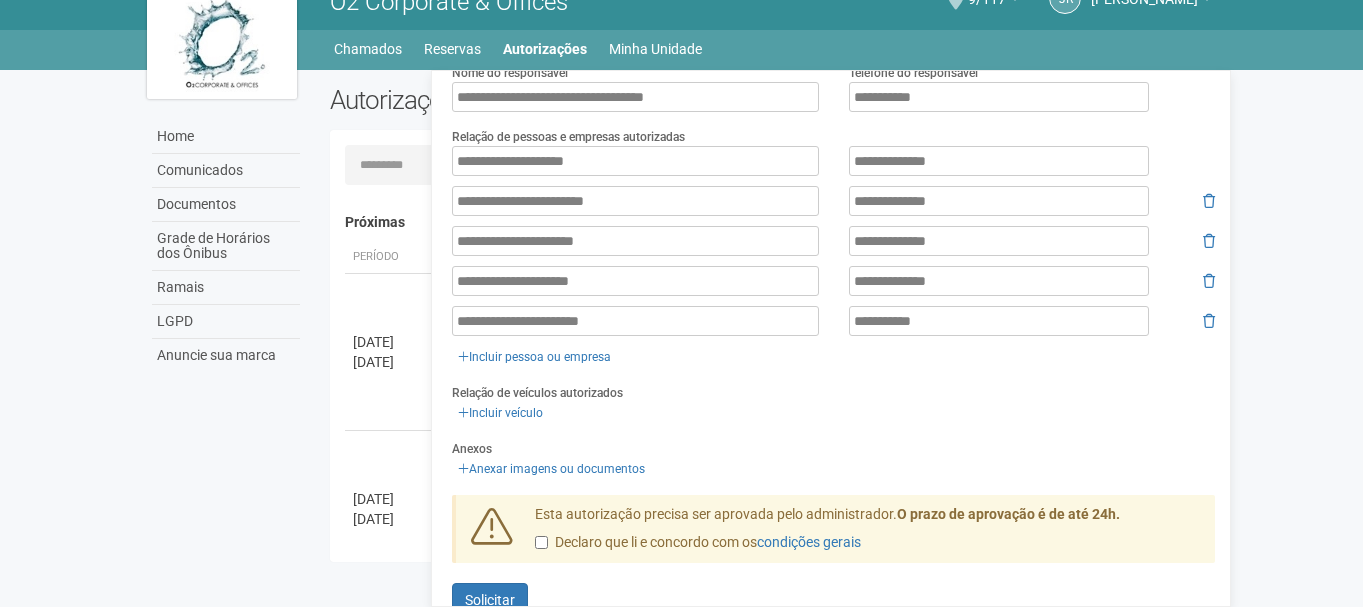 scroll, scrollTop: 336, scrollLeft: 0, axis: vertical 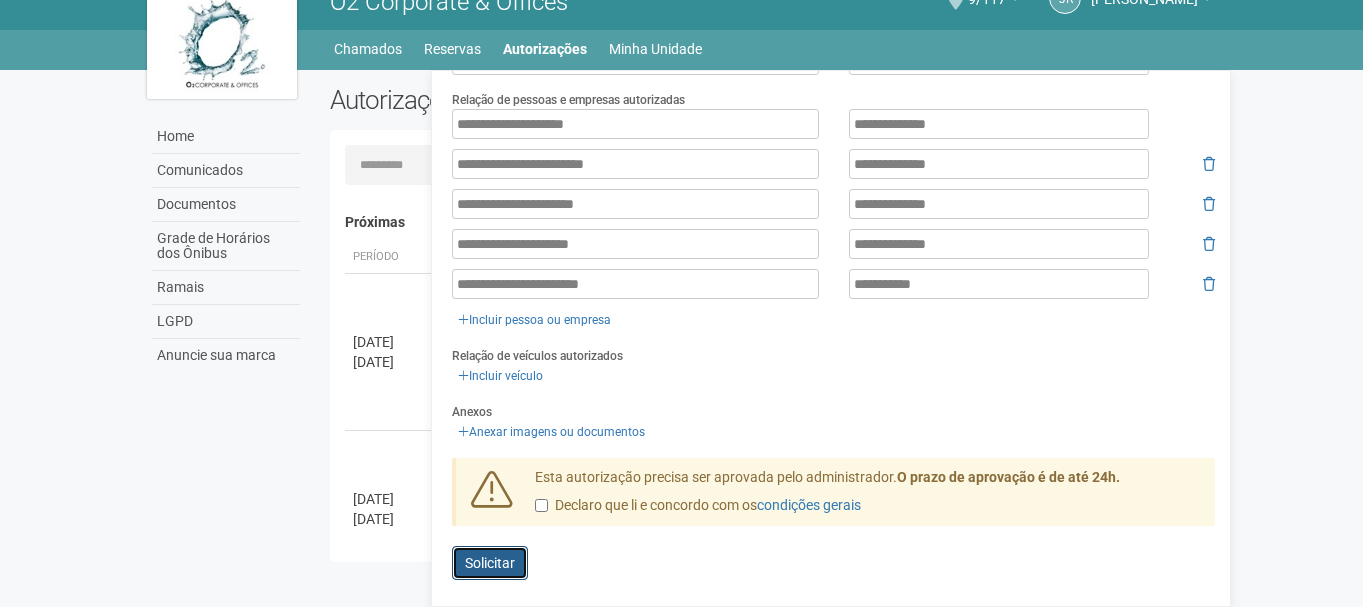 click on "Solicitar" at bounding box center [490, 563] 